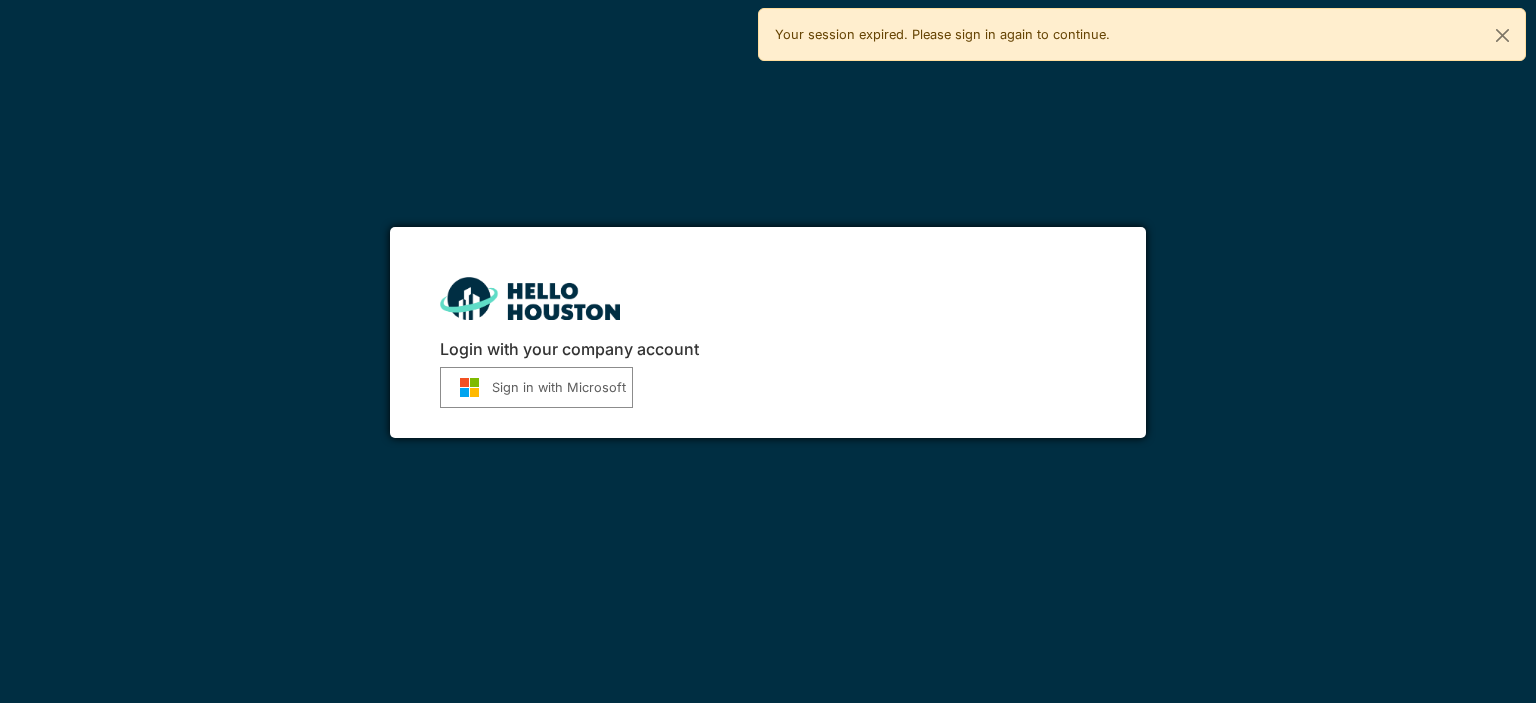 scroll, scrollTop: 0, scrollLeft: 0, axis: both 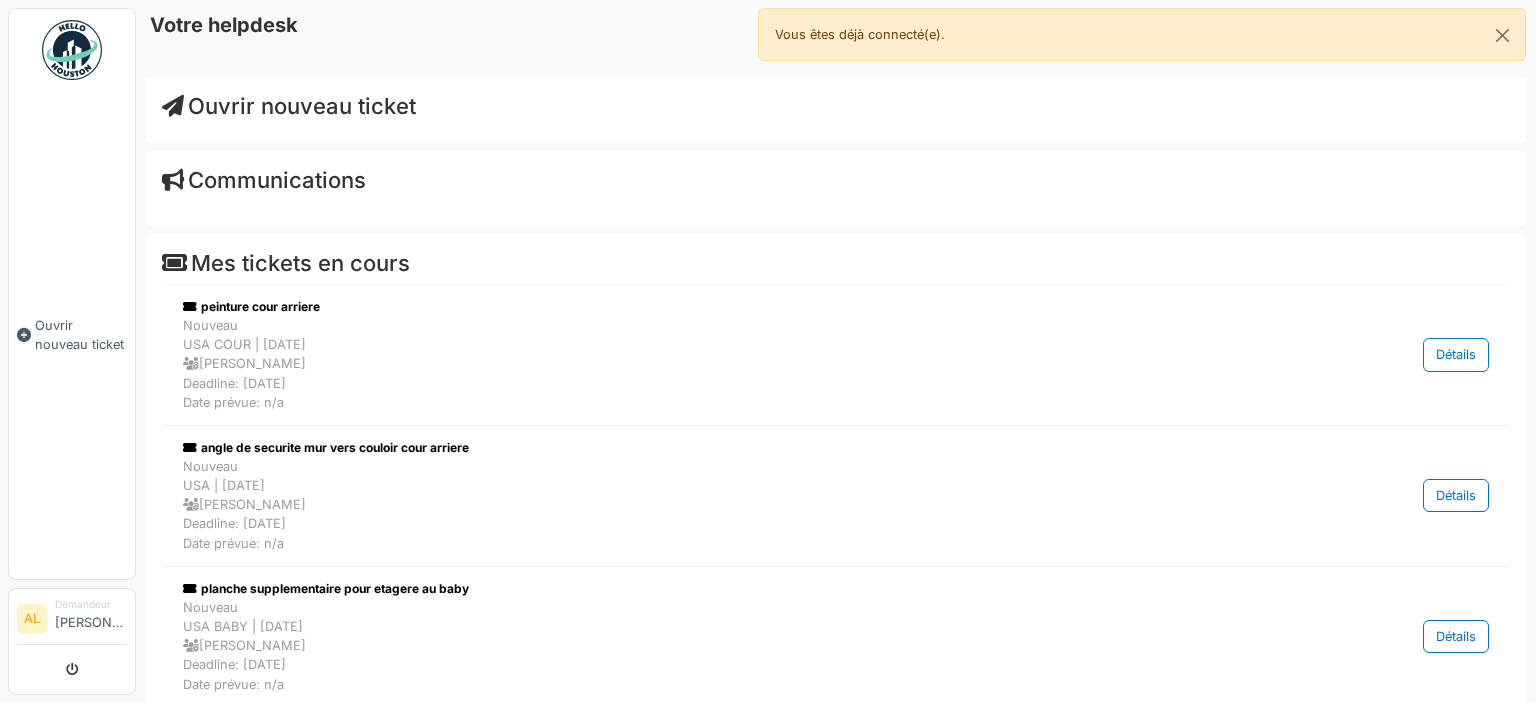 click on "Ouvrir nouveau ticket" at bounding box center (81, 335) 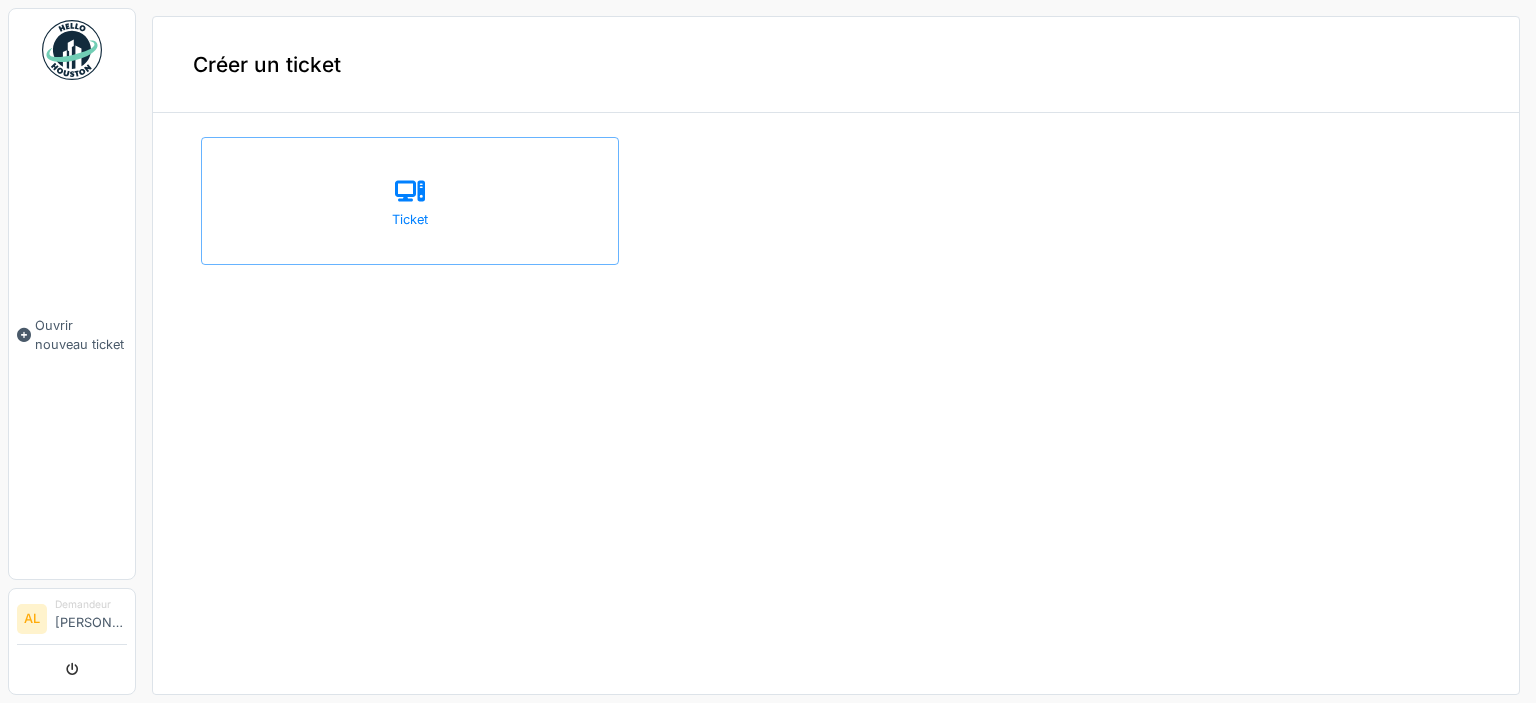 scroll, scrollTop: 0, scrollLeft: 0, axis: both 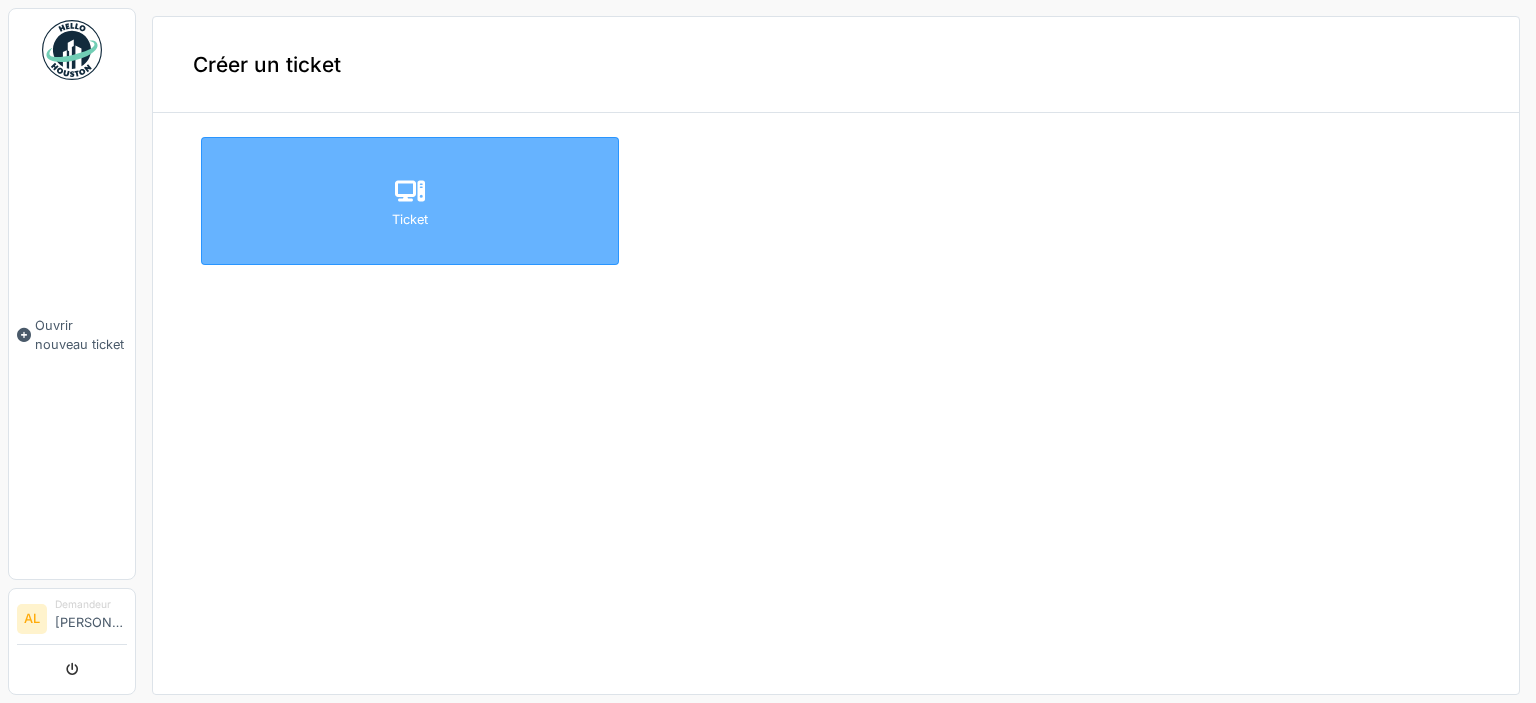 click on "Ticket" at bounding box center (410, 201) 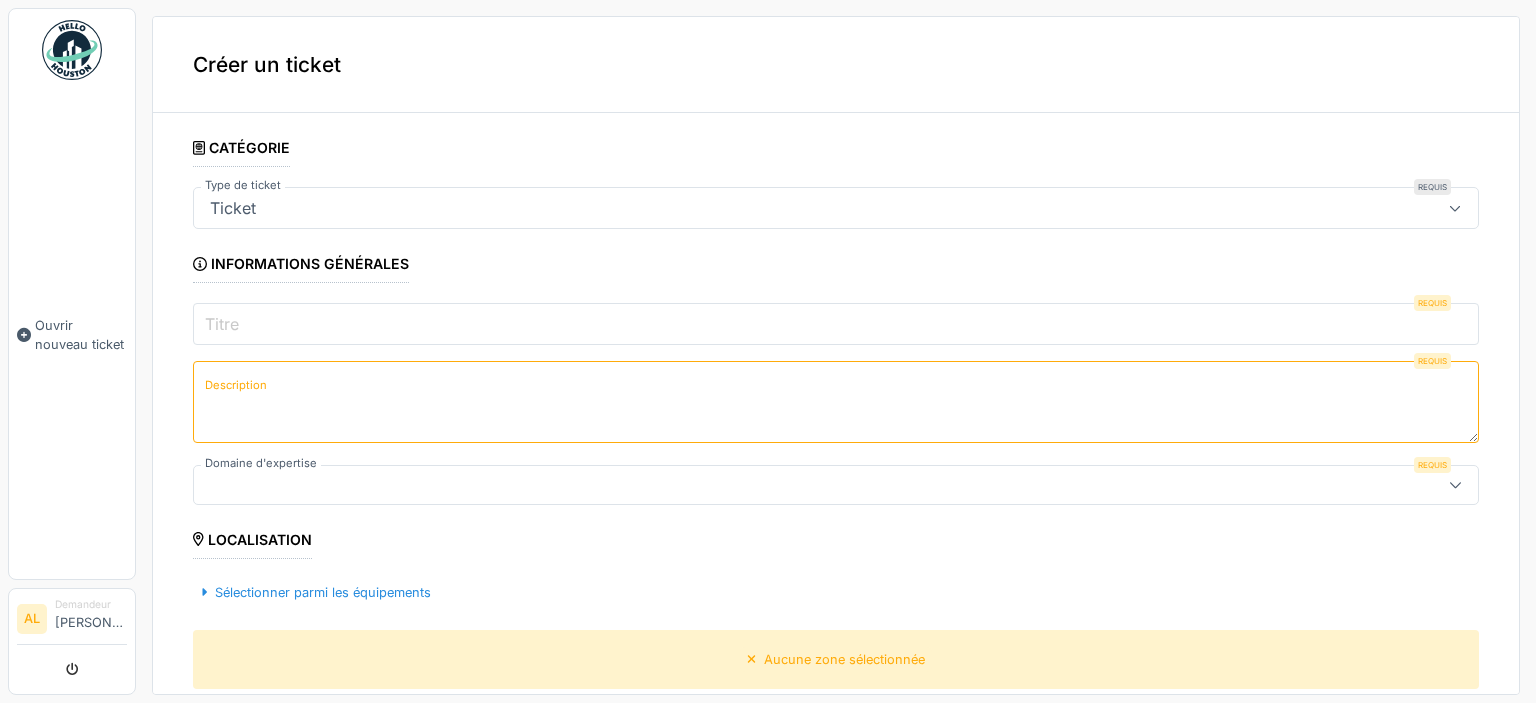 click on "Ticket" at bounding box center [772, 208] 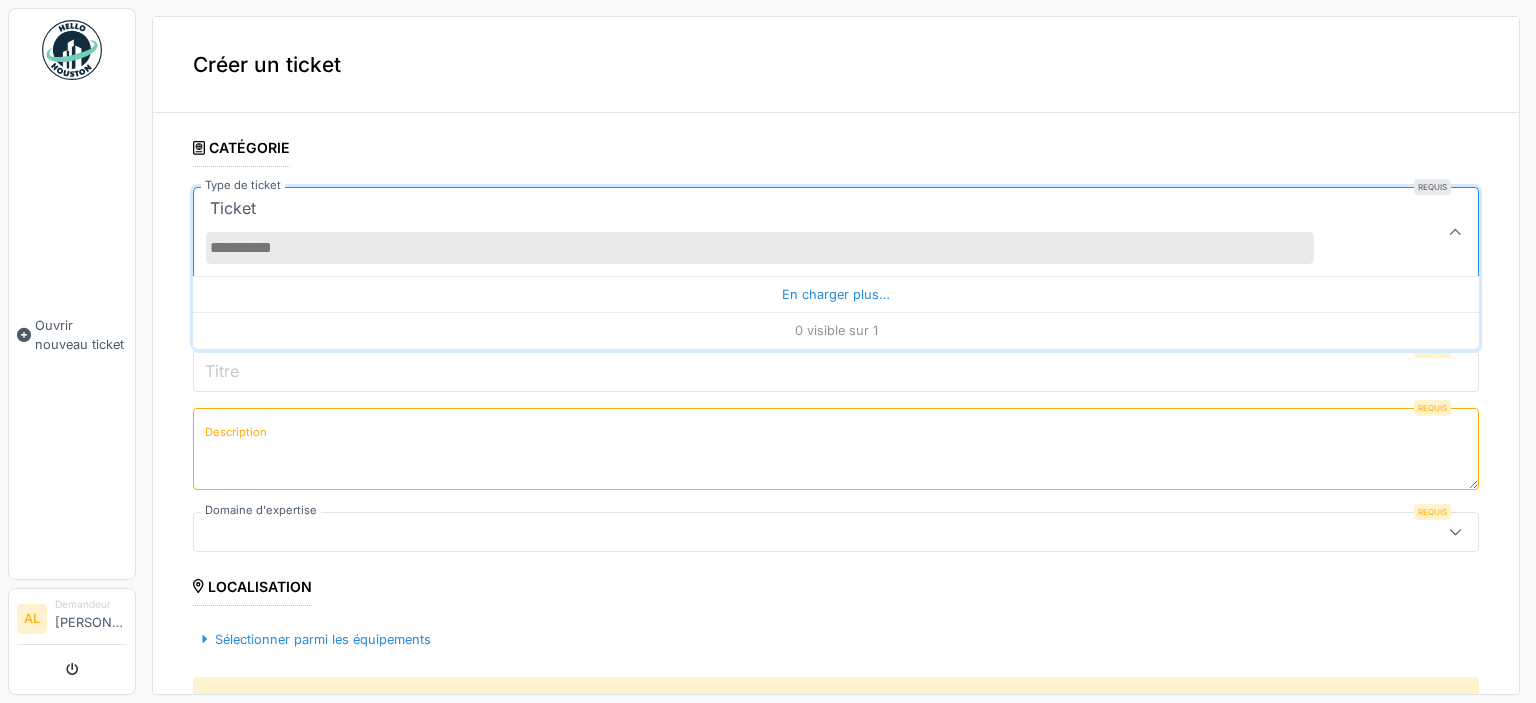 click on "Description" at bounding box center (236, 432) 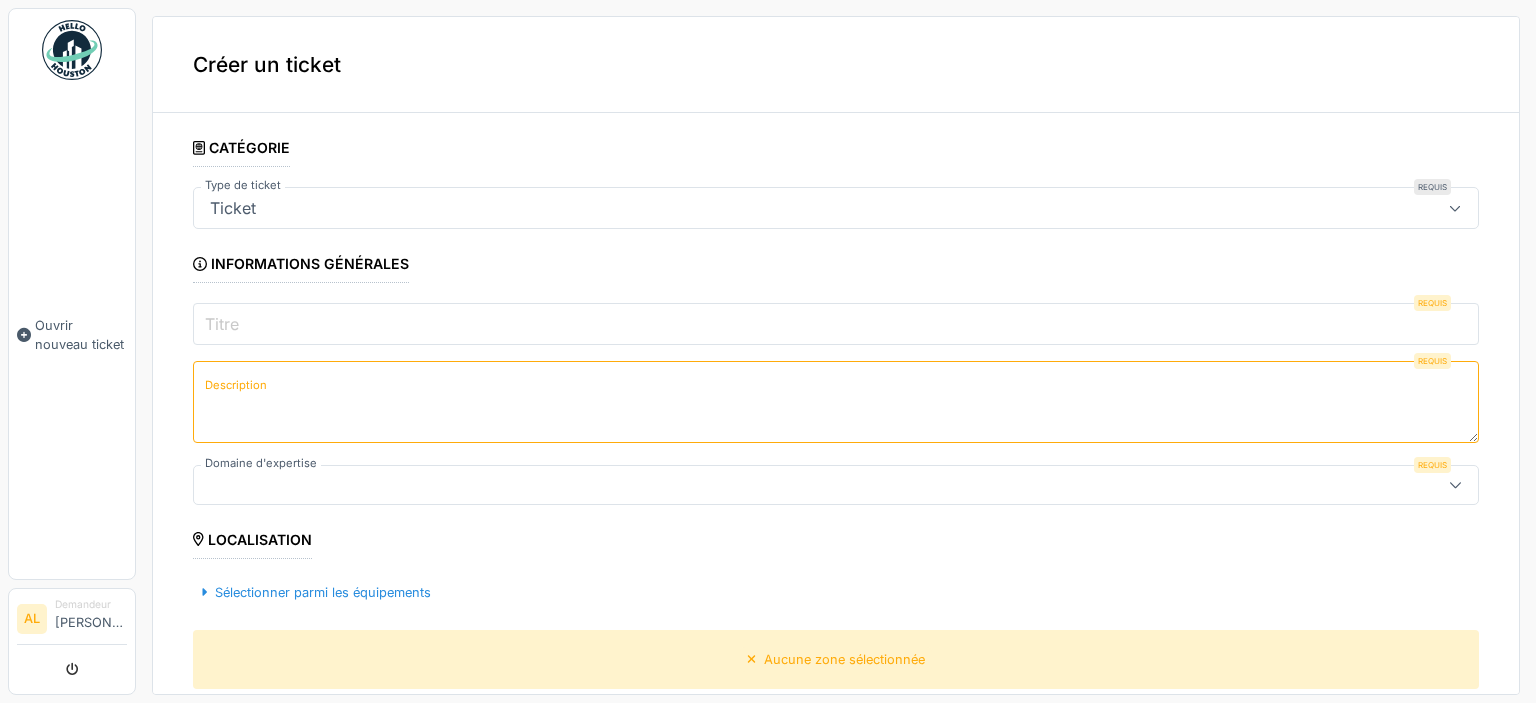 click on "Titre" at bounding box center [836, 324] 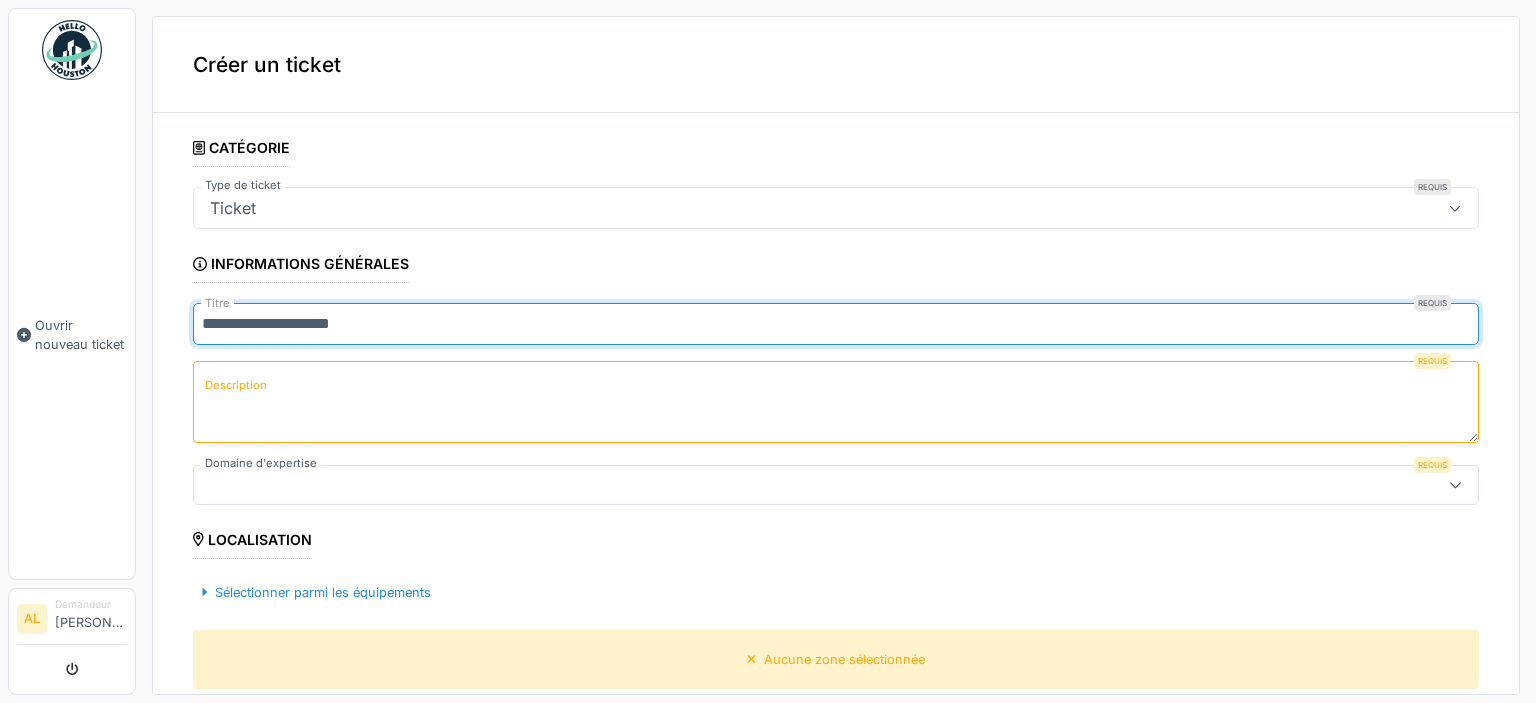 type on "**********" 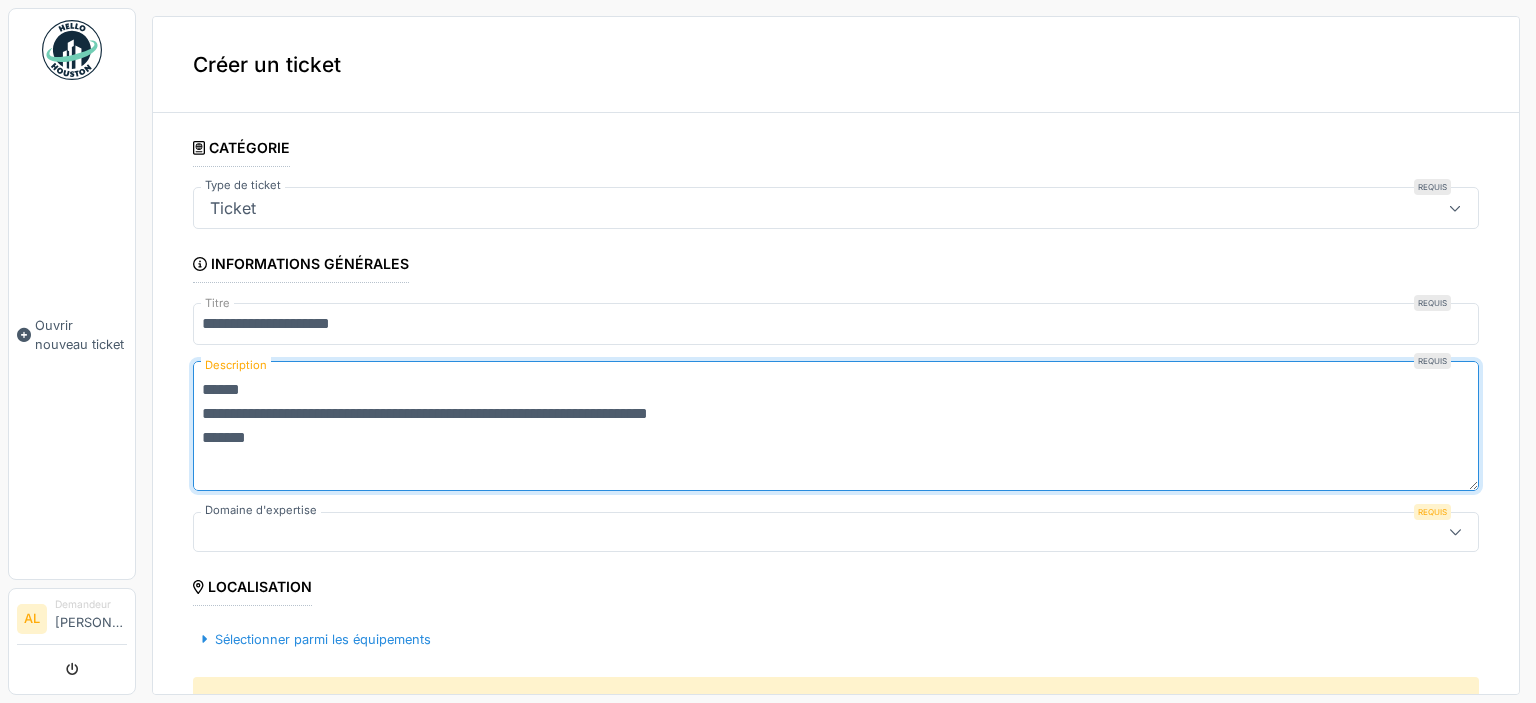 scroll, scrollTop: 0, scrollLeft: 0, axis: both 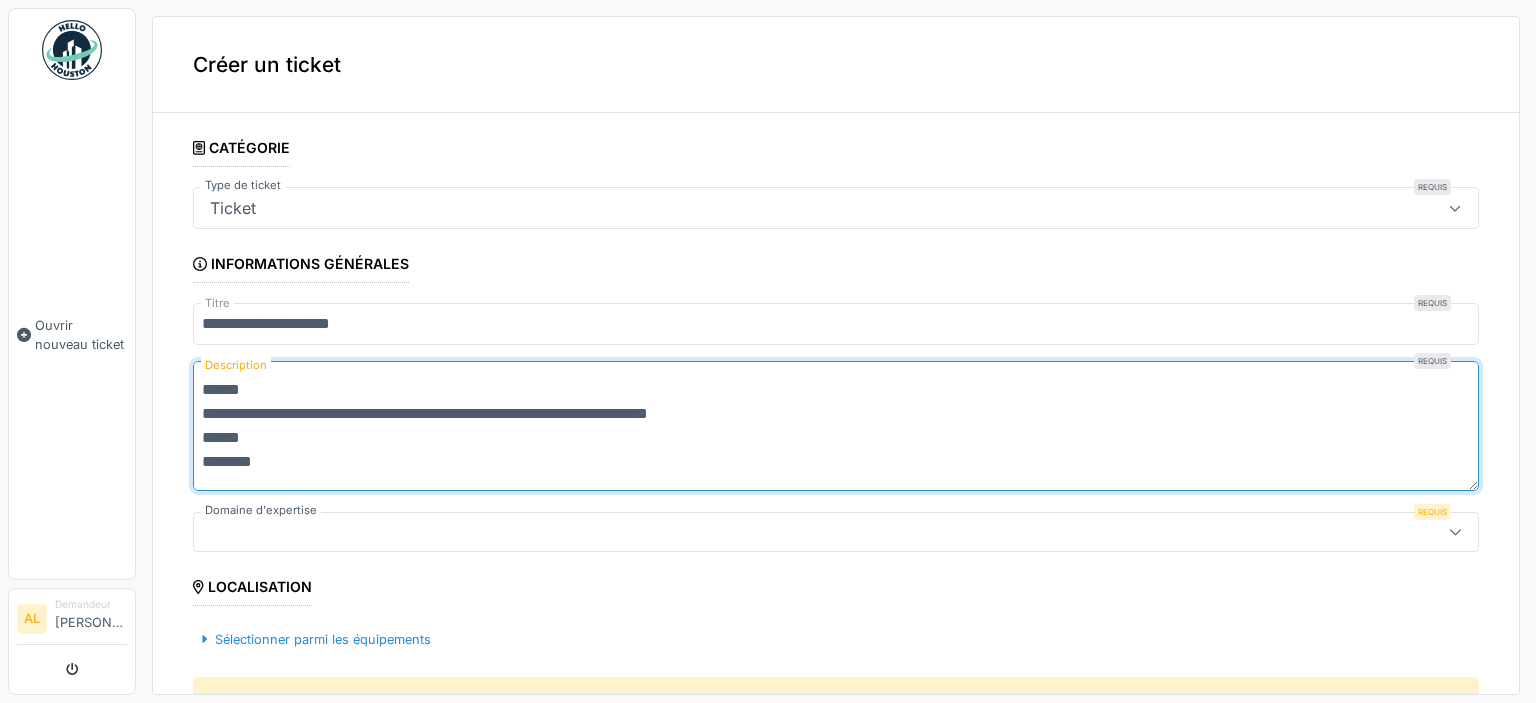 type on "**********" 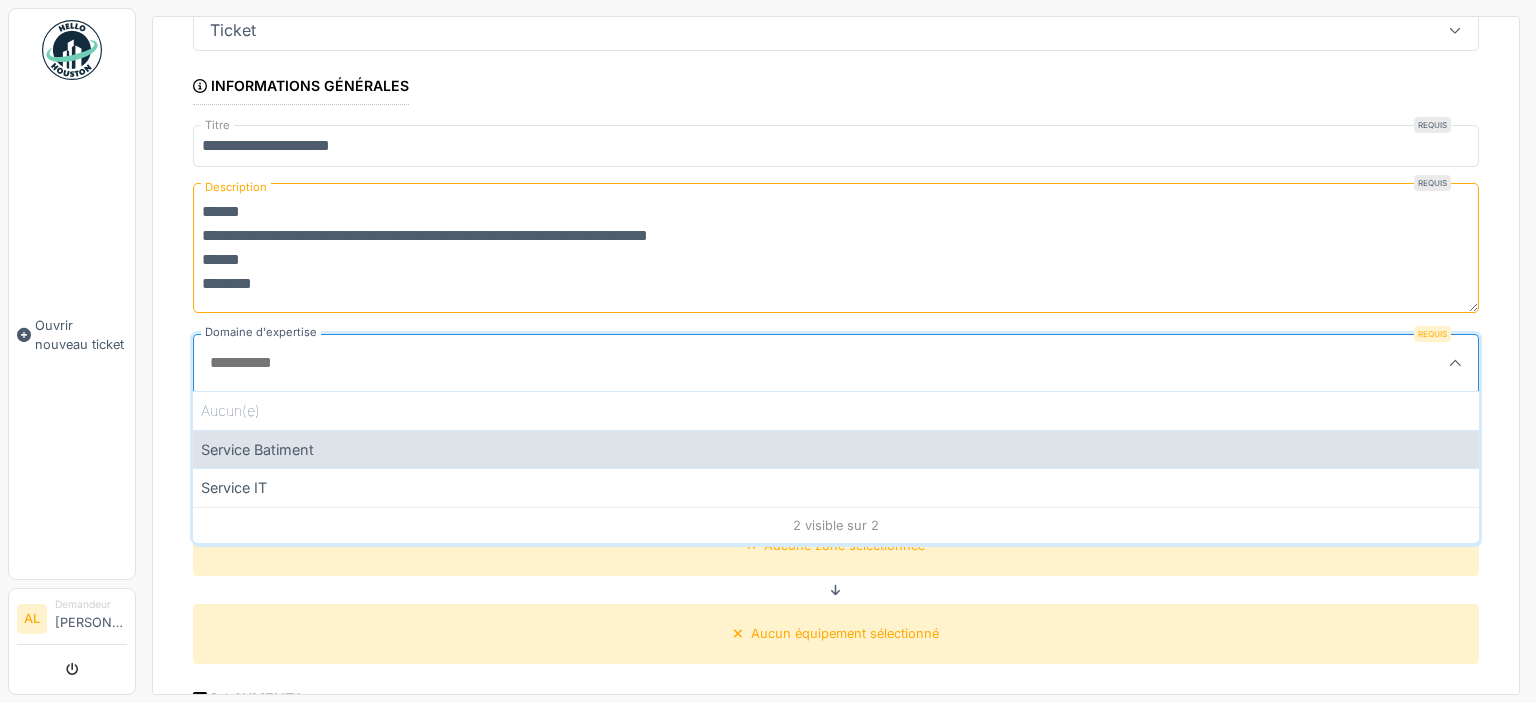 scroll, scrollTop: 180, scrollLeft: 0, axis: vertical 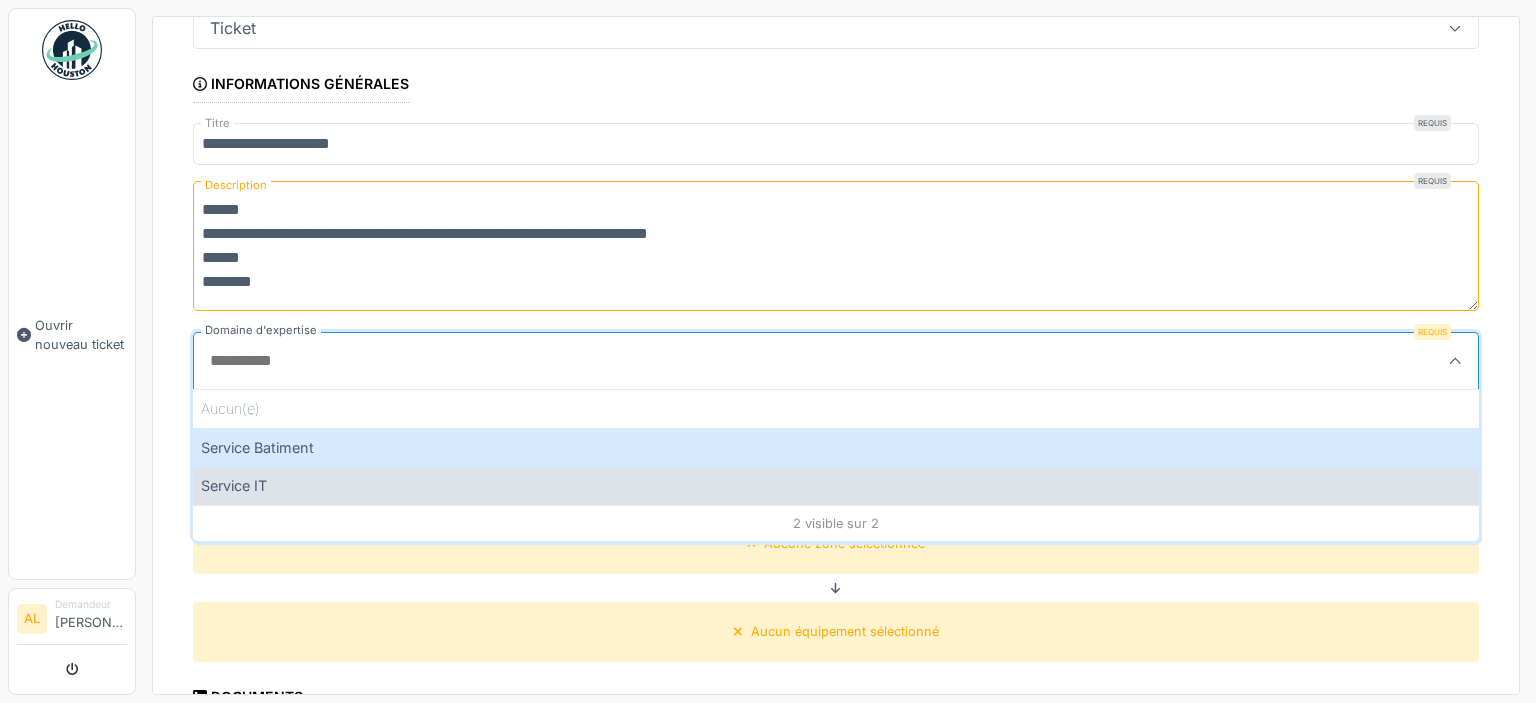 click on "Service IT" at bounding box center [836, 485] 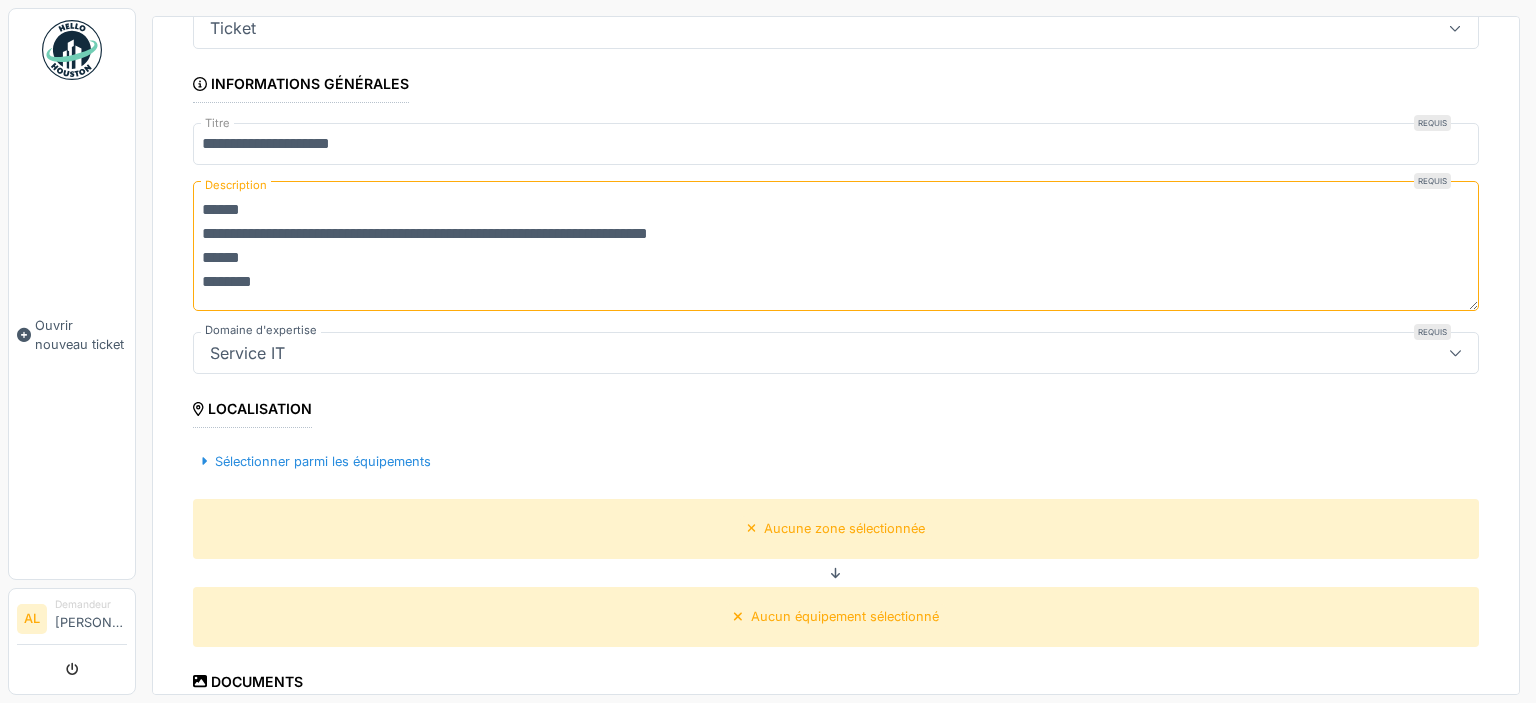 click on "Service IT" at bounding box center (247, 353) 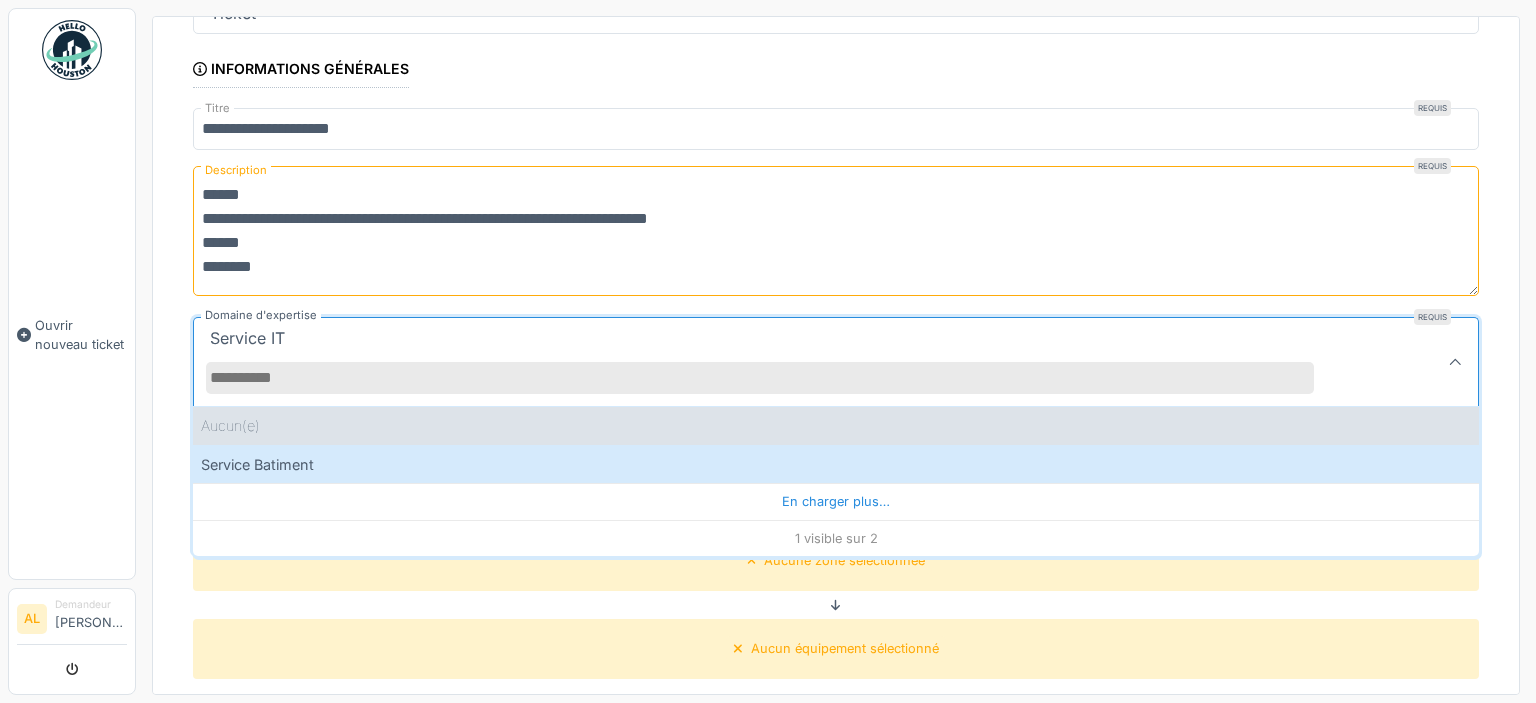 scroll, scrollTop: 196, scrollLeft: 0, axis: vertical 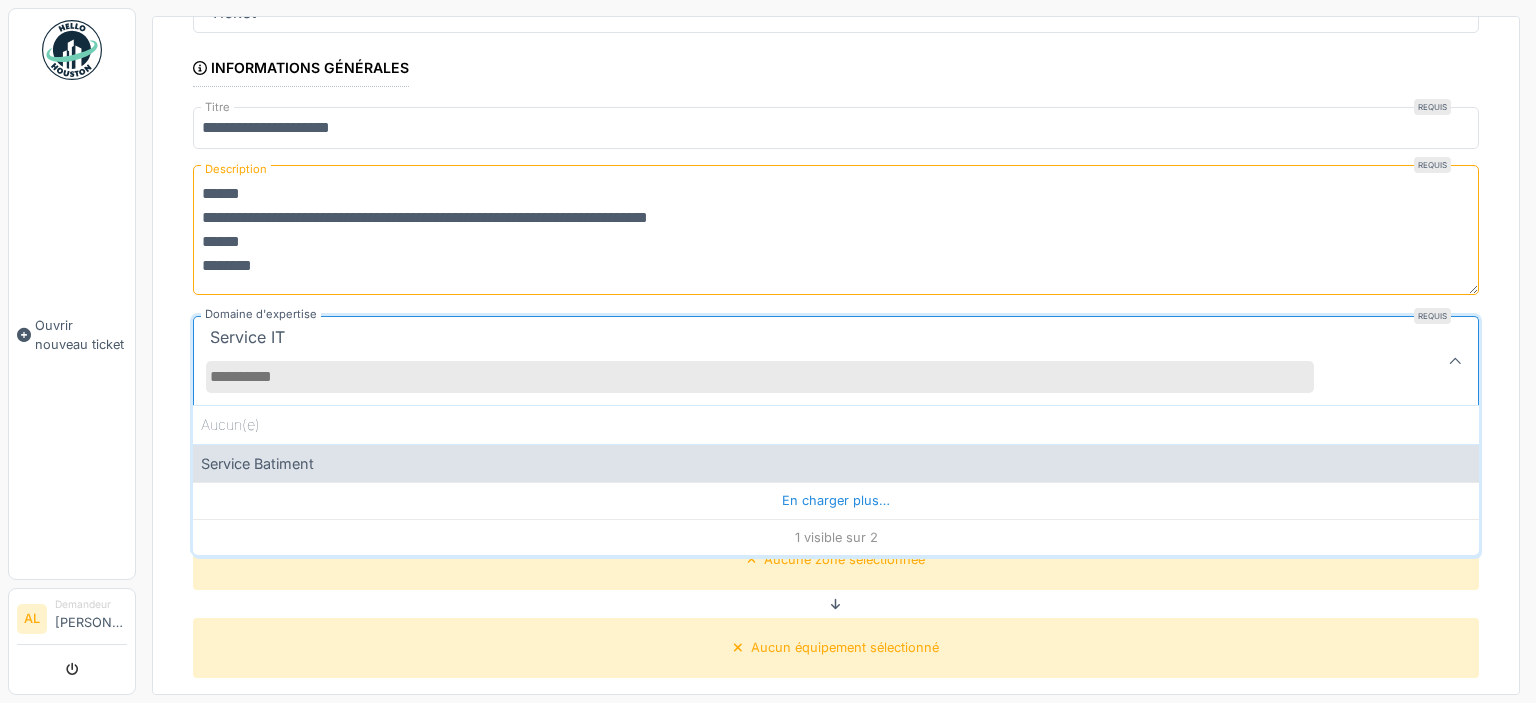 click on "Service Batiment" at bounding box center (836, 463) 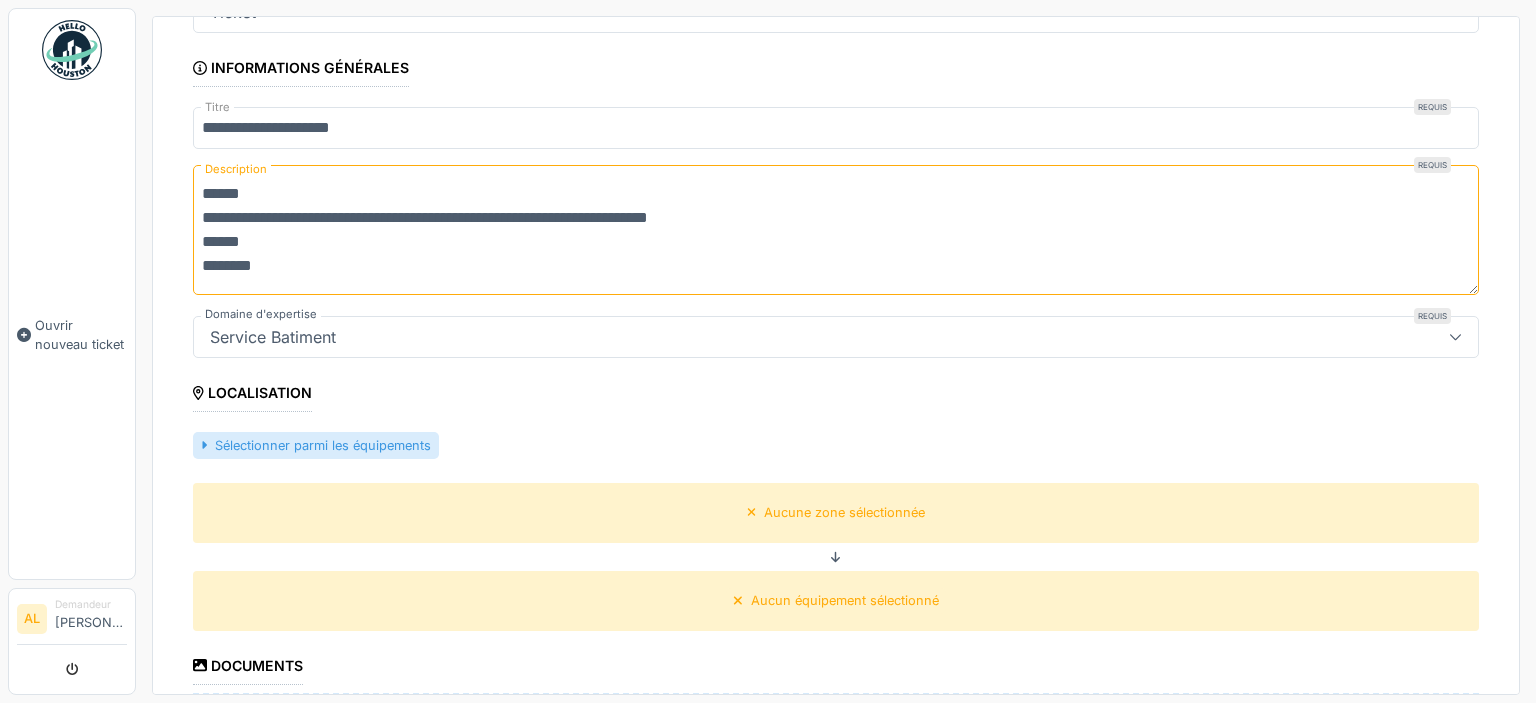 click on "Sélectionner parmi les équipements" at bounding box center [316, 445] 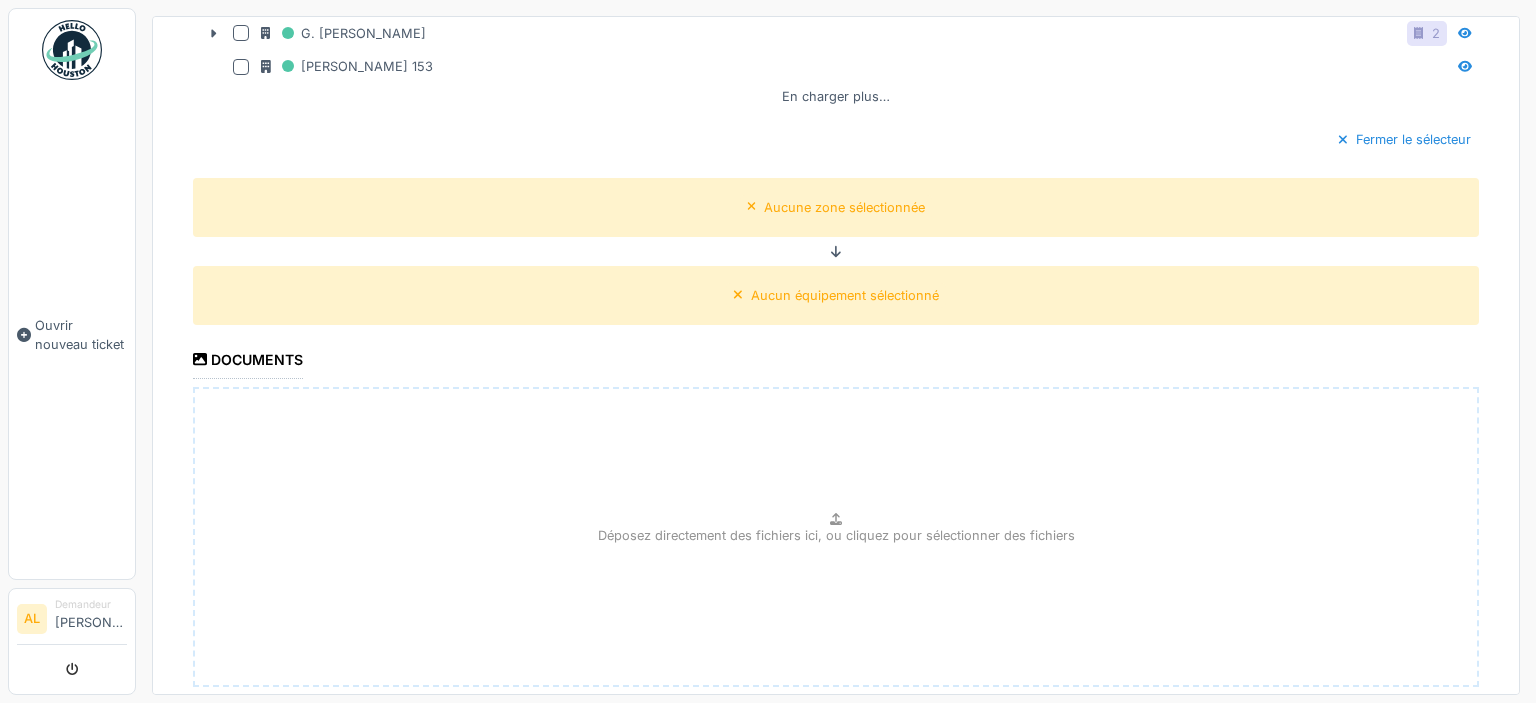 scroll, scrollTop: 868, scrollLeft: 0, axis: vertical 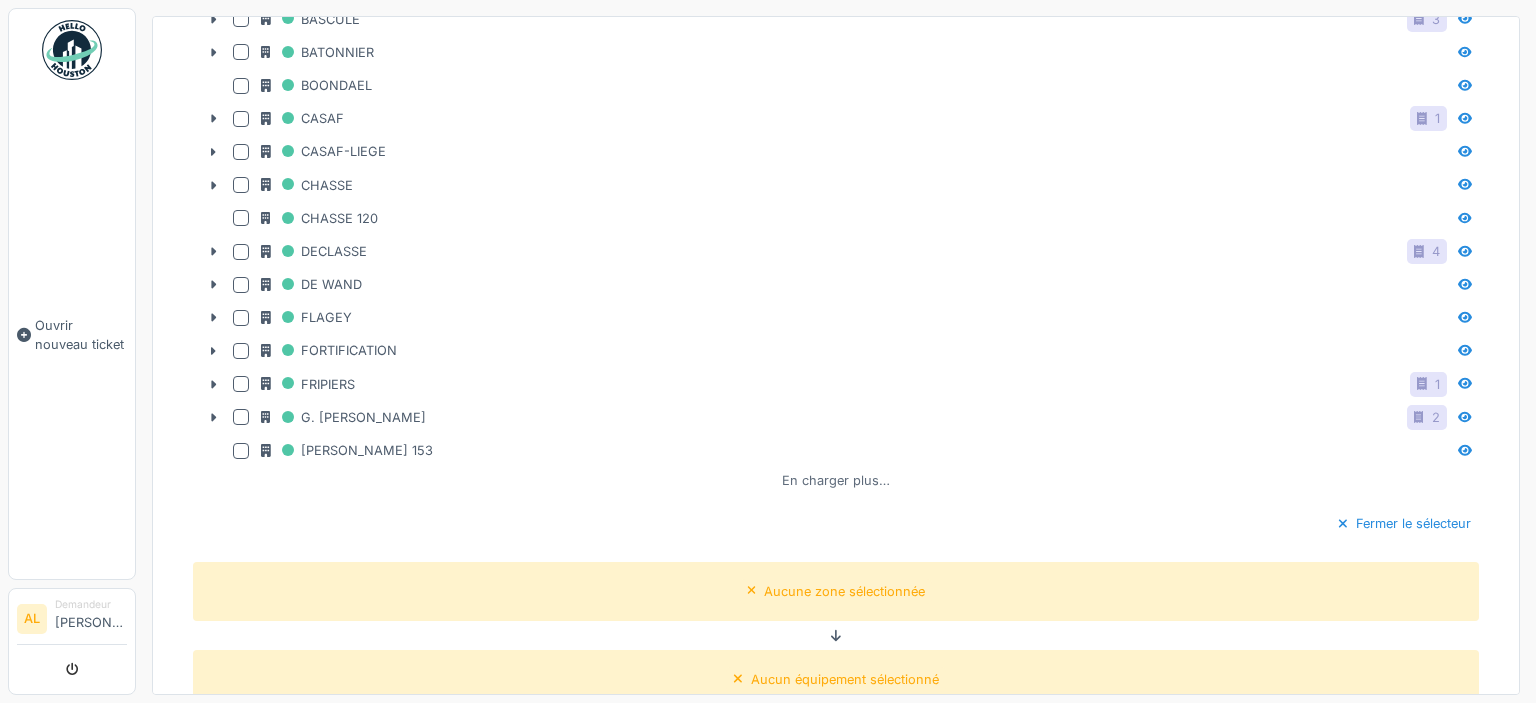 click on "En charger plus…" at bounding box center (836, 480) 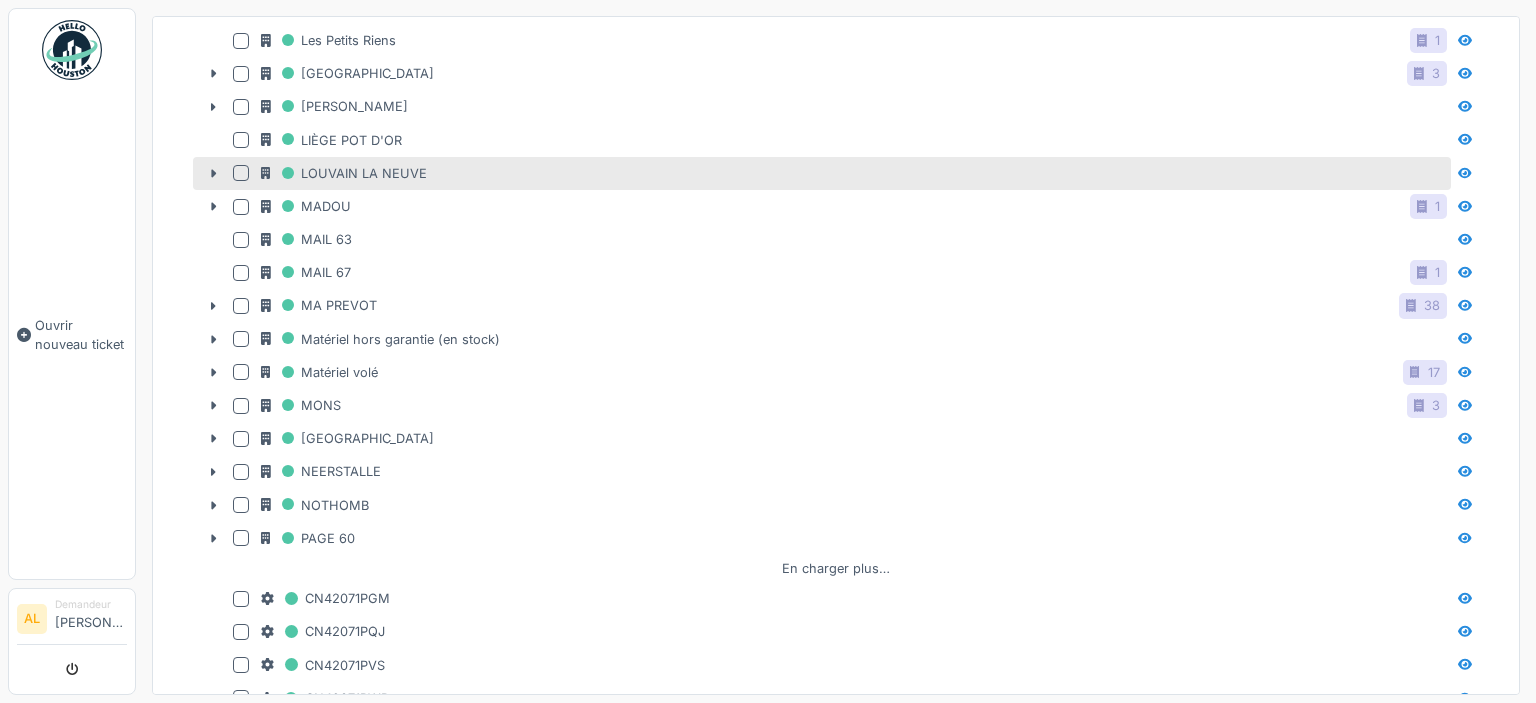 scroll, scrollTop: 1732, scrollLeft: 0, axis: vertical 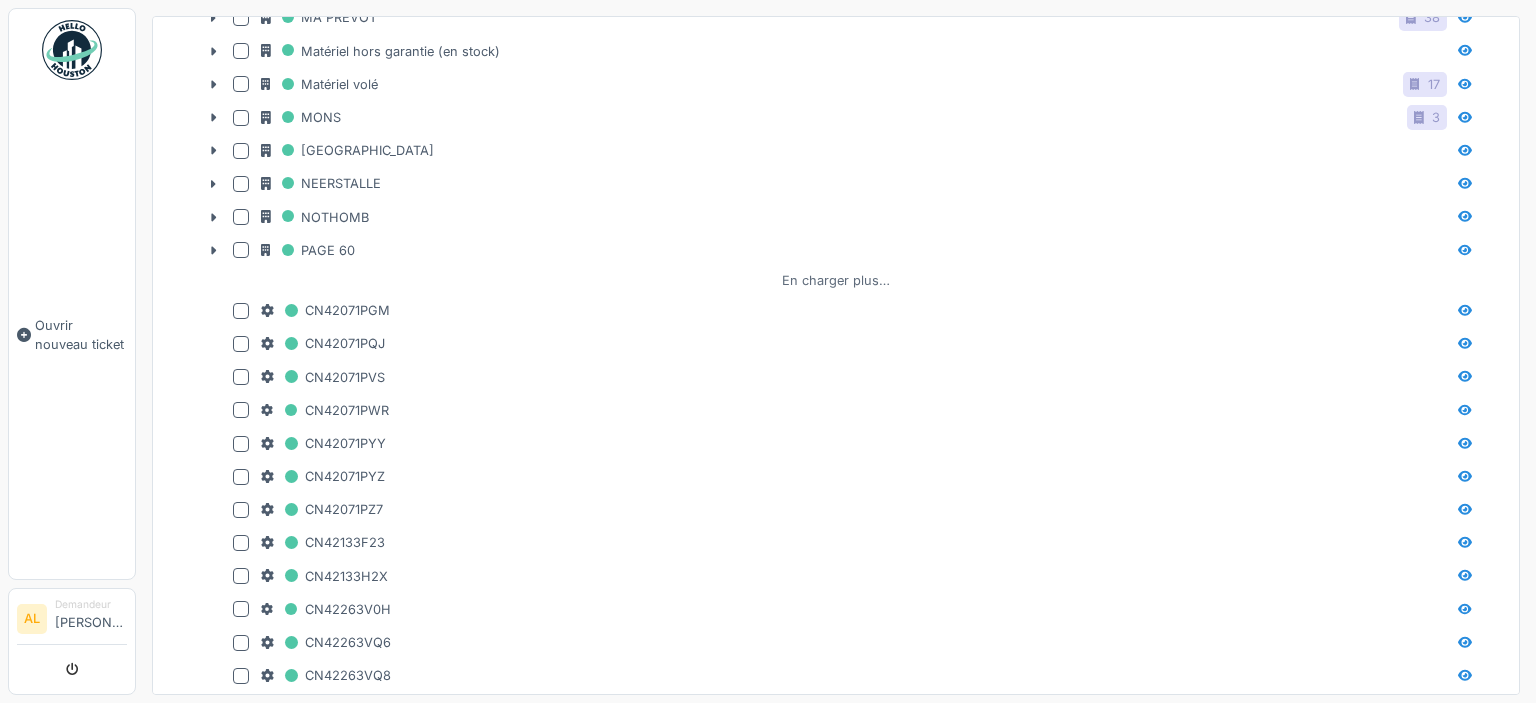 click on "En charger plus…" at bounding box center [836, 280] 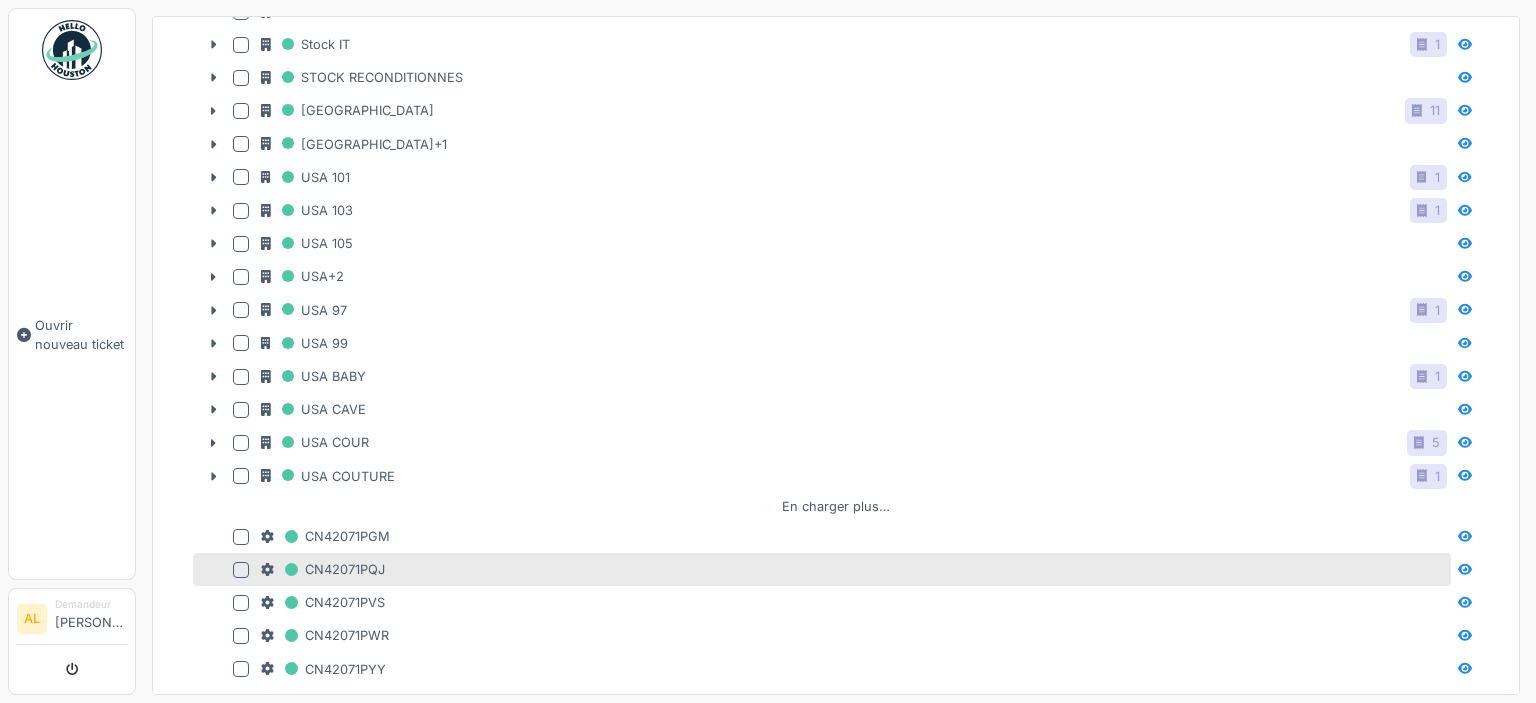 scroll, scrollTop: 2116, scrollLeft: 0, axis: vertical 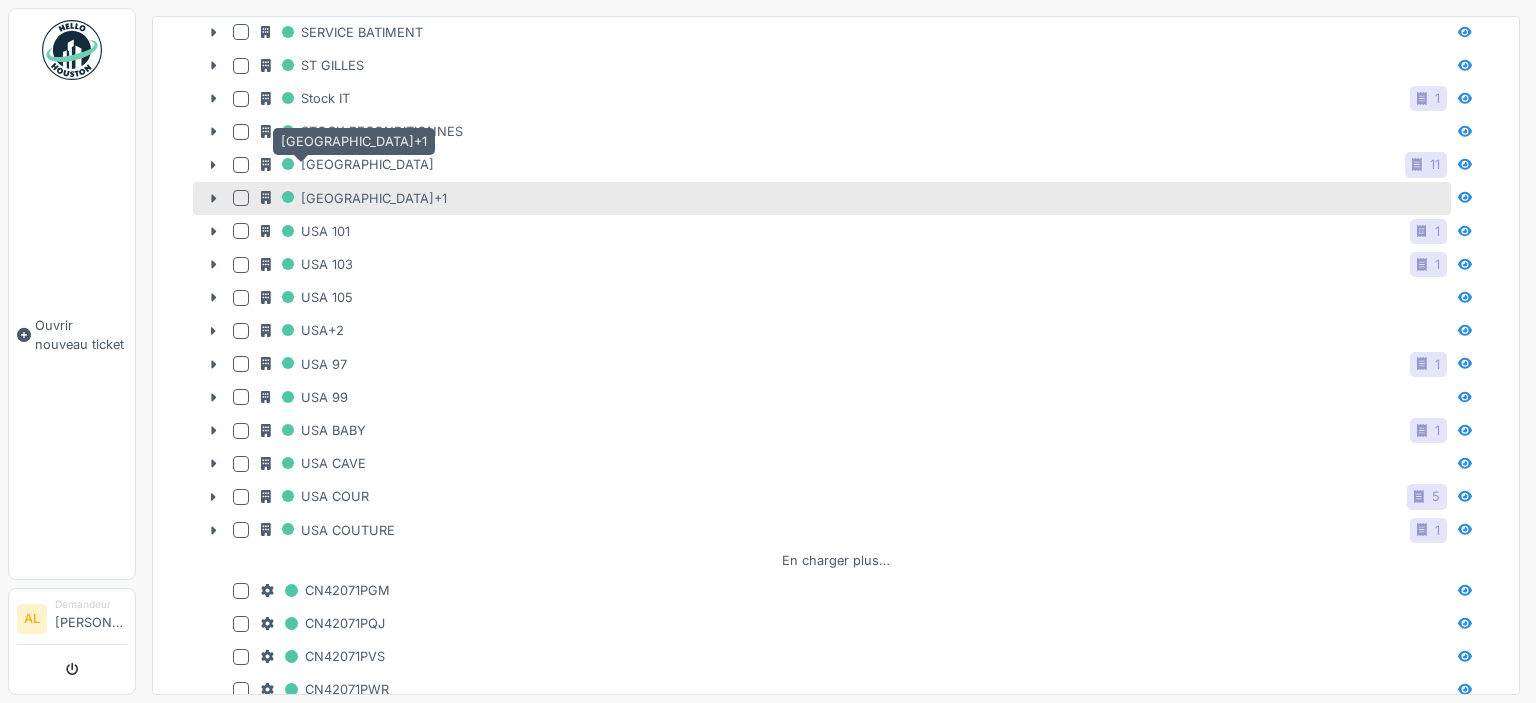 click on "USA+1" at bounding box center (354, 198) 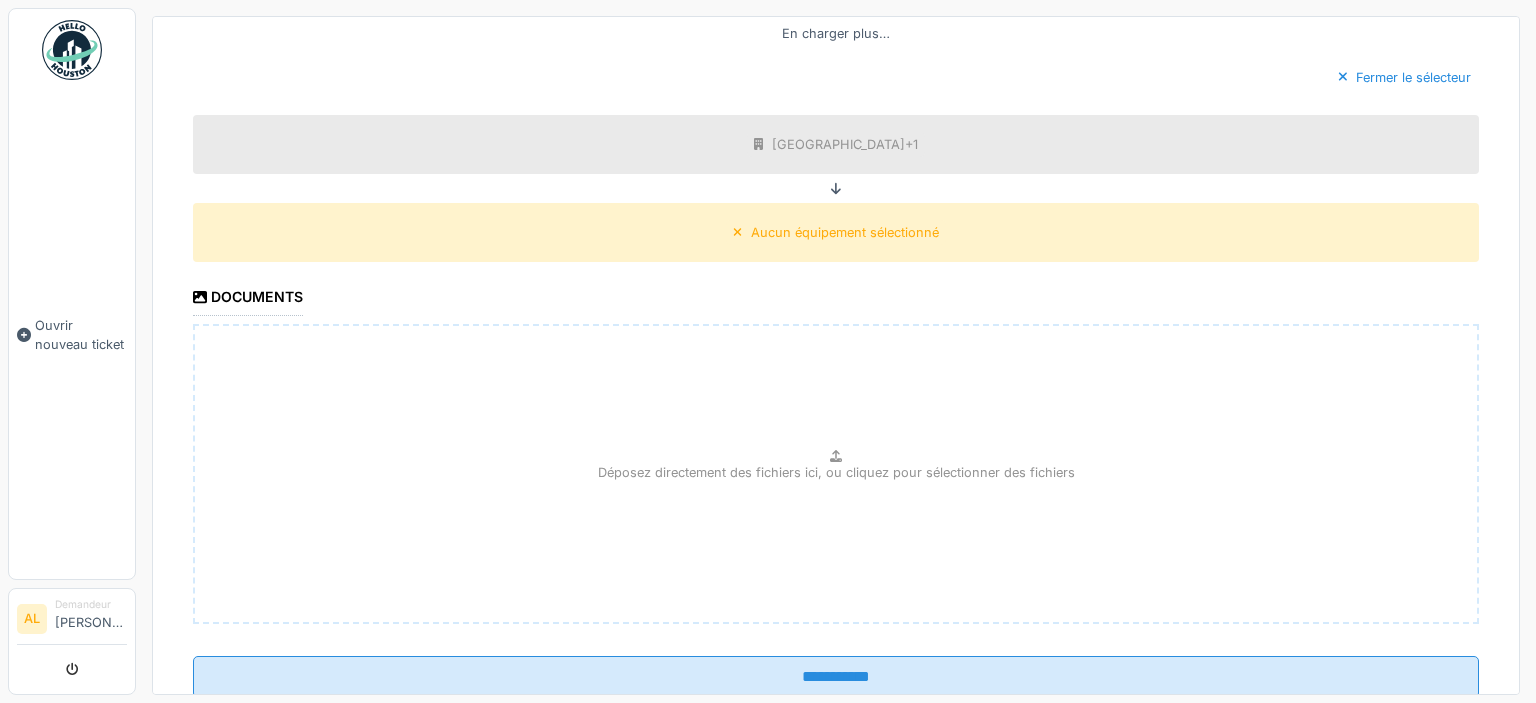 scroll, scrollTop: 4010, scrollLeft: 0, axis: vertical 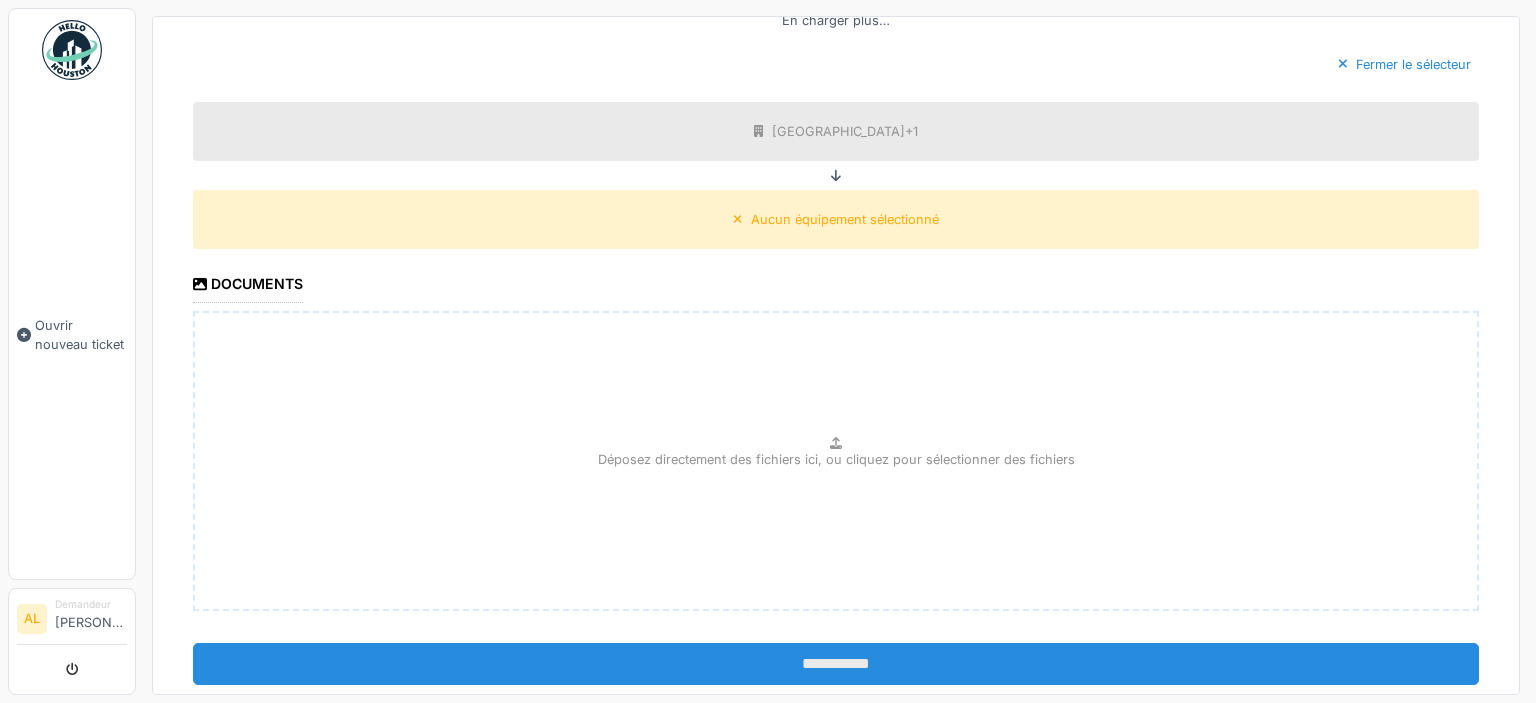 click on "**********" at bounding box center [836, 664] 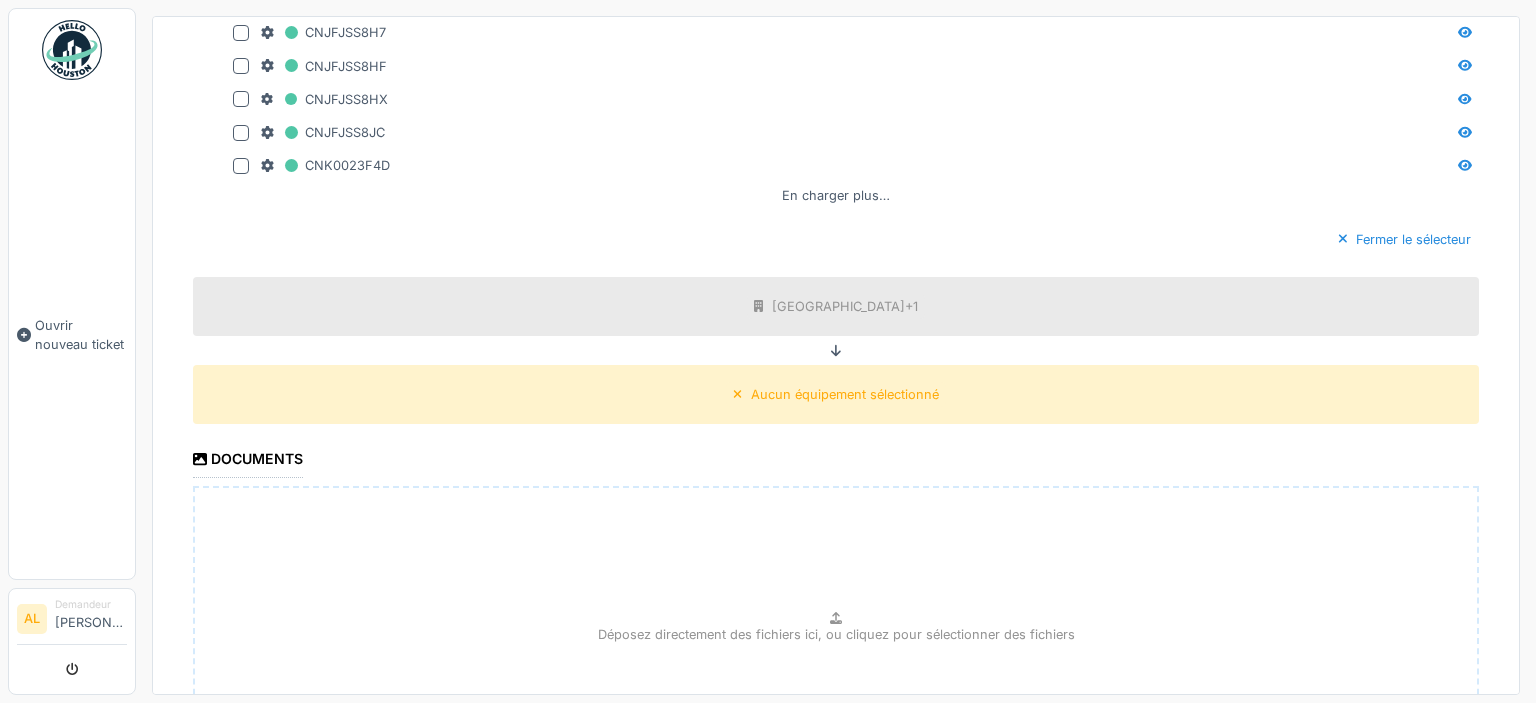 scroll, scrollTop: 3818, scrollLeft: 0, axis: vertical 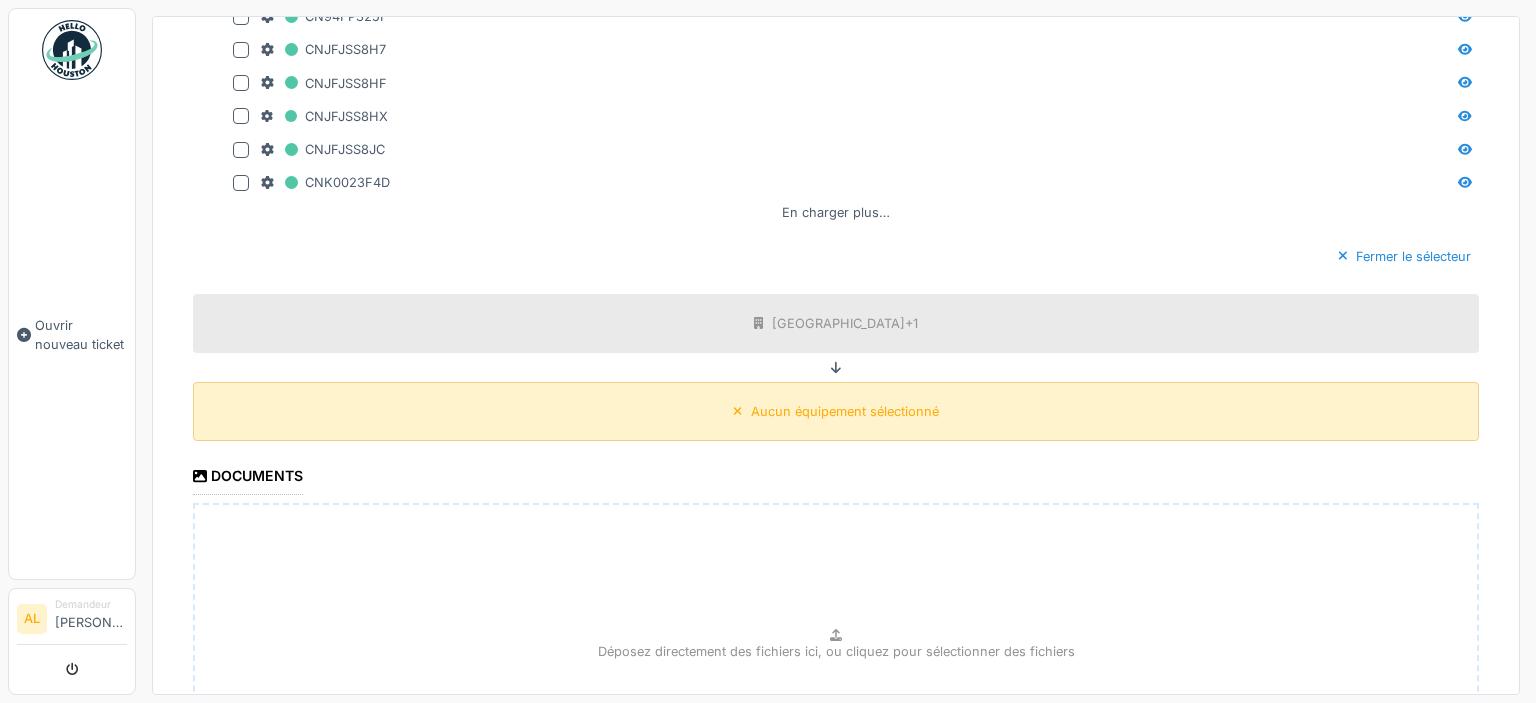 click on "Aucun équipement sélectionné" at bounding box center [845, 411] 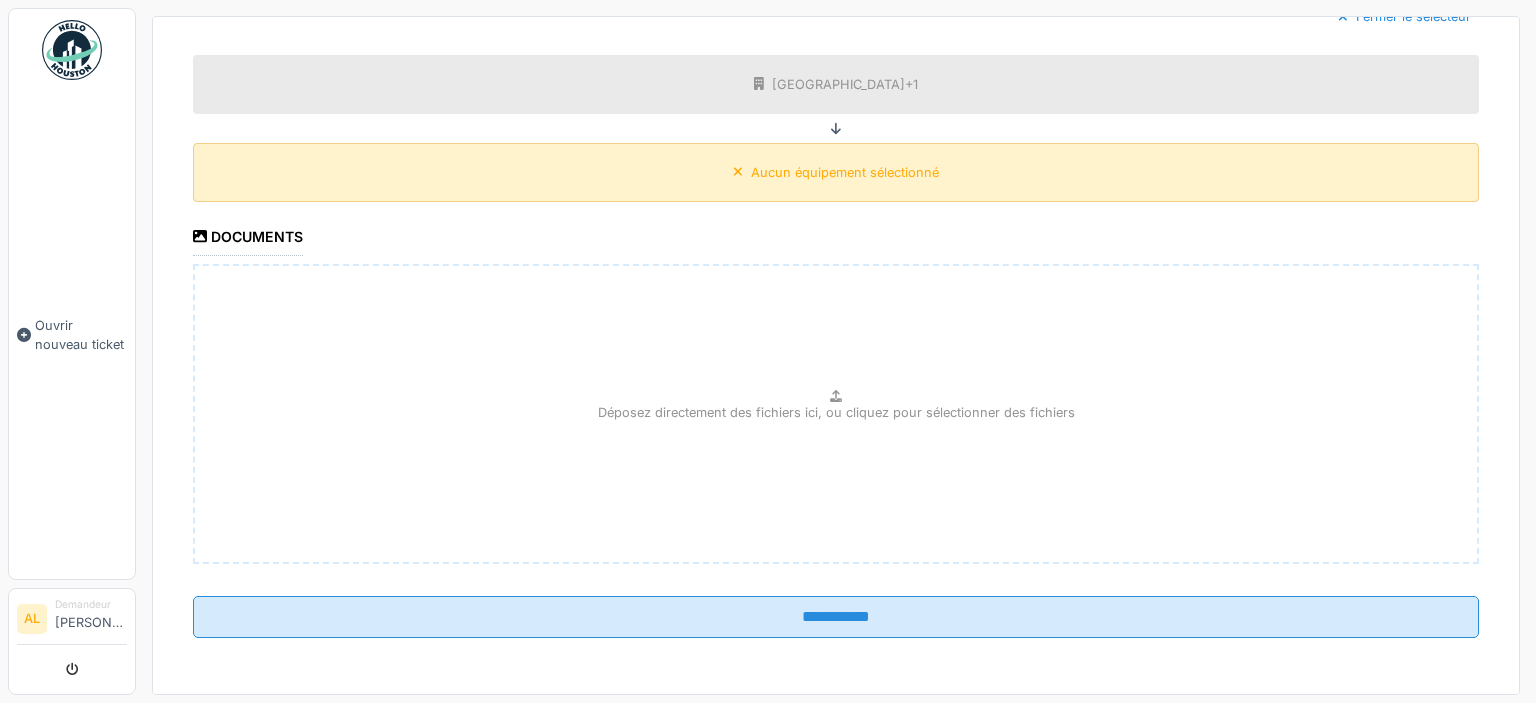 scroll, scrollTop: 1167, scrollLeft: 0, axis: vertical 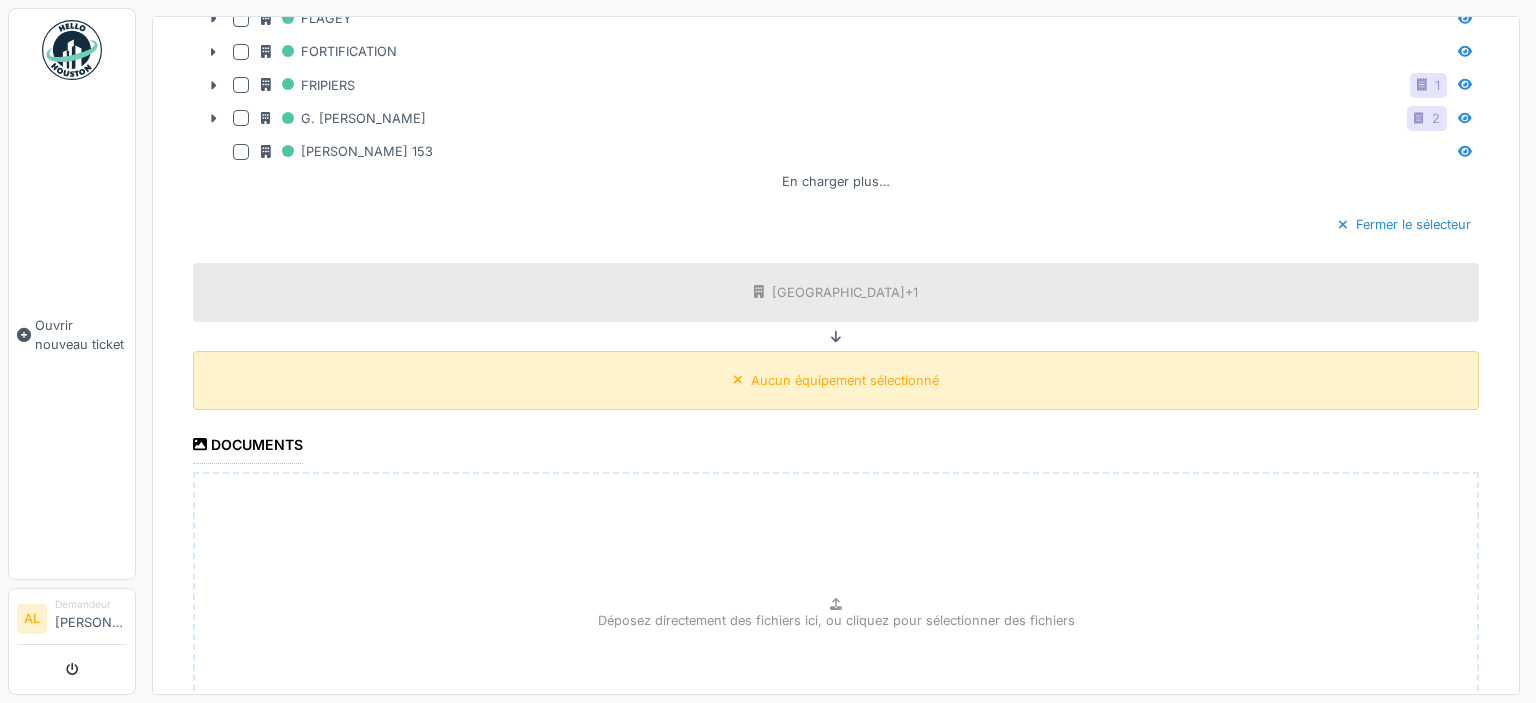click on "Aucun équipement sélectionné" at bounding box center [845, 380] 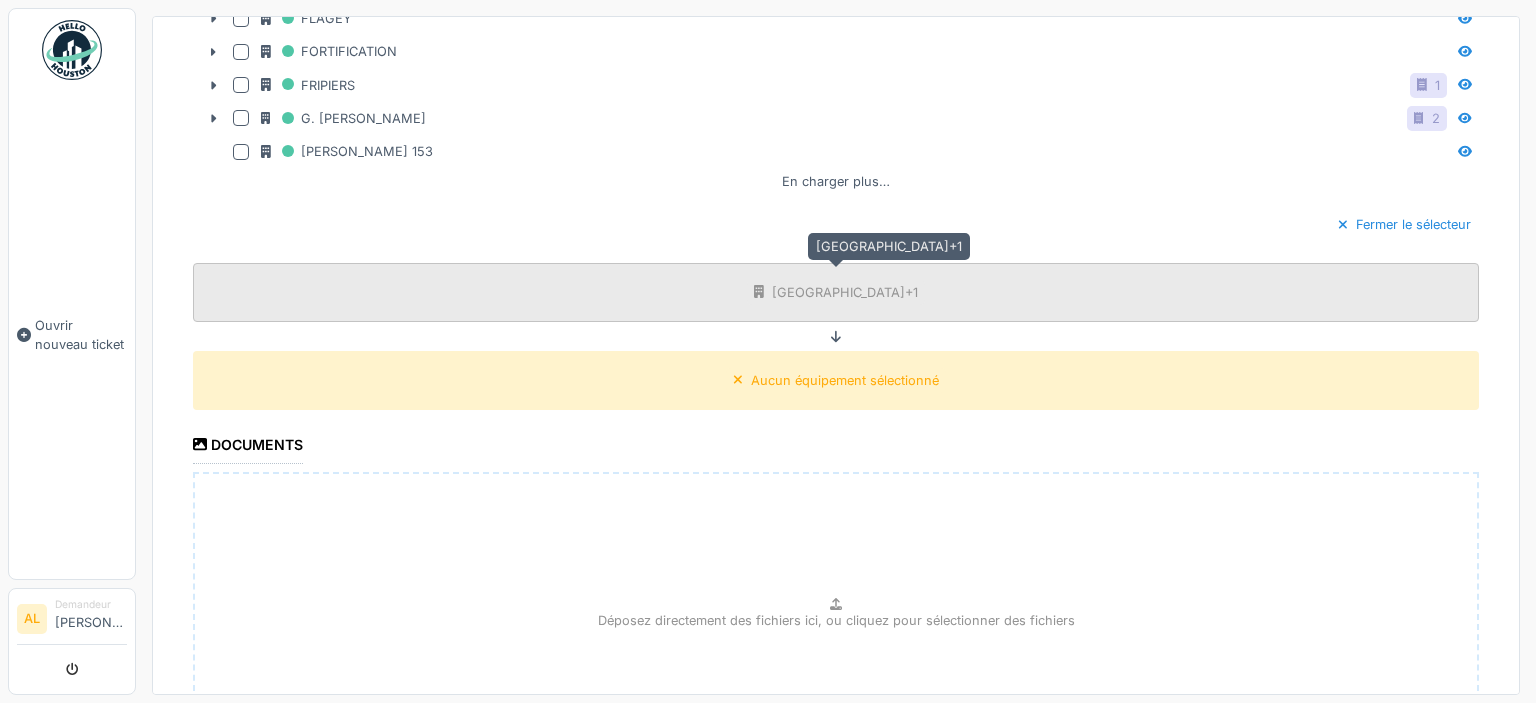 click on "USA+1" at bounding box center (836, 292) 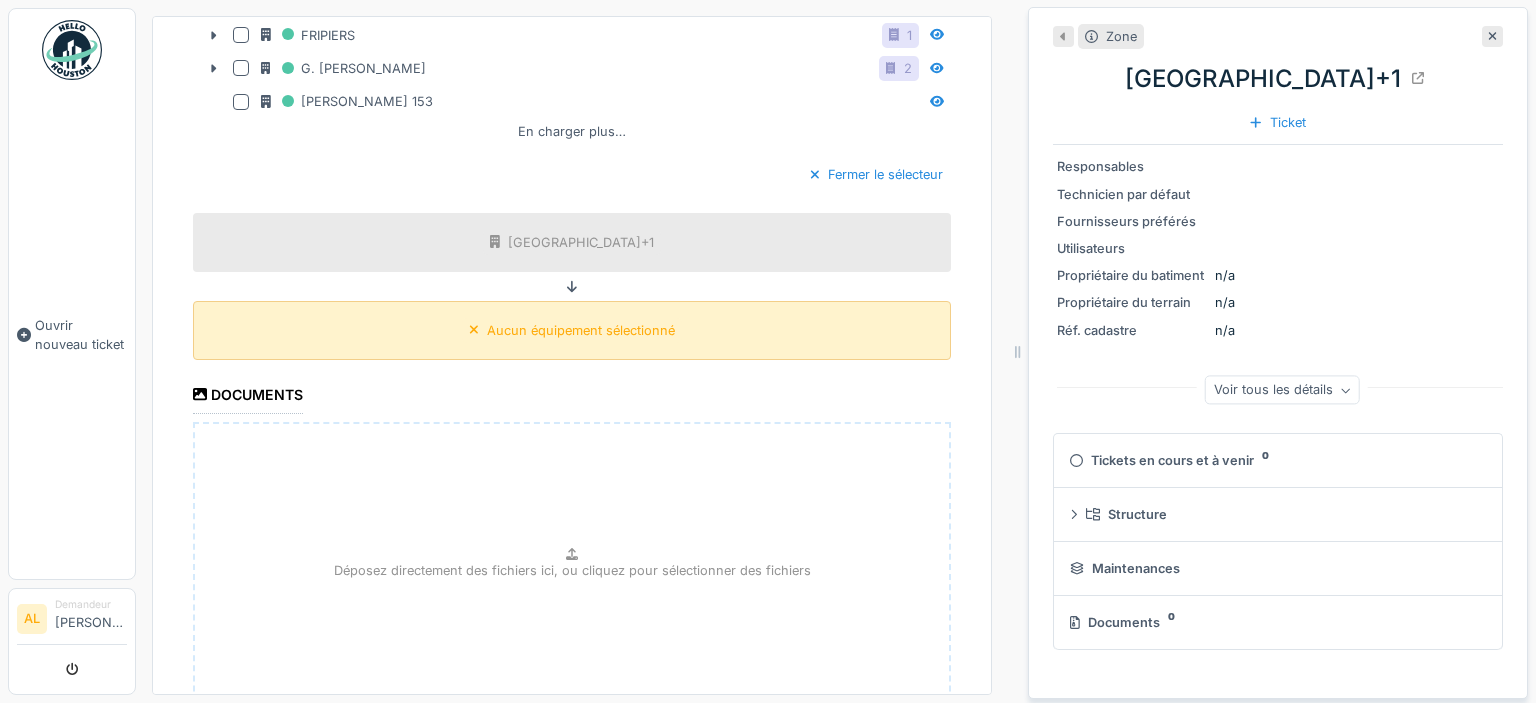 click on "Aucun équipement sélectionné" at bounding box center (581, 330) 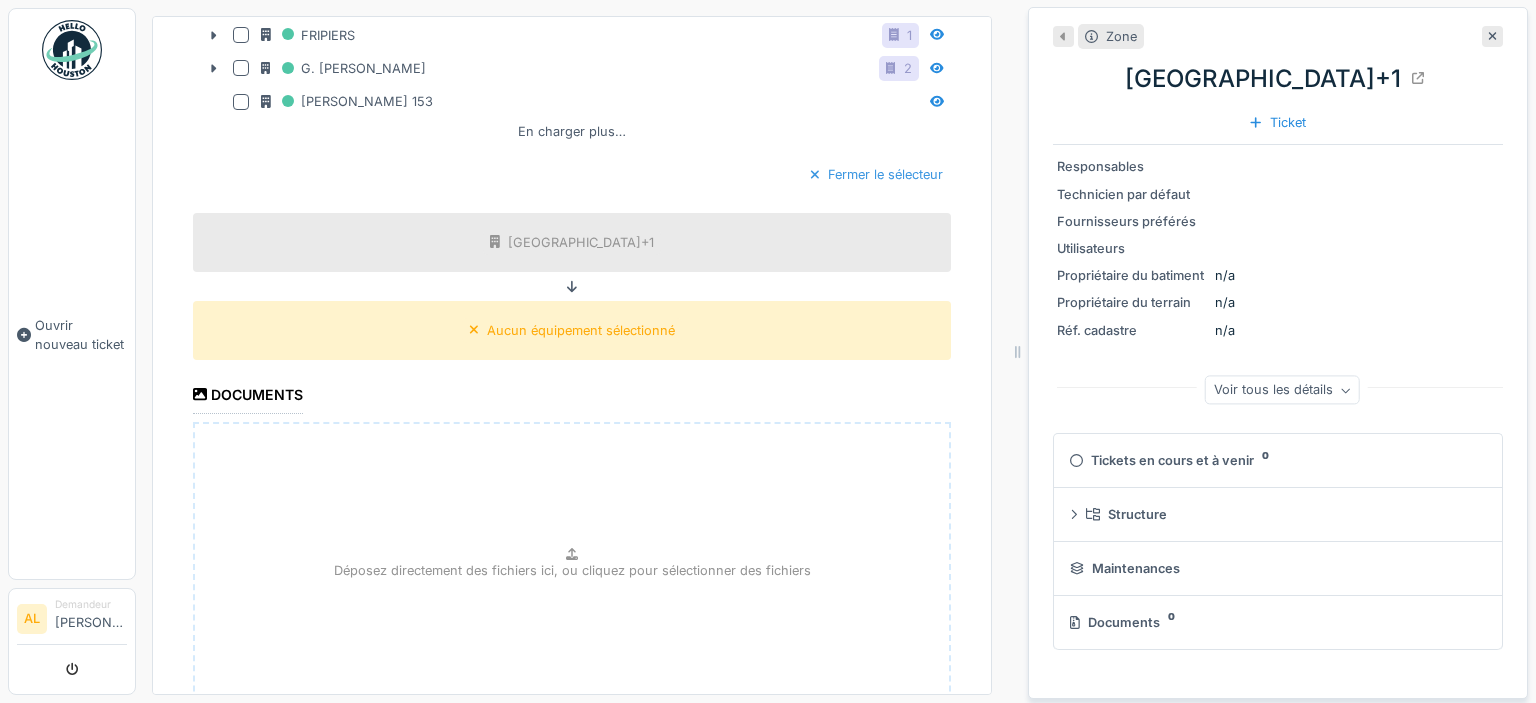 click on "Fermer le sélecteur" at bounding box center (876, 174) 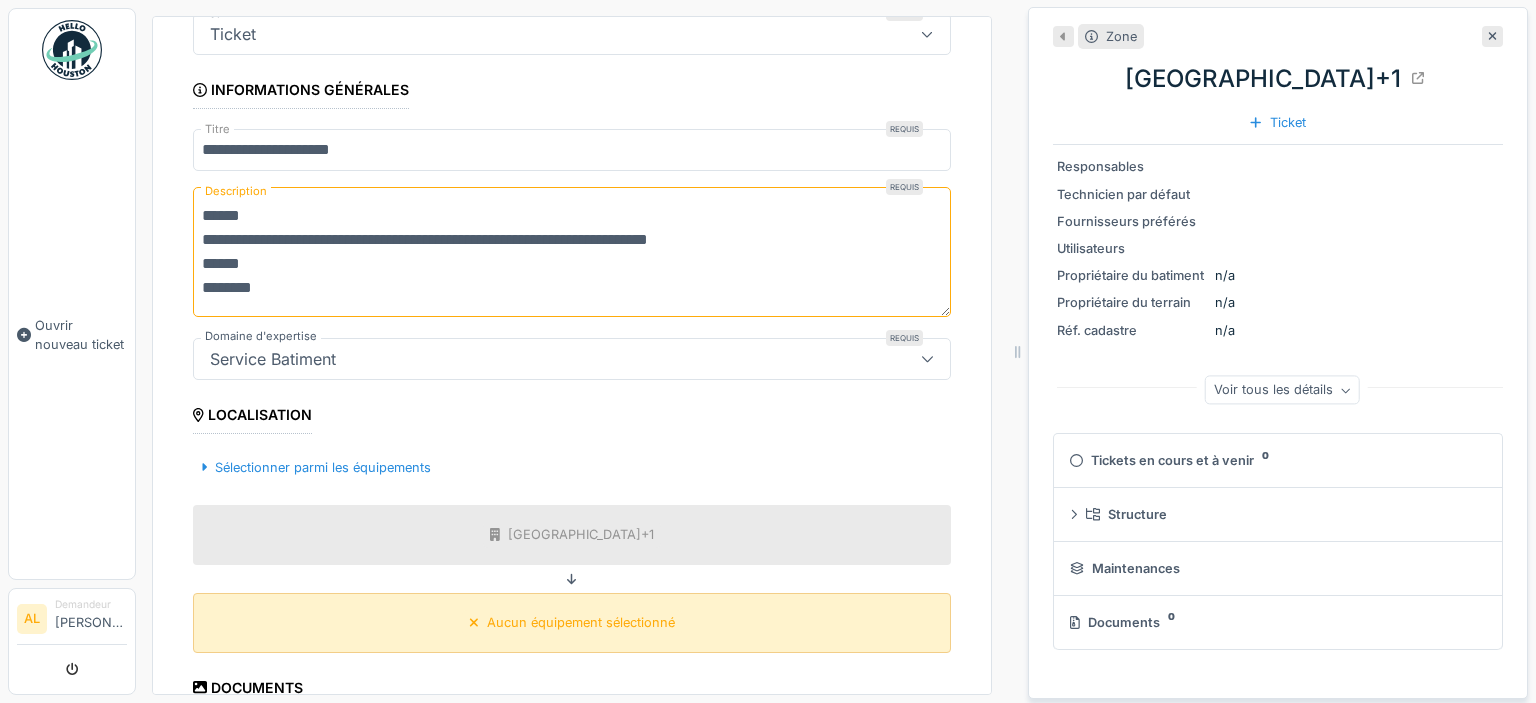 scroll, scrollTop: 137, scrollLeft: 0, axis: vertical 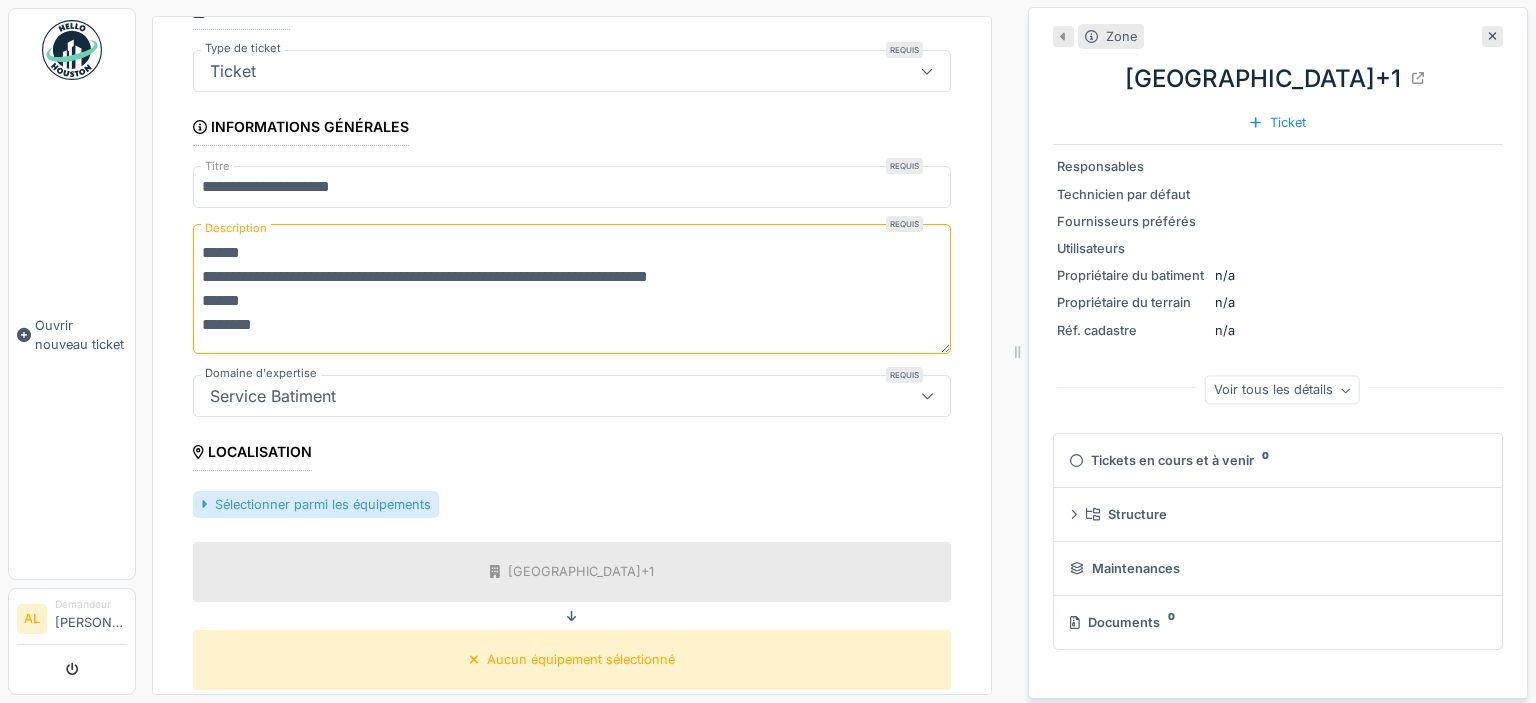 click on "Sélectionner parmi les équipements" at bounding box center [316, 504] 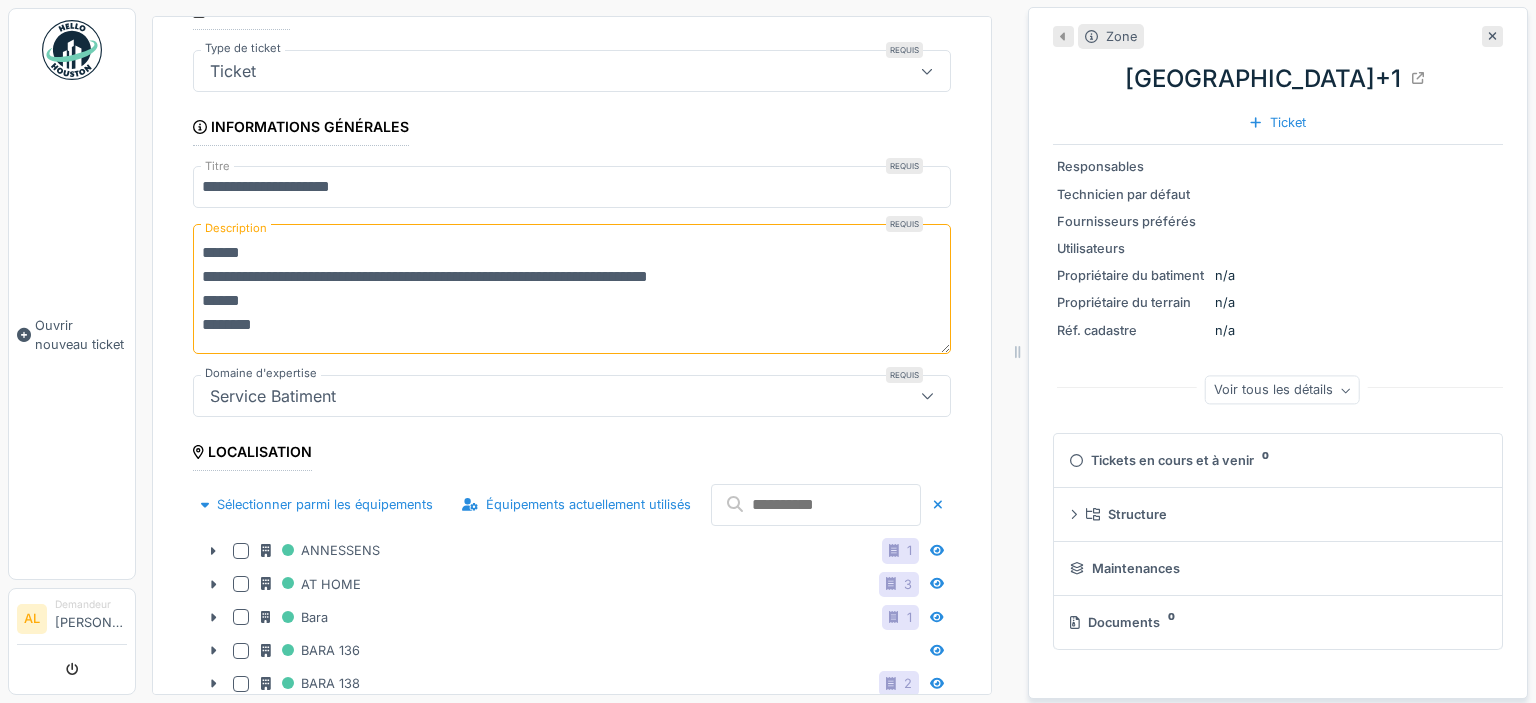 click at bounding box center [816, 505] 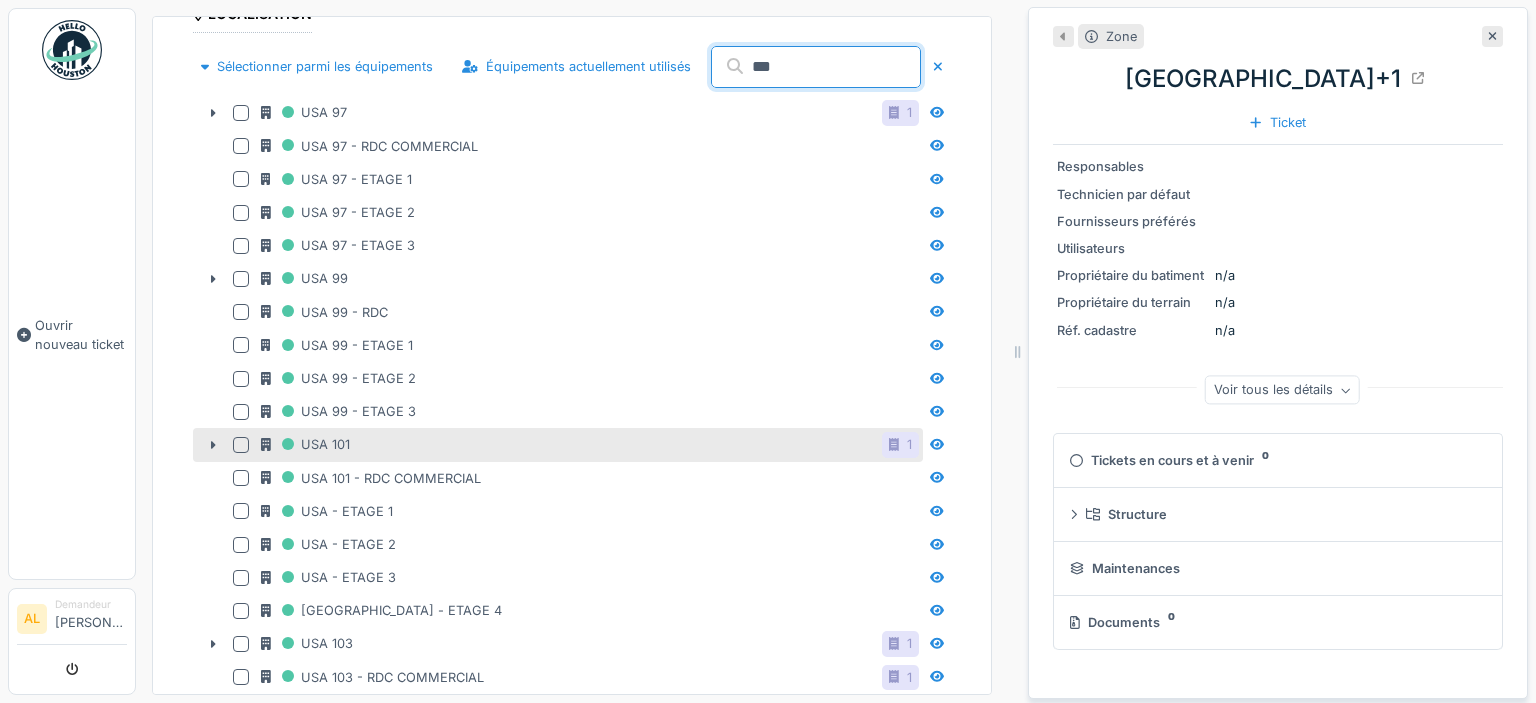 scroll, scrollTop: 617, scrollLeft: 0, axis: vertical 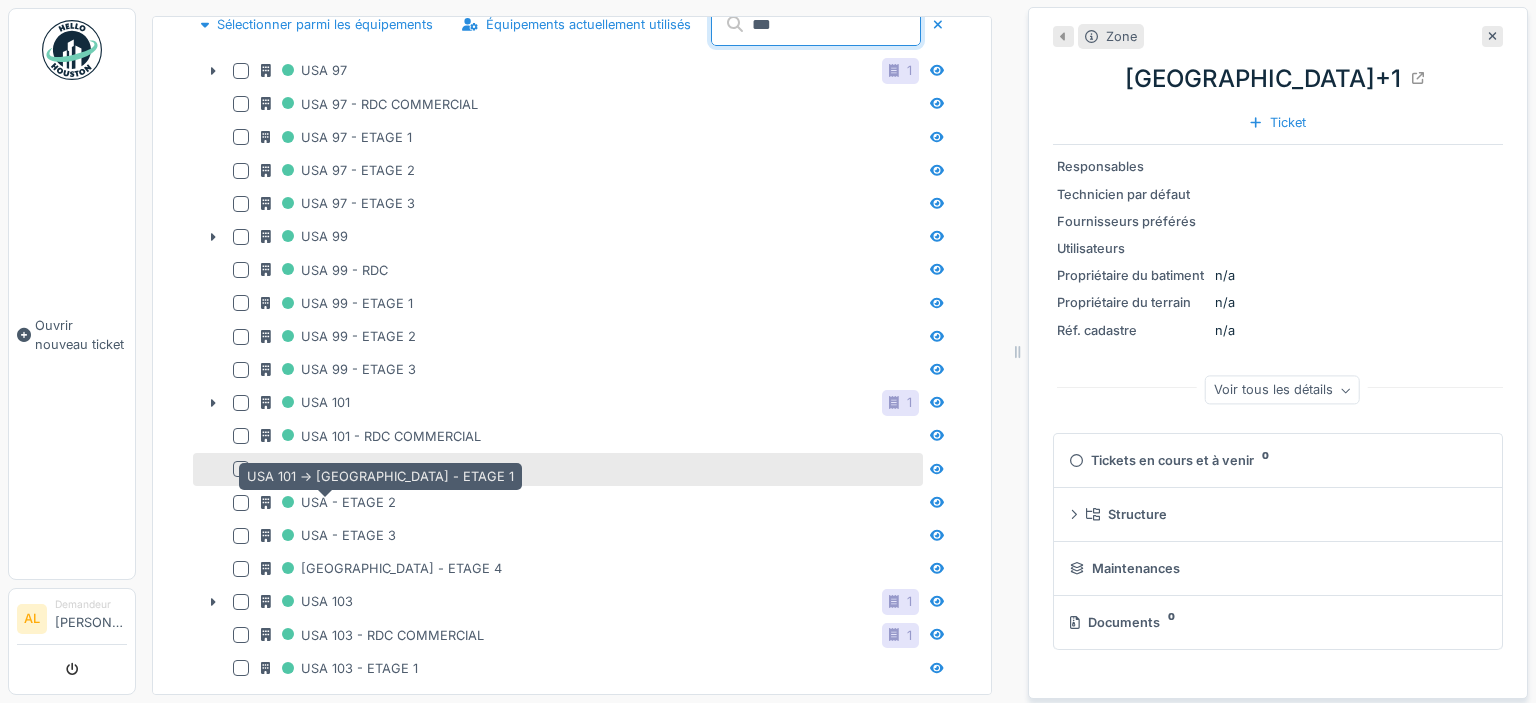 type on "***" 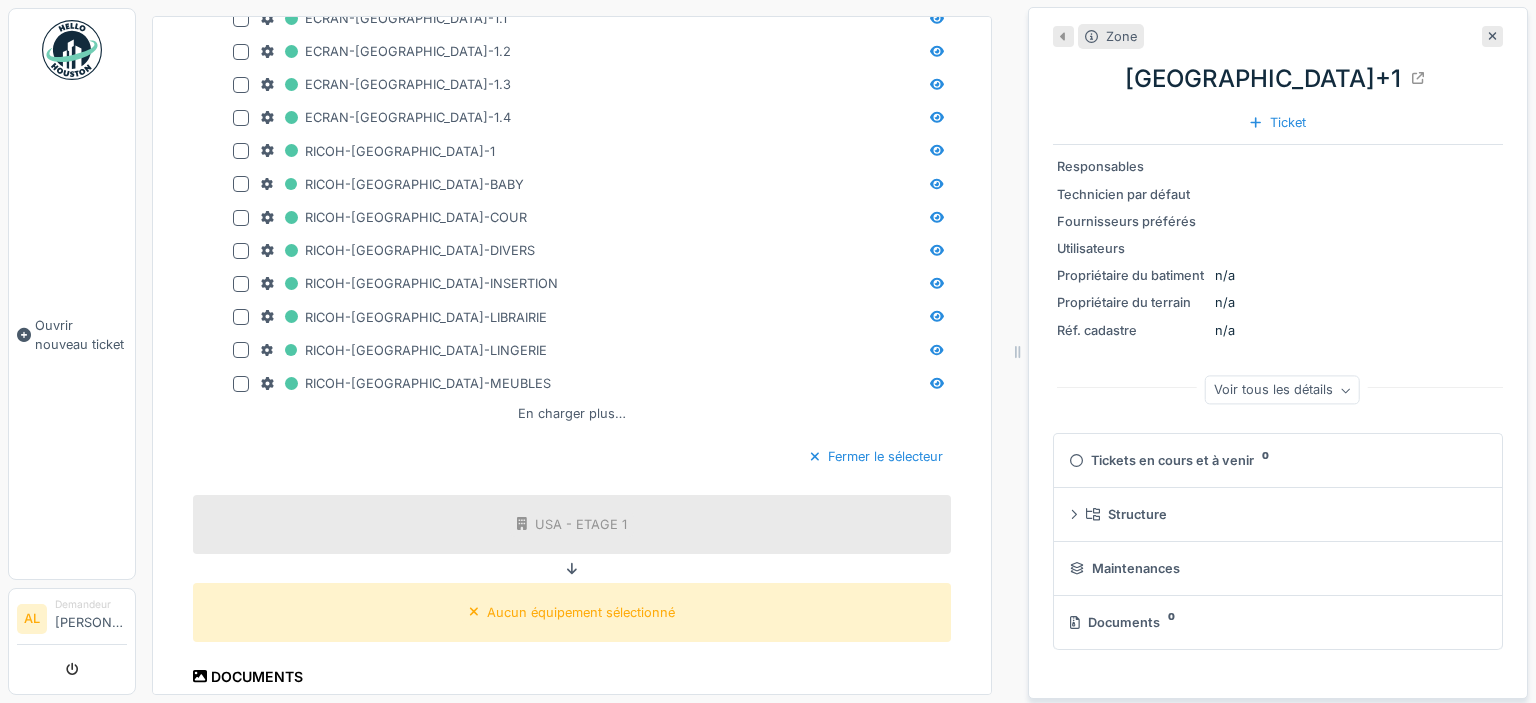 scroll, scrollTop: 1673, scrollLeft: 0, axis: vertical 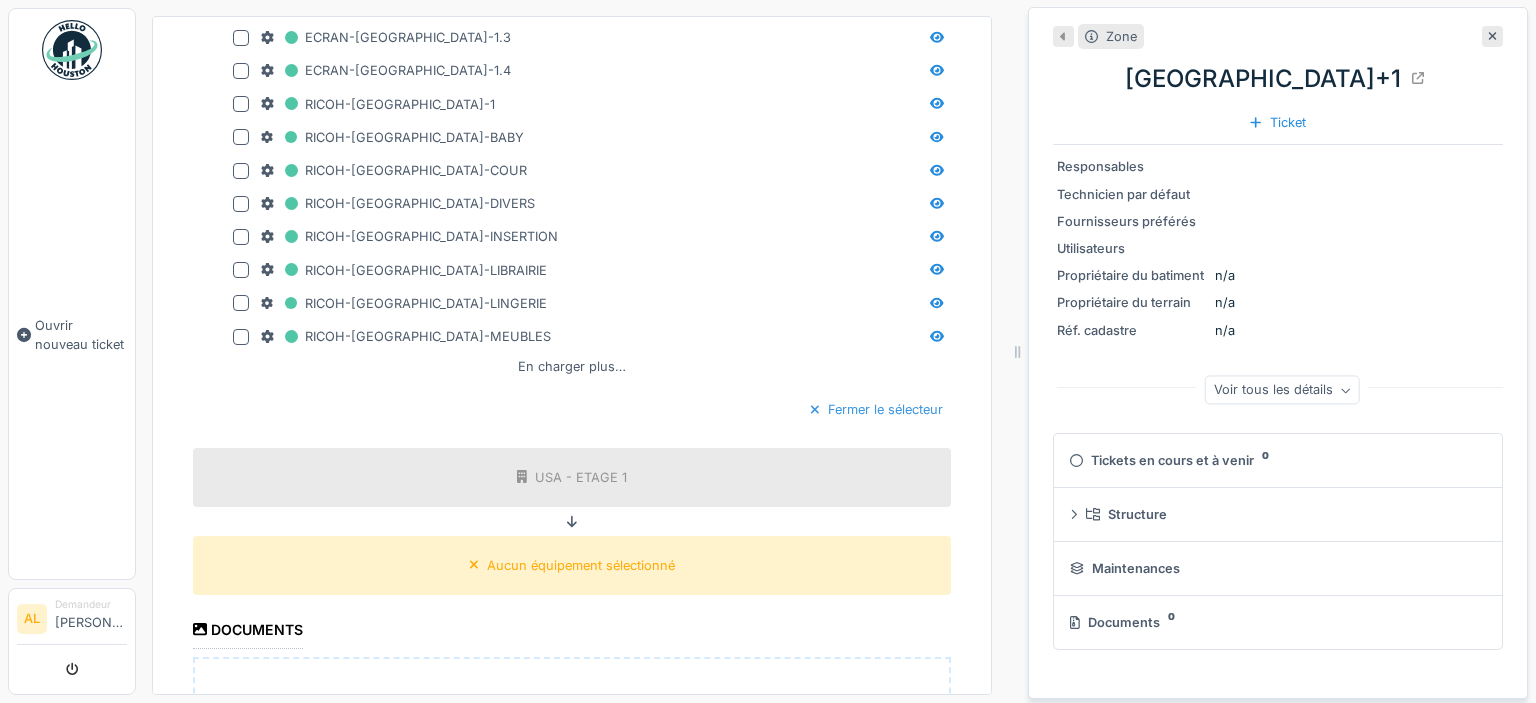 click on "Fermer le sélecteur" at bounding box center [876, 409] 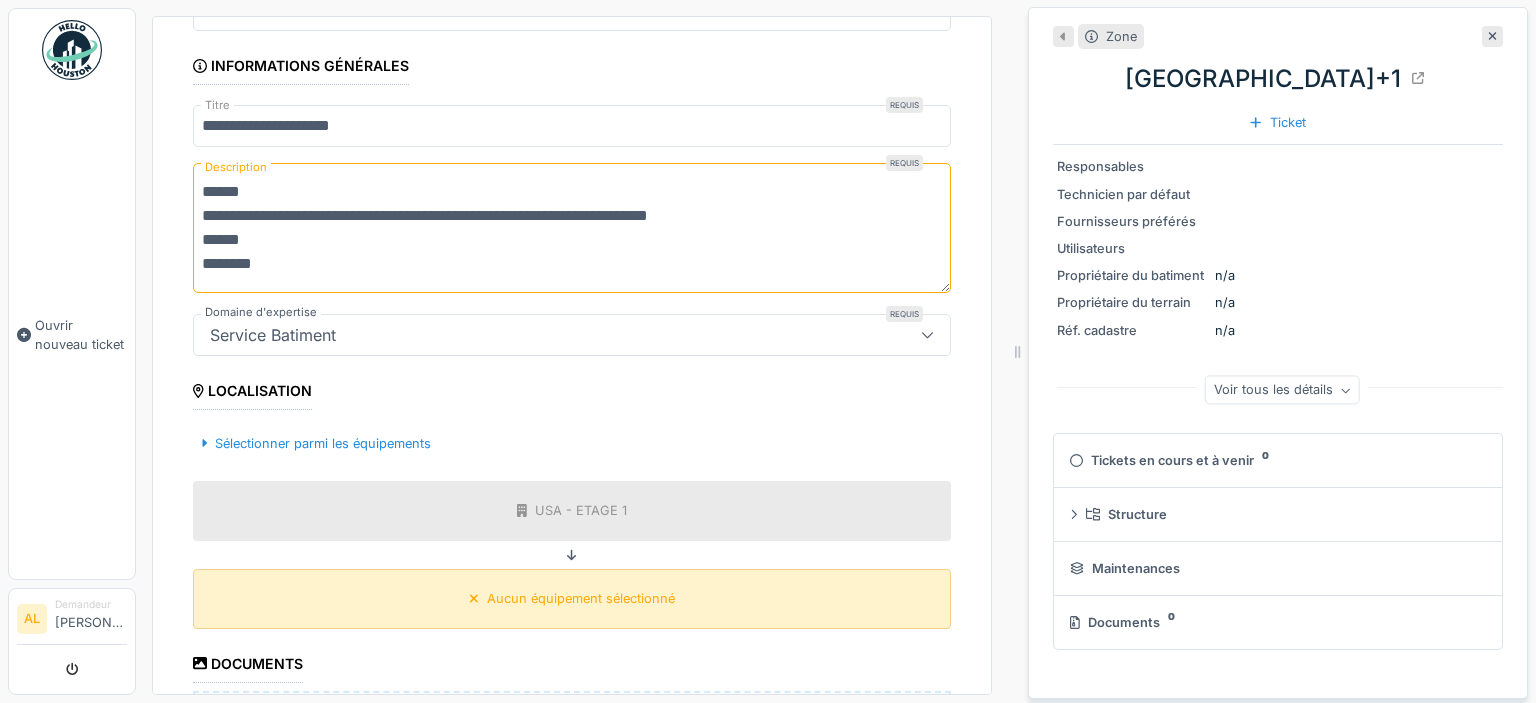 click on "Aucun équipement sélectionné" at bounding box center (581, 598) 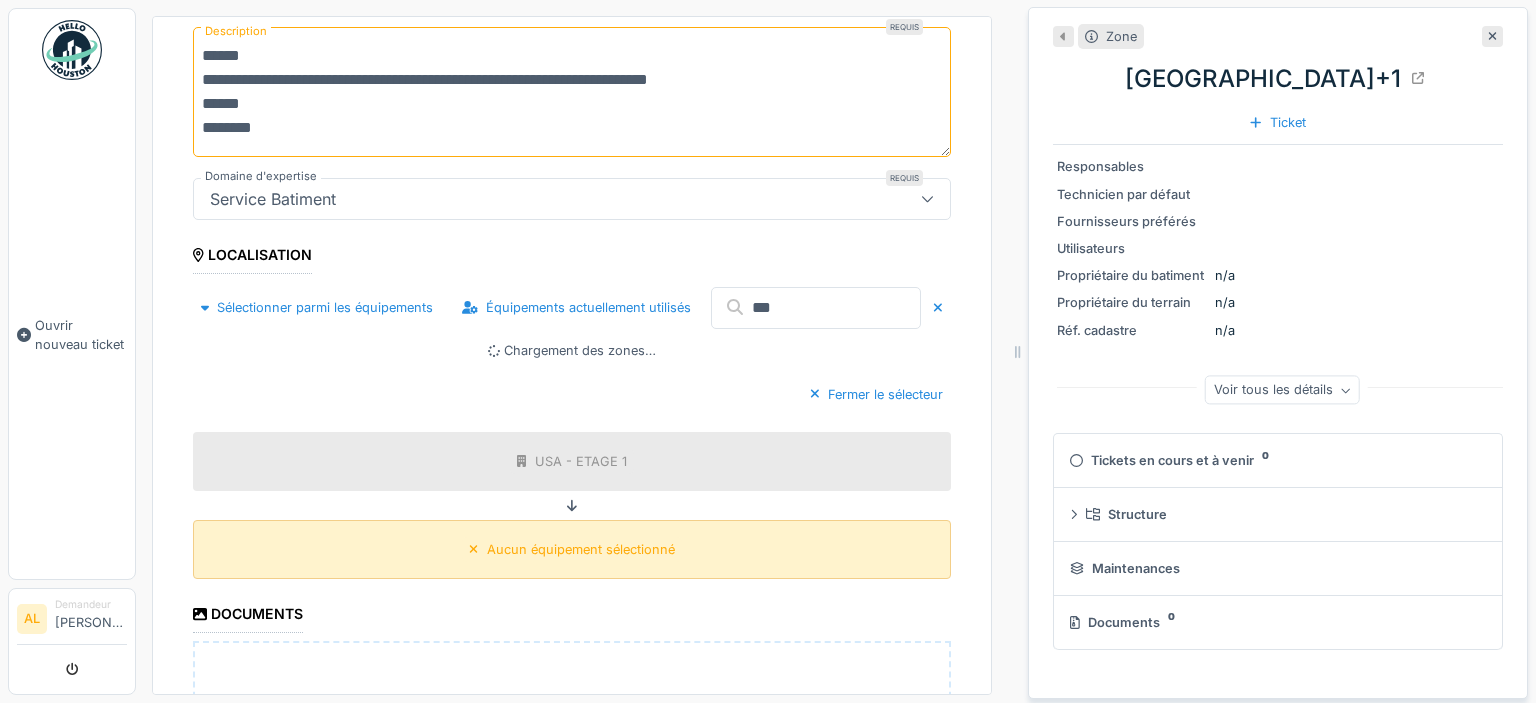 click on "Aucun équipement sélectionné" at bounding box center (581, 549) 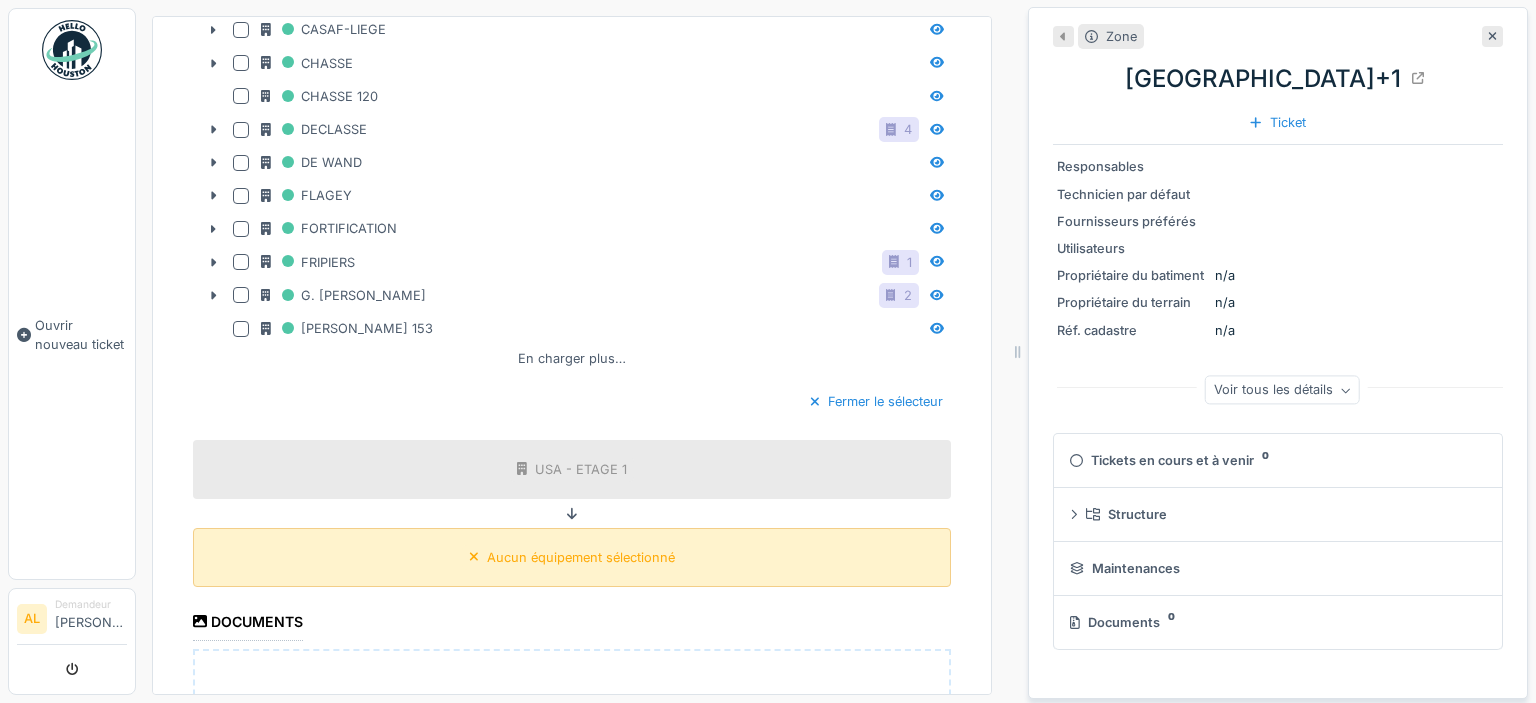 click on "Aucun équipement sélectionné" at bounding box center [581, 557] 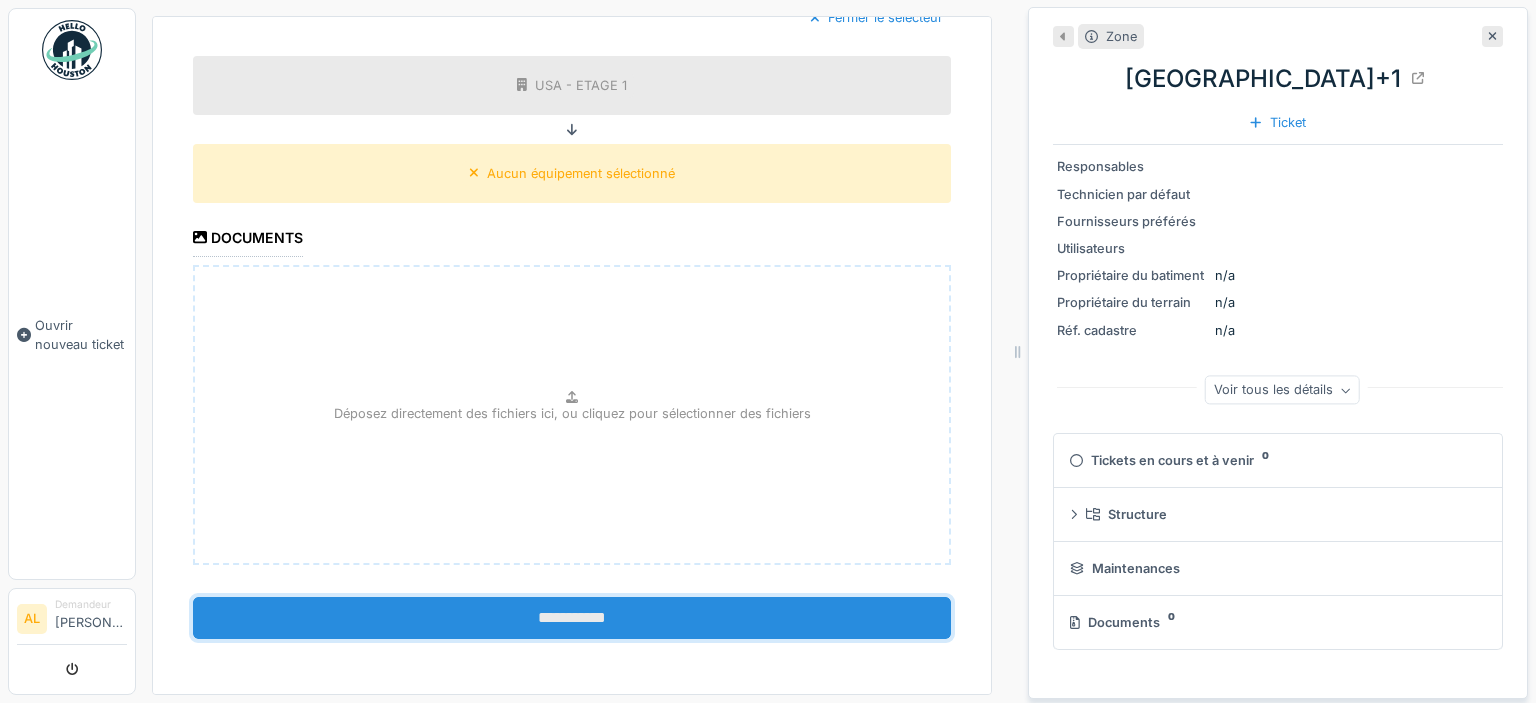 click on "**********" at bounding box center [572, 618] 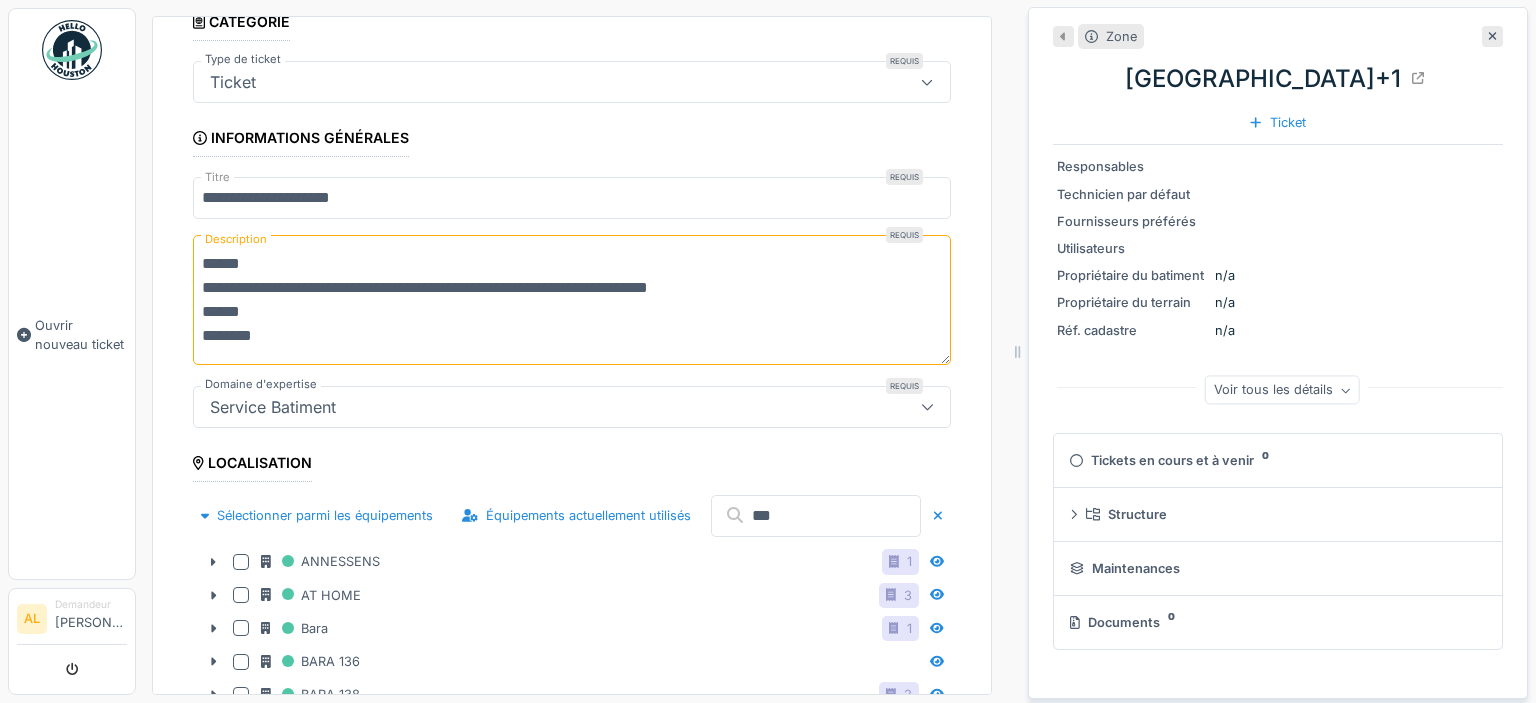 scroll, scrollTop: 0, scrollLeft: 0, axis: both 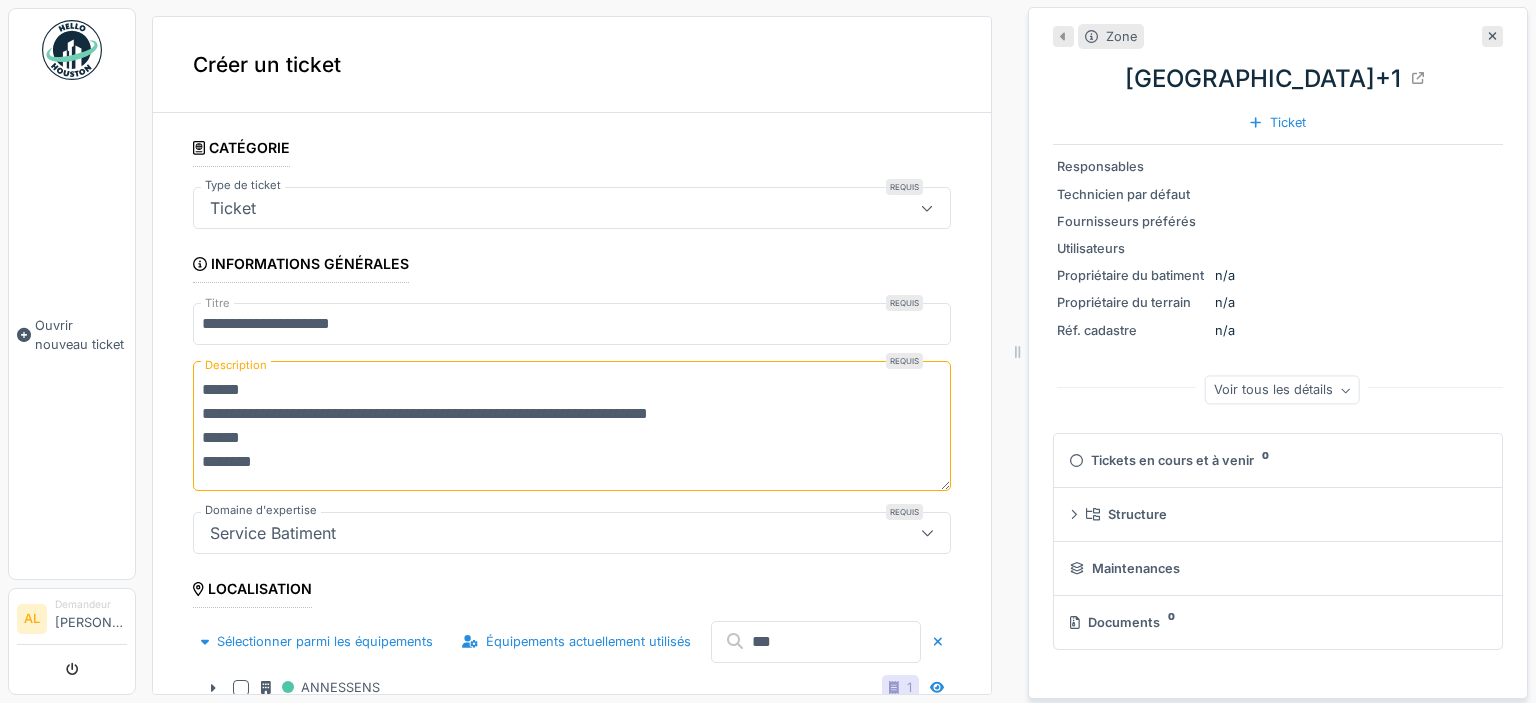 click on "**********" at bounding box center (572, 426) 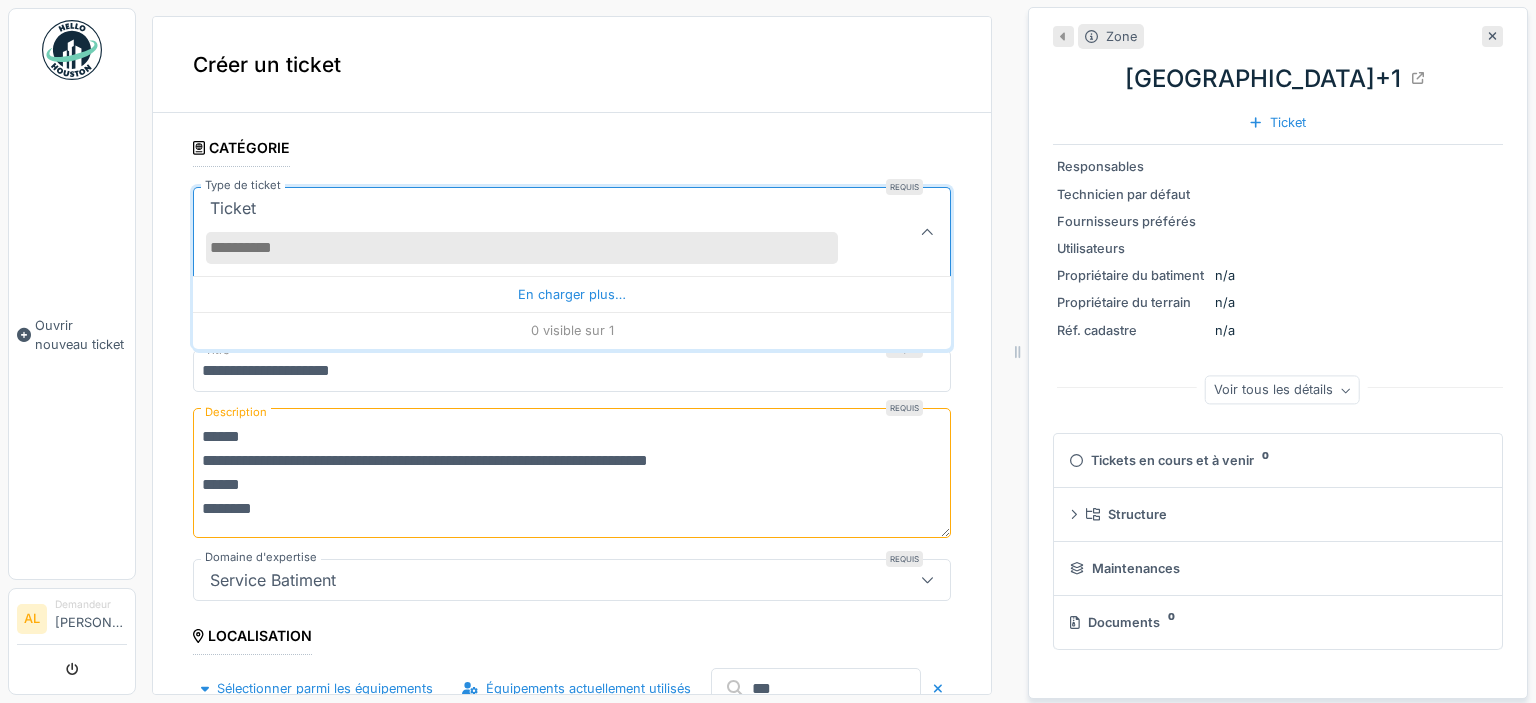 click on "Ticket" at bounding box center (534, 232) 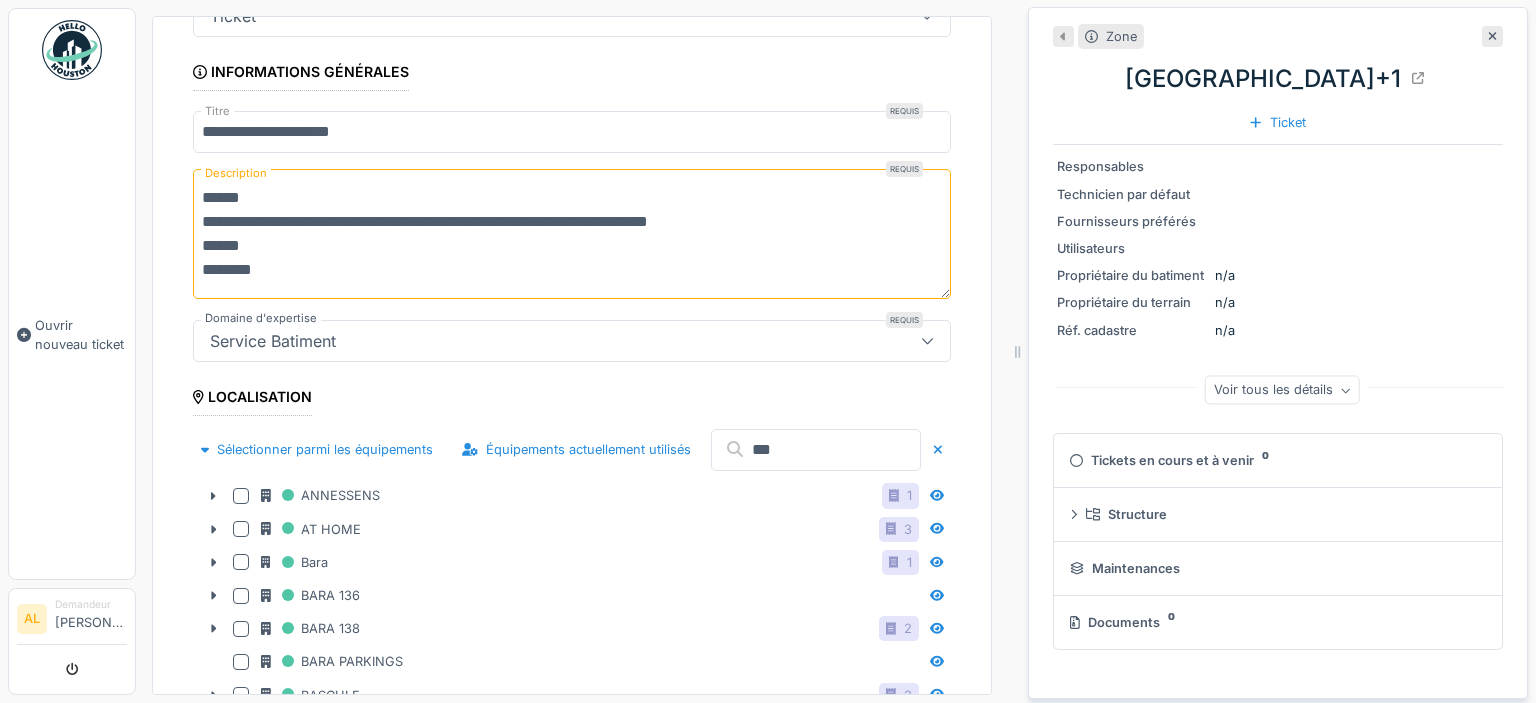 scroll, scrollTop: 288, scrollLeft: 0, axis: vertical 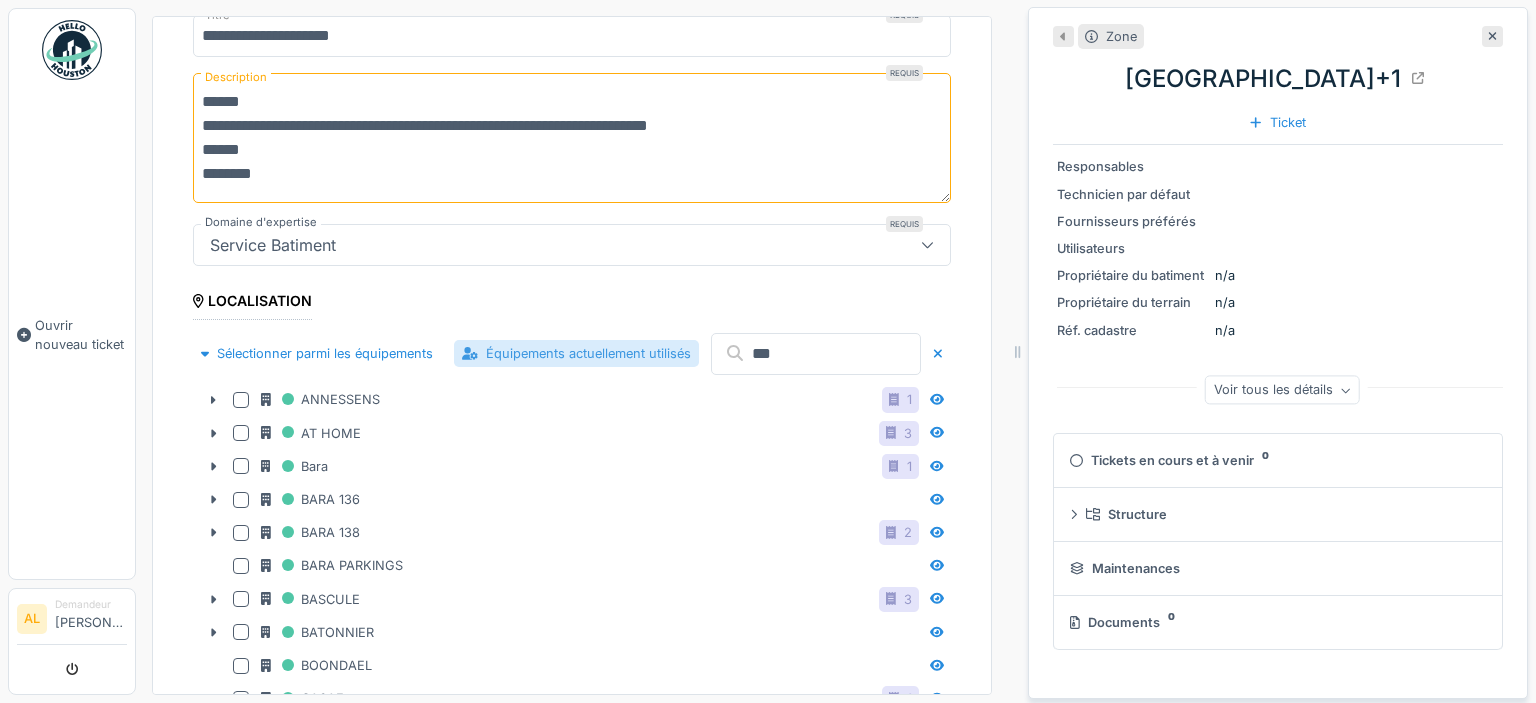 click on "Équipements actuellement utilisés" at bounding box center [576, 353] 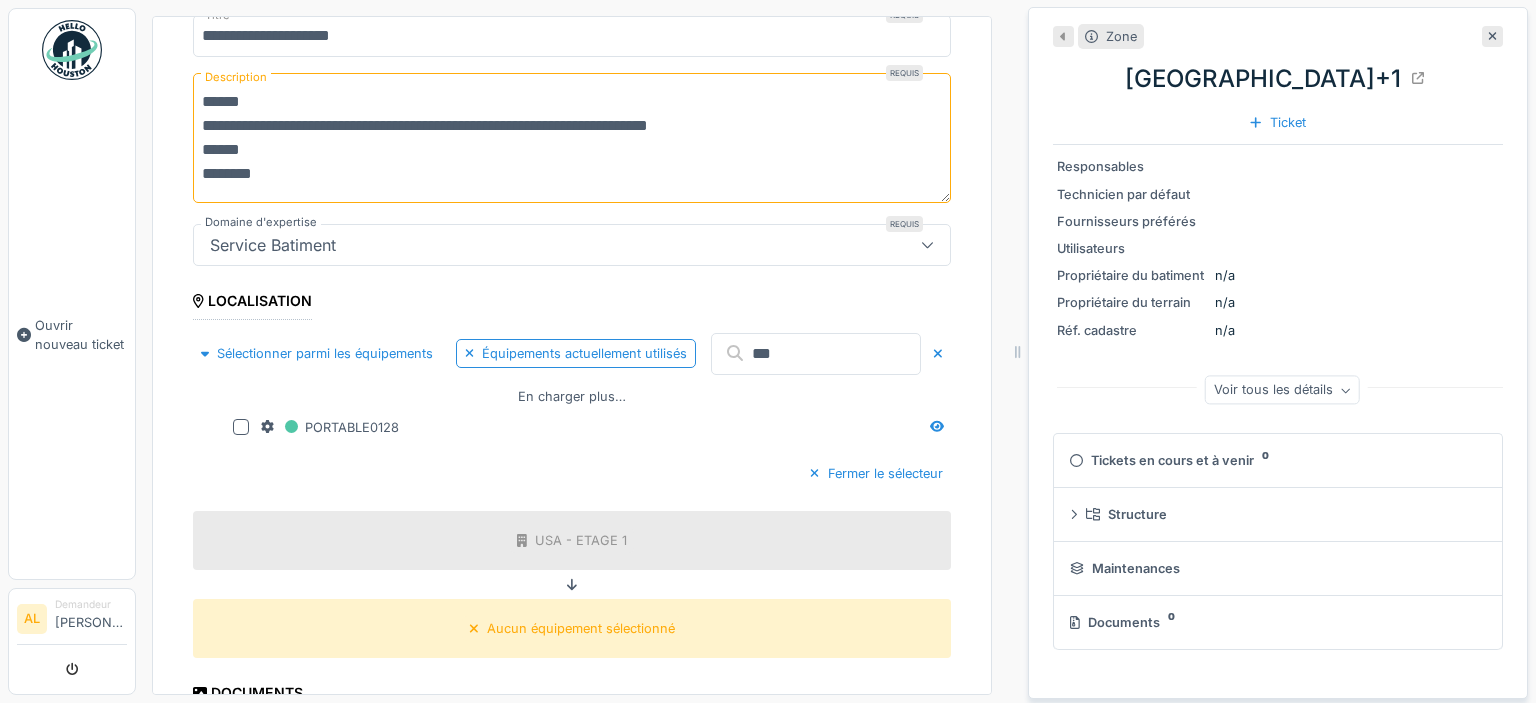 click on "***" at bounding box center (816, 354) 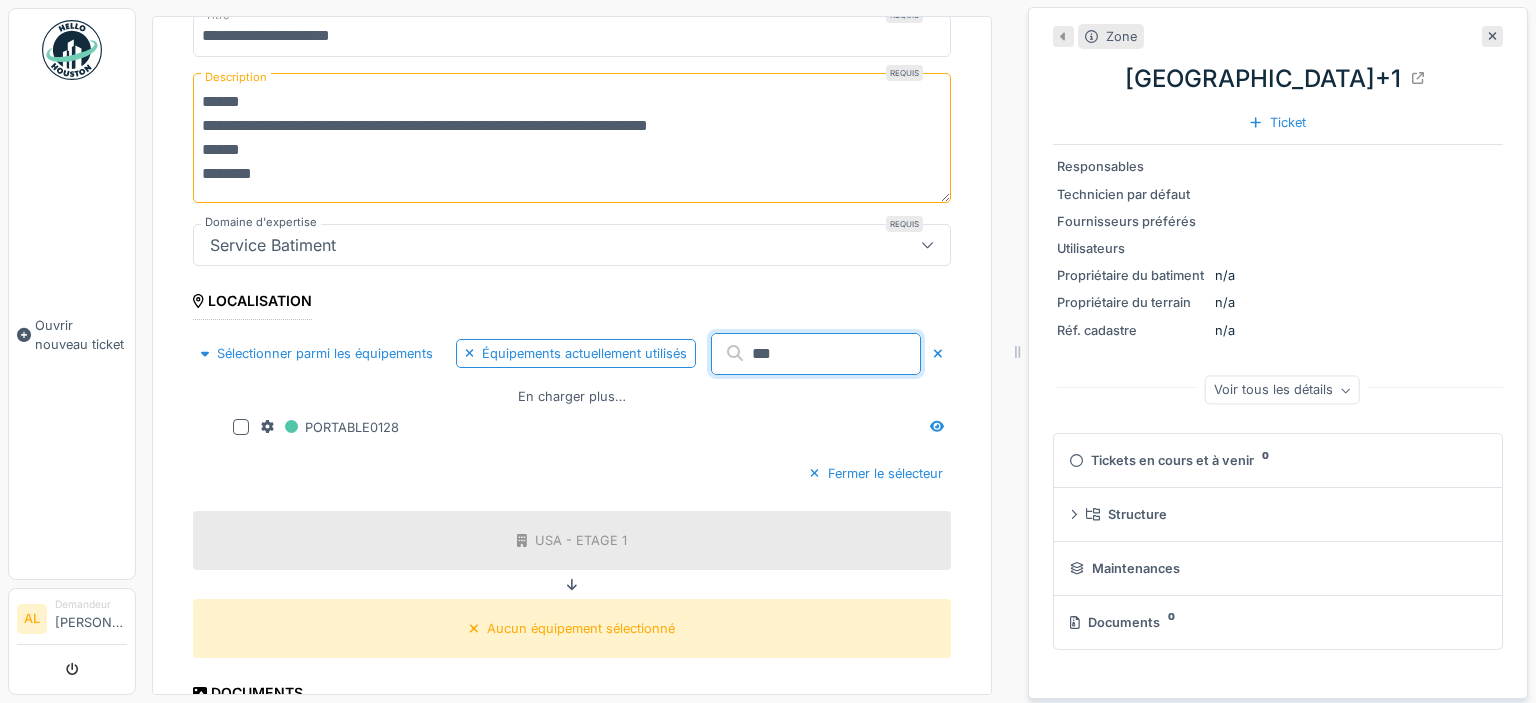 scroll, scrollTop: 384, scrollLeft: 0, axis: vertical 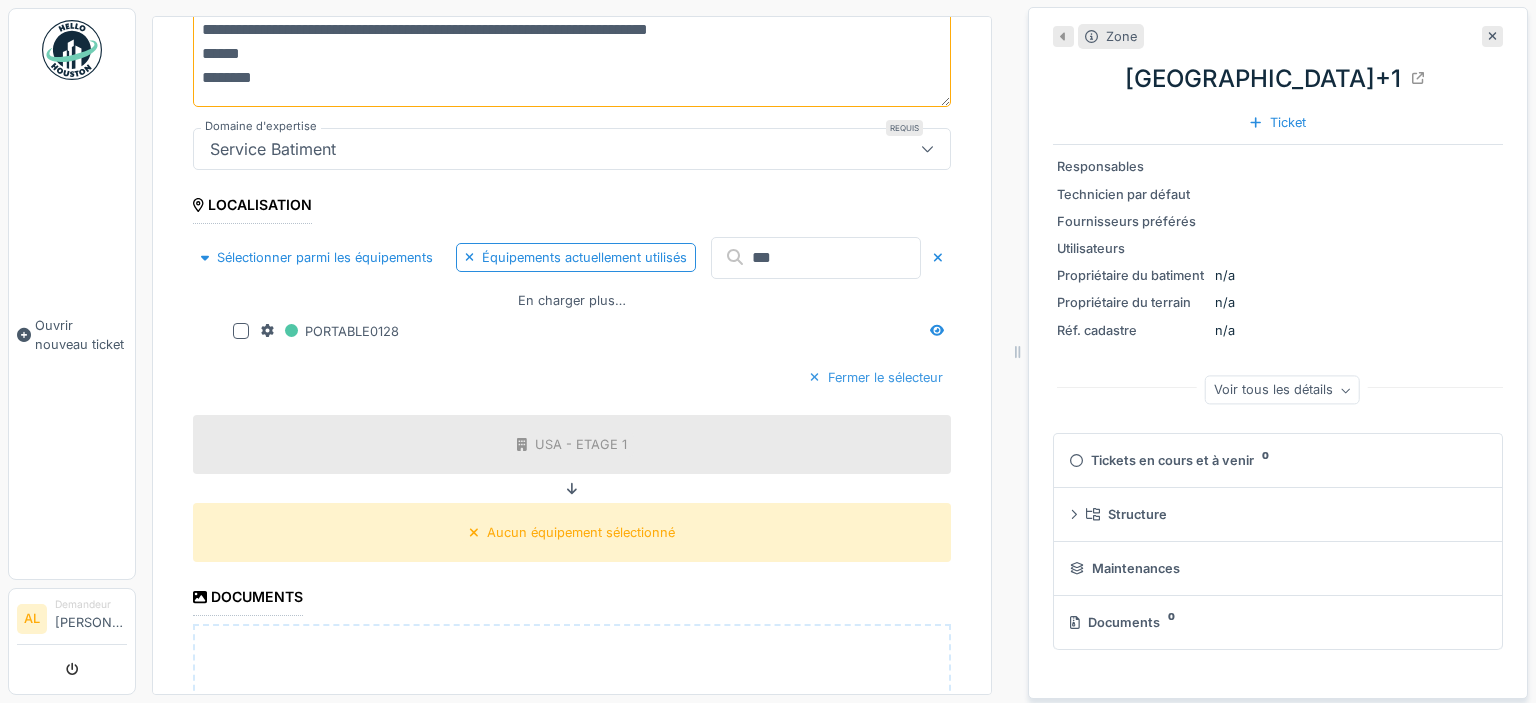 click on "Fermer le sélecteur" at bounding box center (876, 377) 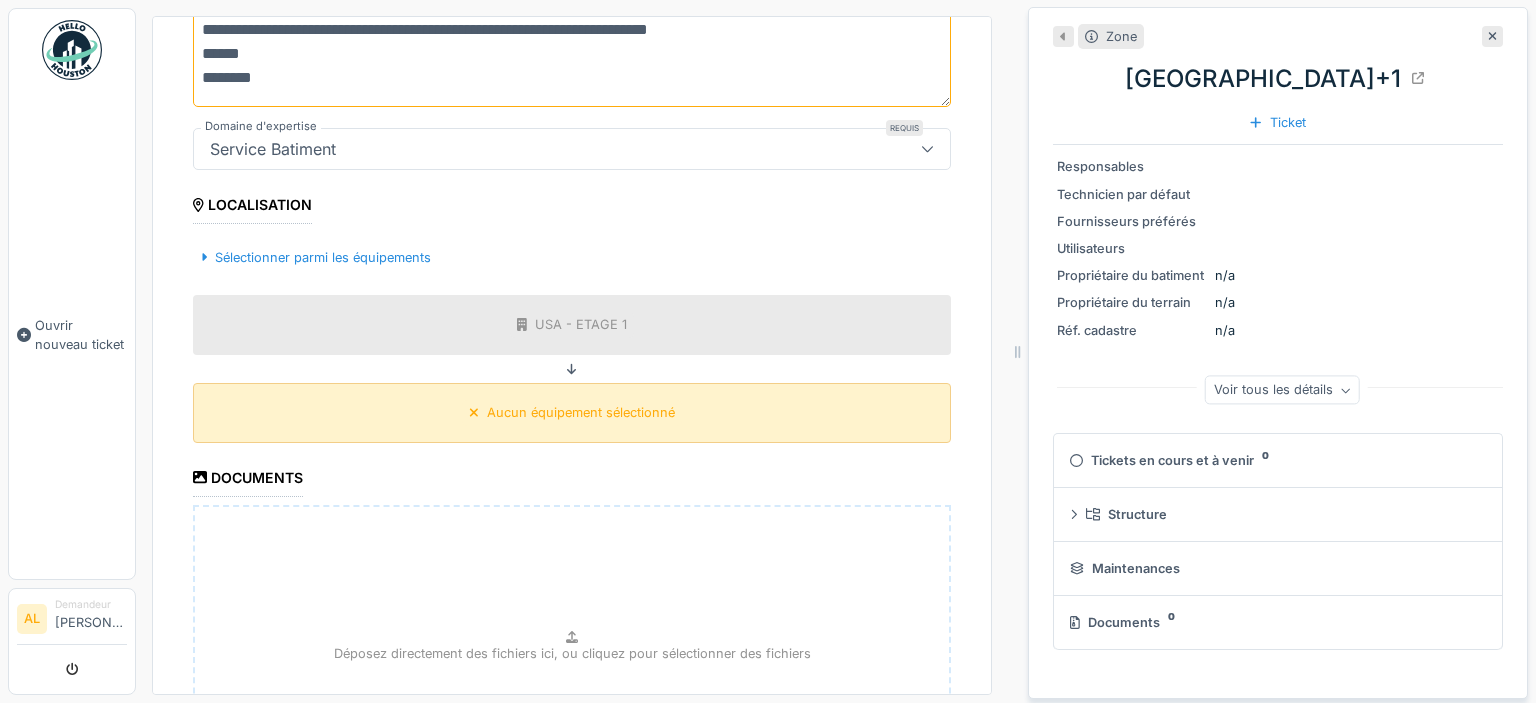 click on "Aucun équipement sélectionné" at bounding box center (581, 412) 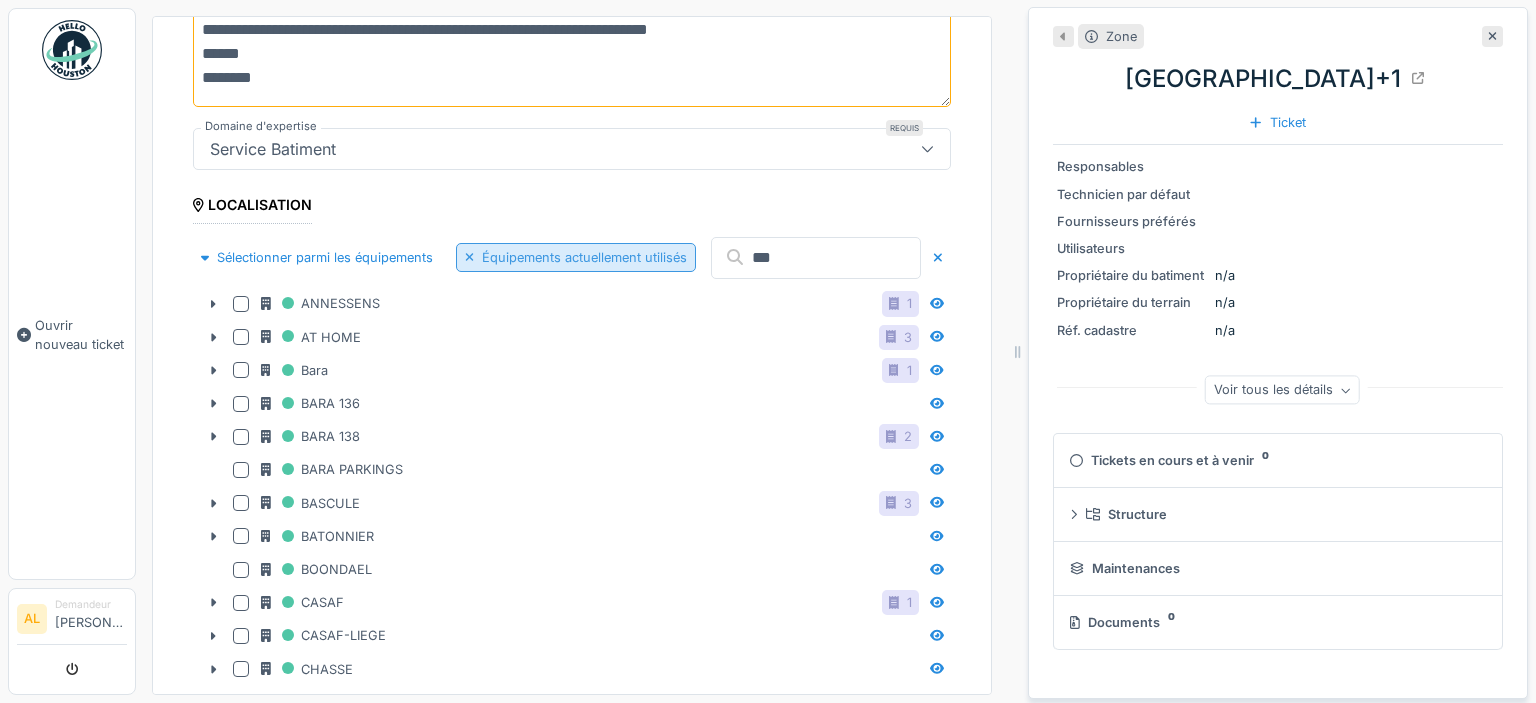 click on "Équipements actuellement utilisés" at bounding box center (576, 257) 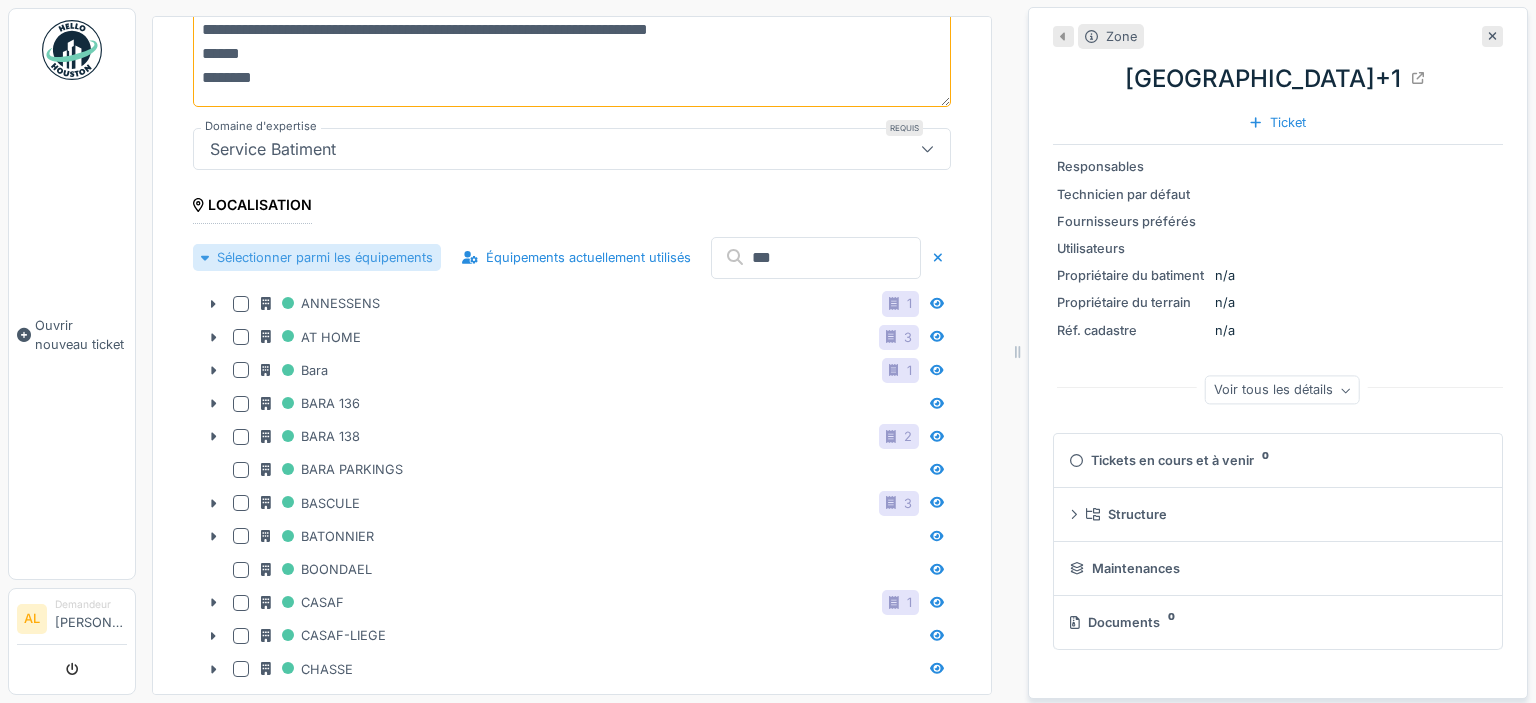 click on "Sélectionner parmi les équipements" at bounding box center [317, 257] 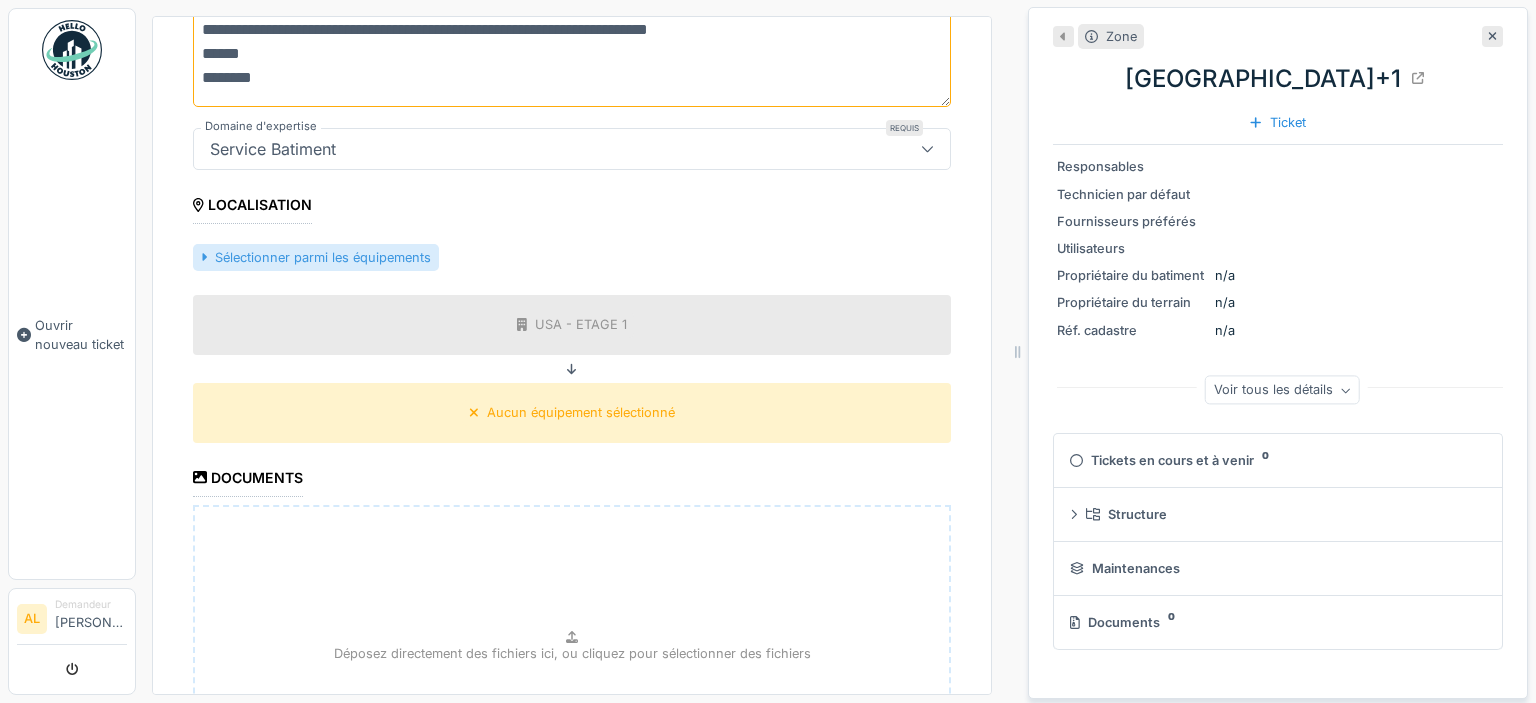 click on "Sélectionner parmi les équipements" at bounding box center (316, 257) 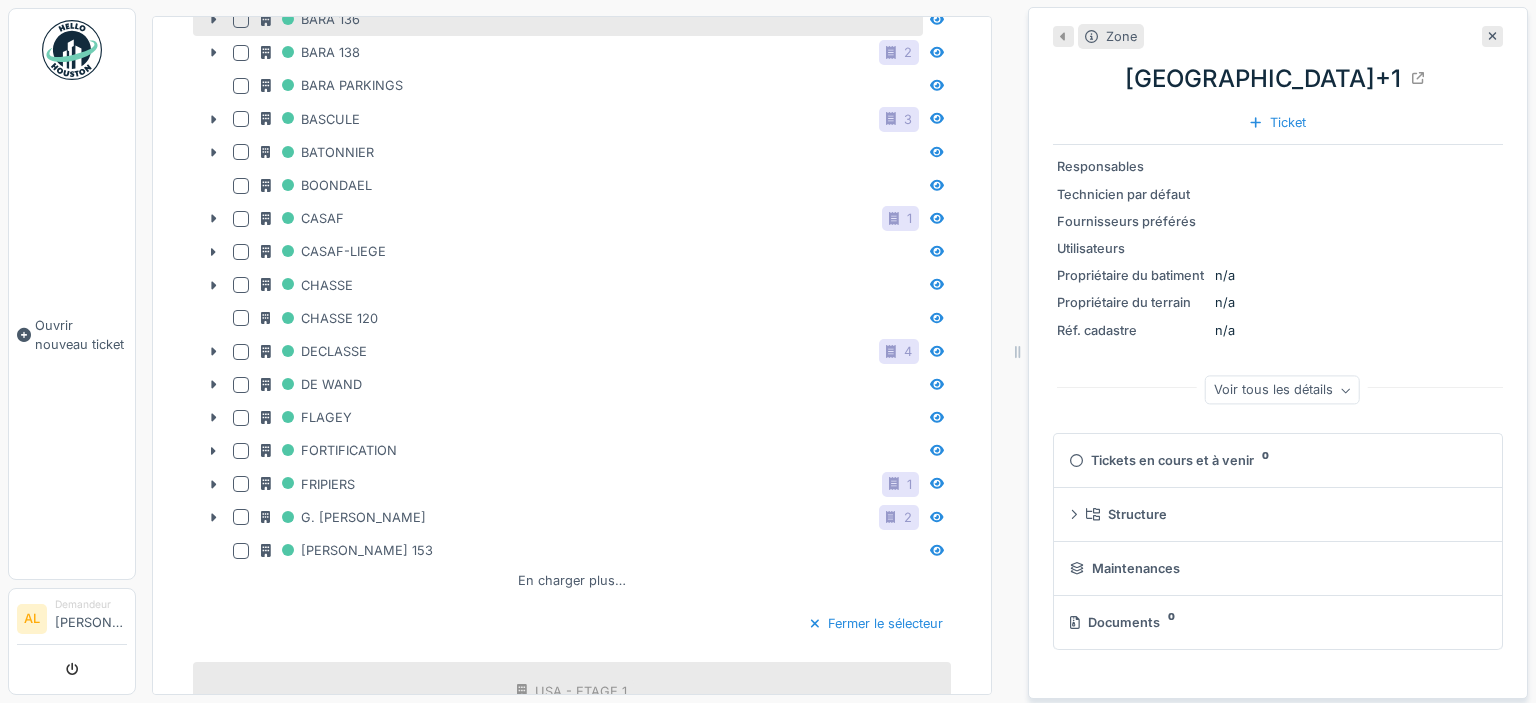 scroll, scrollTop: 192, scrollLeft: 0, axis: vertical 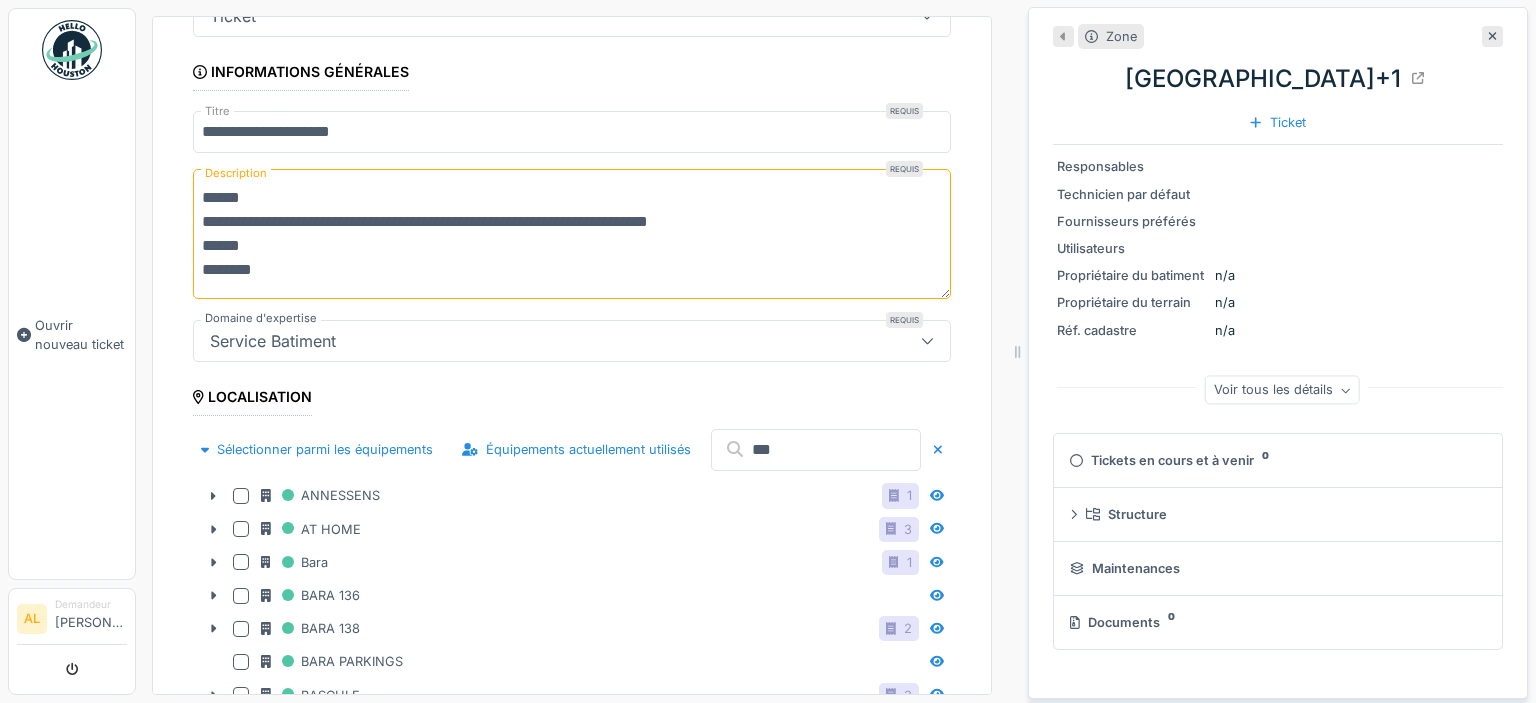click on "***" at bounding box center [816, 450] 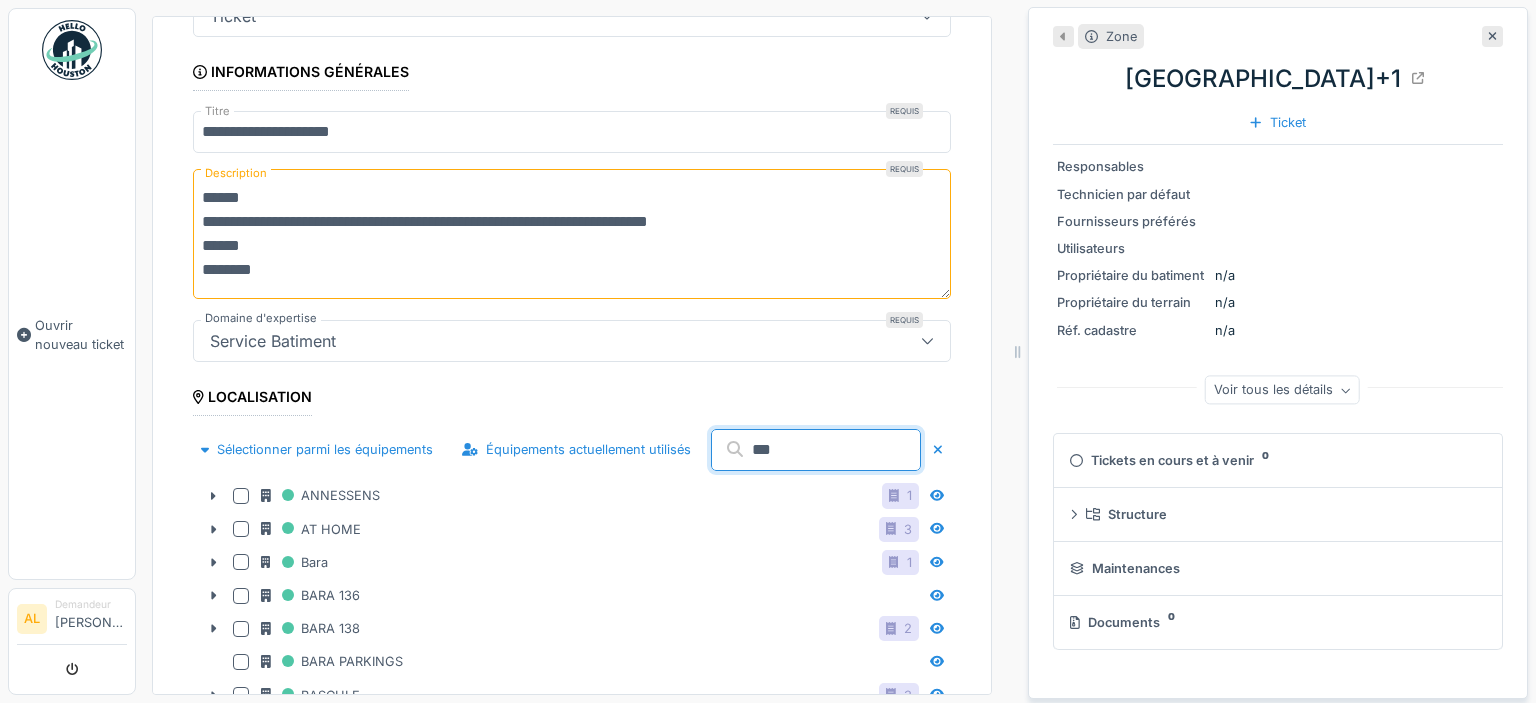 click on "**********" at bounding box center [572, 1800] 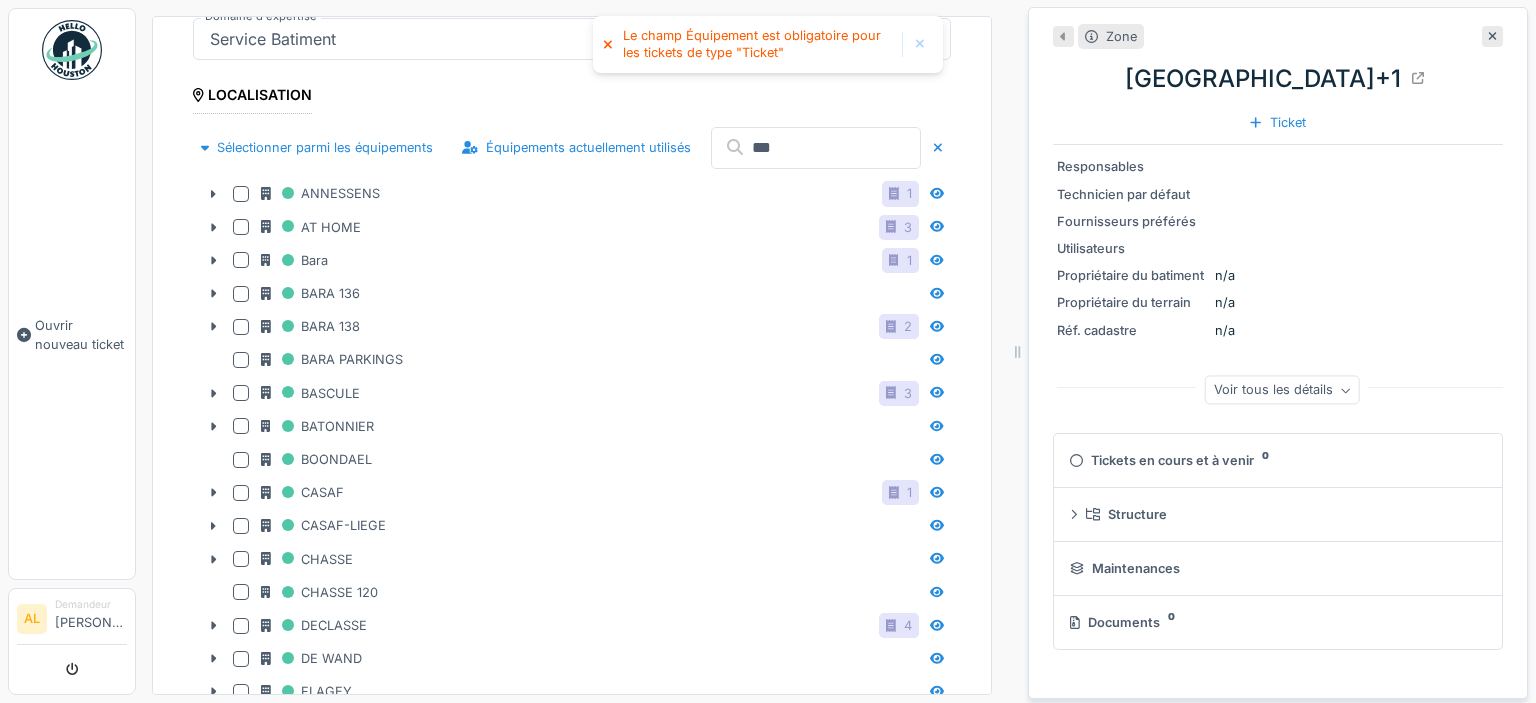scroll, scrollTop: 384, scrollLeft: 0, axis: vertical 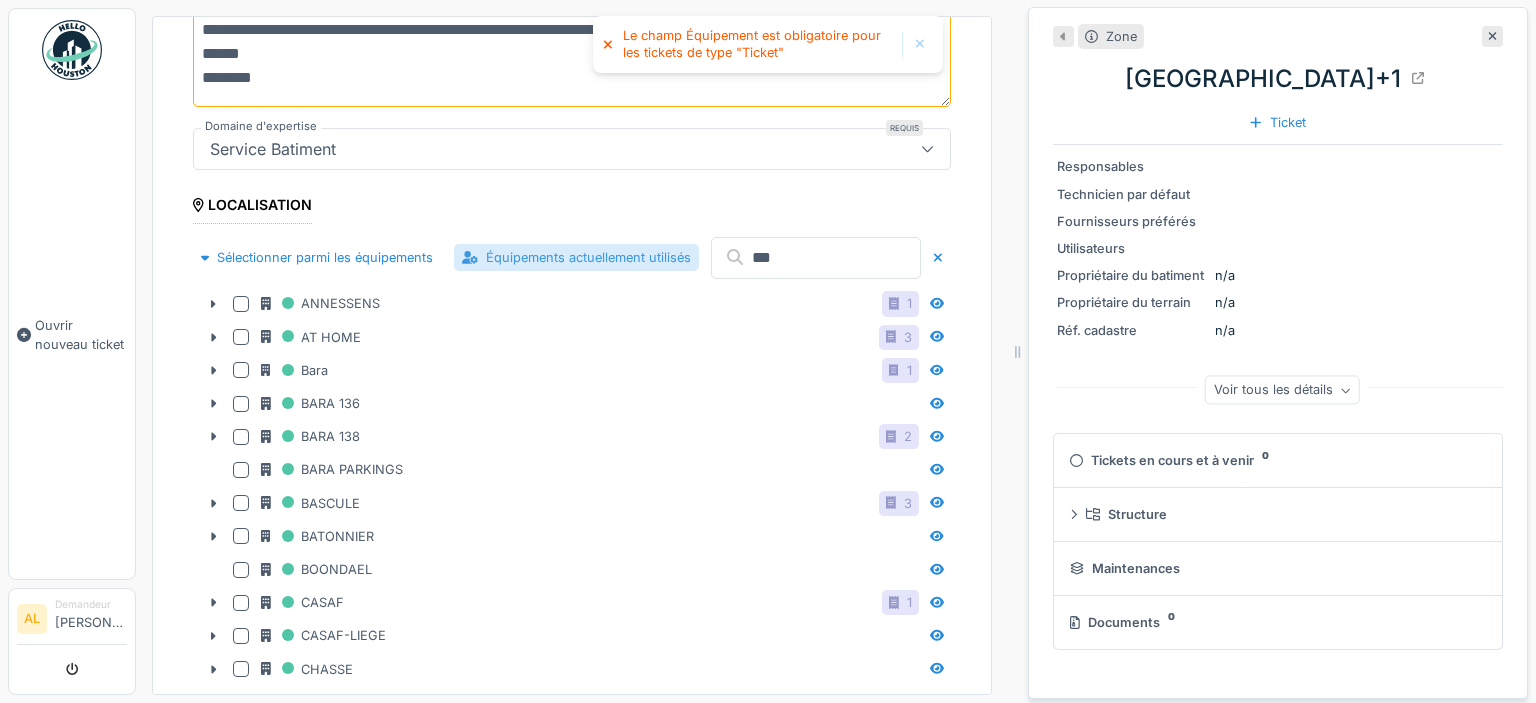 click on "Équipements actuellement utilisés" at bounding box center (576, 257) 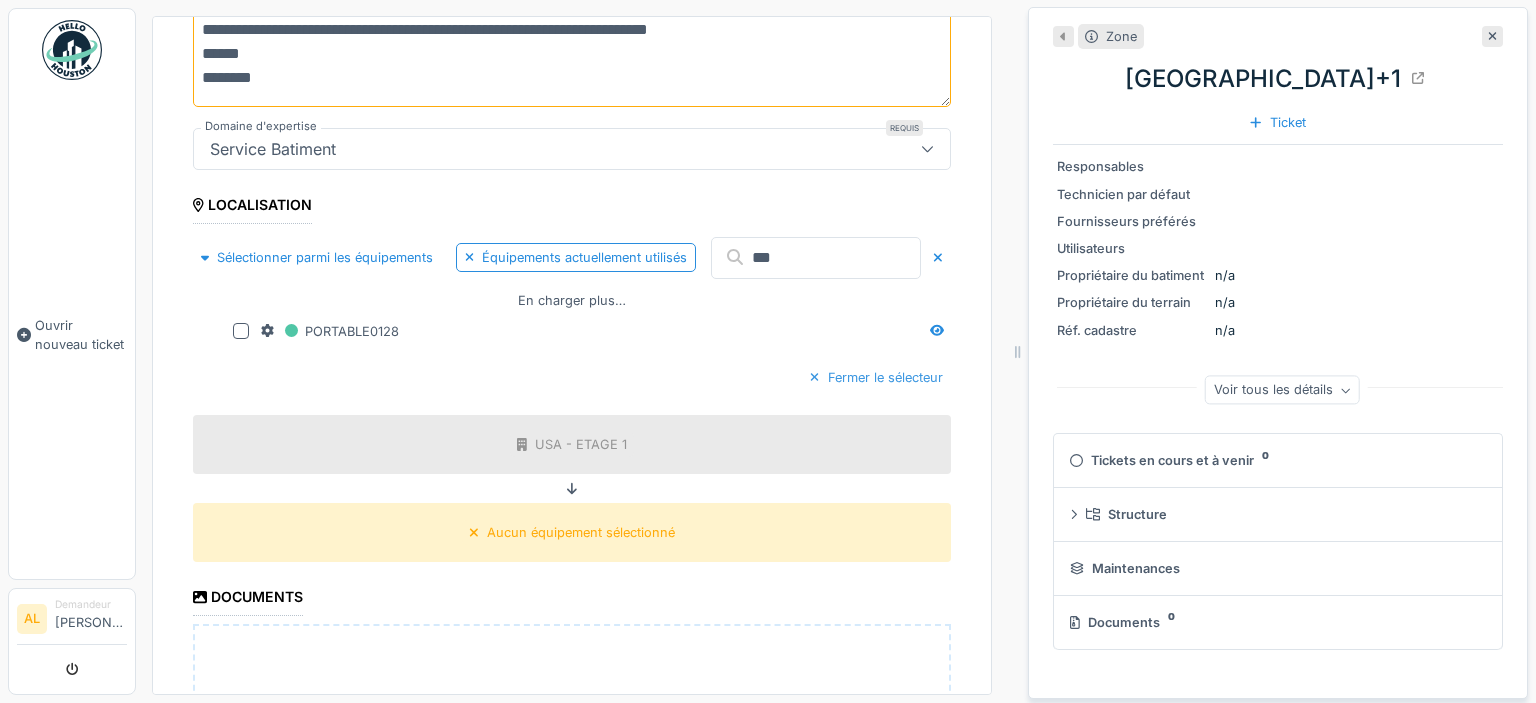 click on "Fermer le sélecteur" at bounding box center [876, 377] 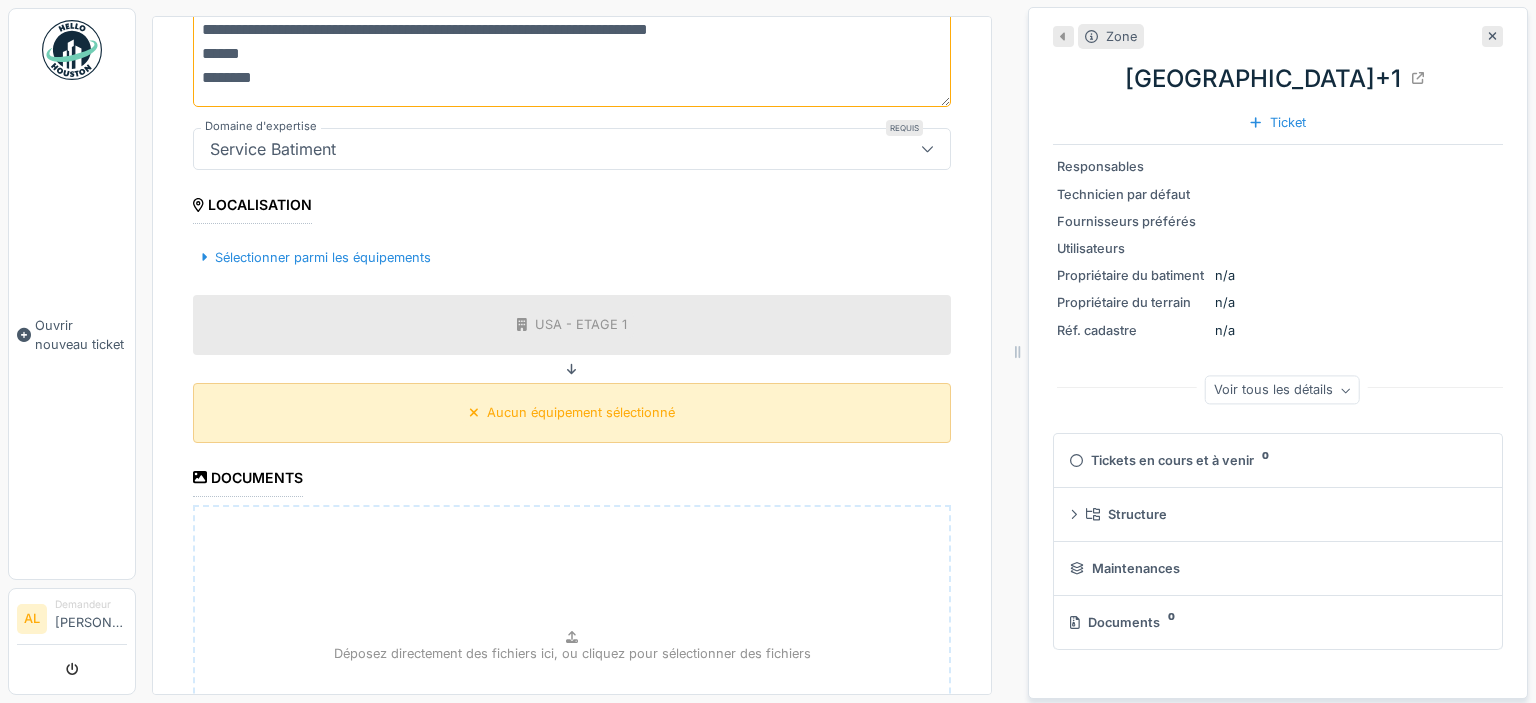 click on "Aucun équipement sélectionné" at bounding box center (572, 412) 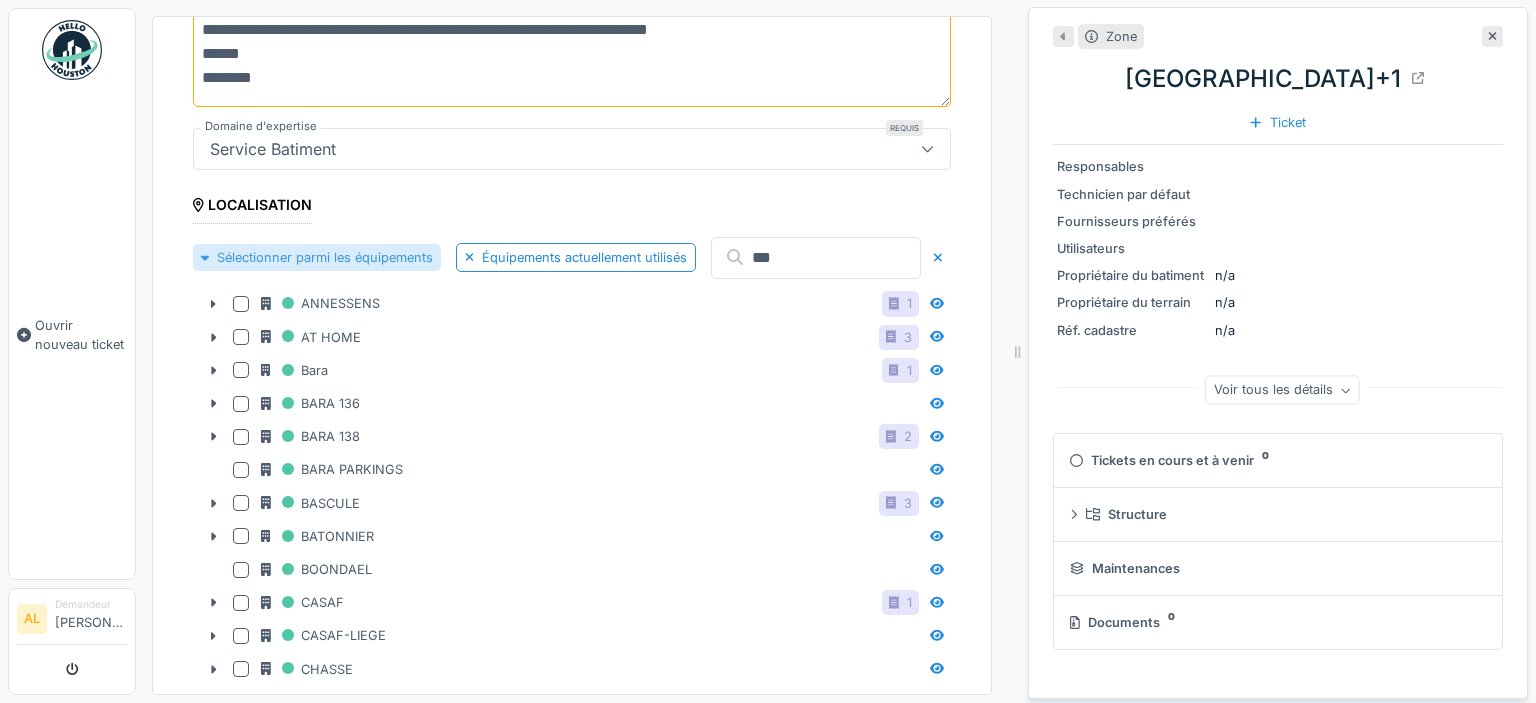 click on "Sélectionner parmi les équipements" at bounding box center [317, 257] 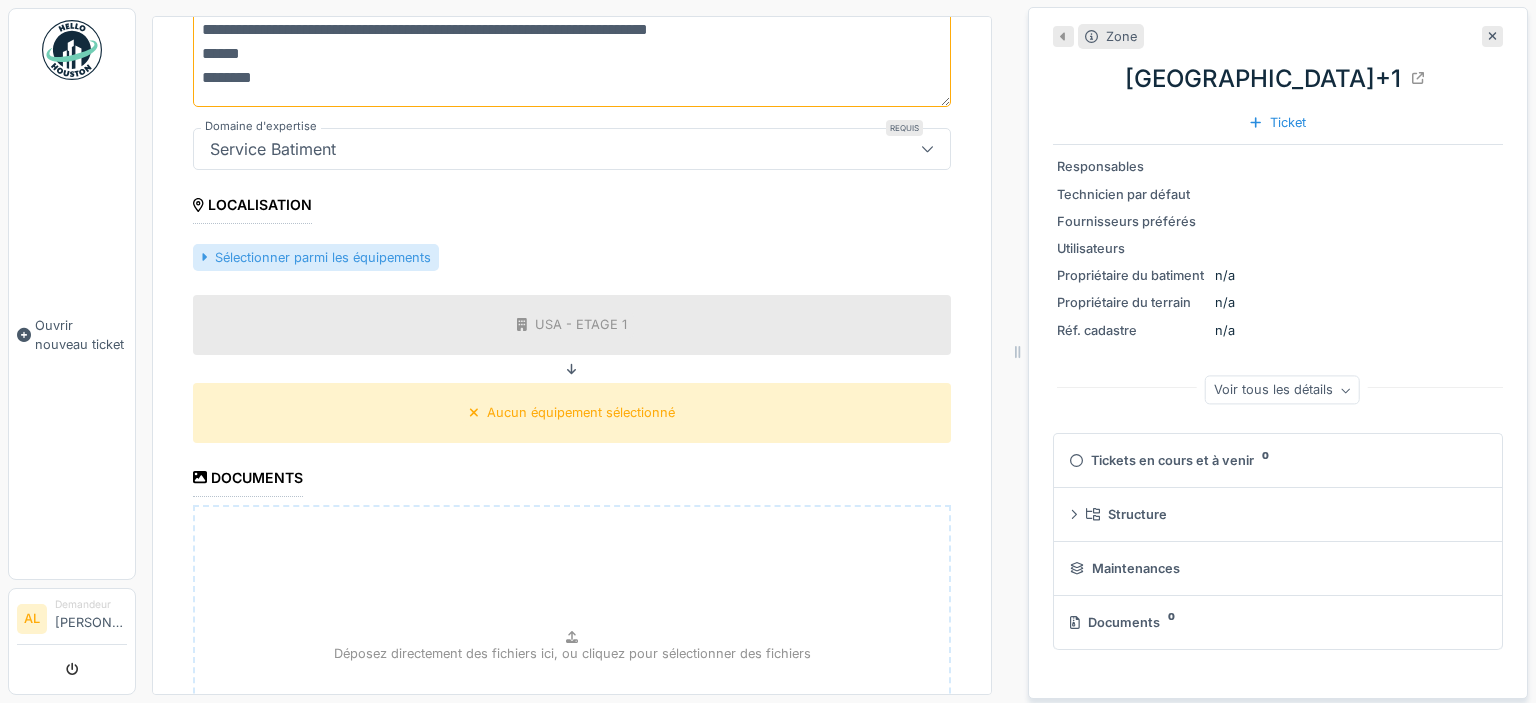 click on "Sélectionner parmi les équipements" at bounding box center (316, 257) 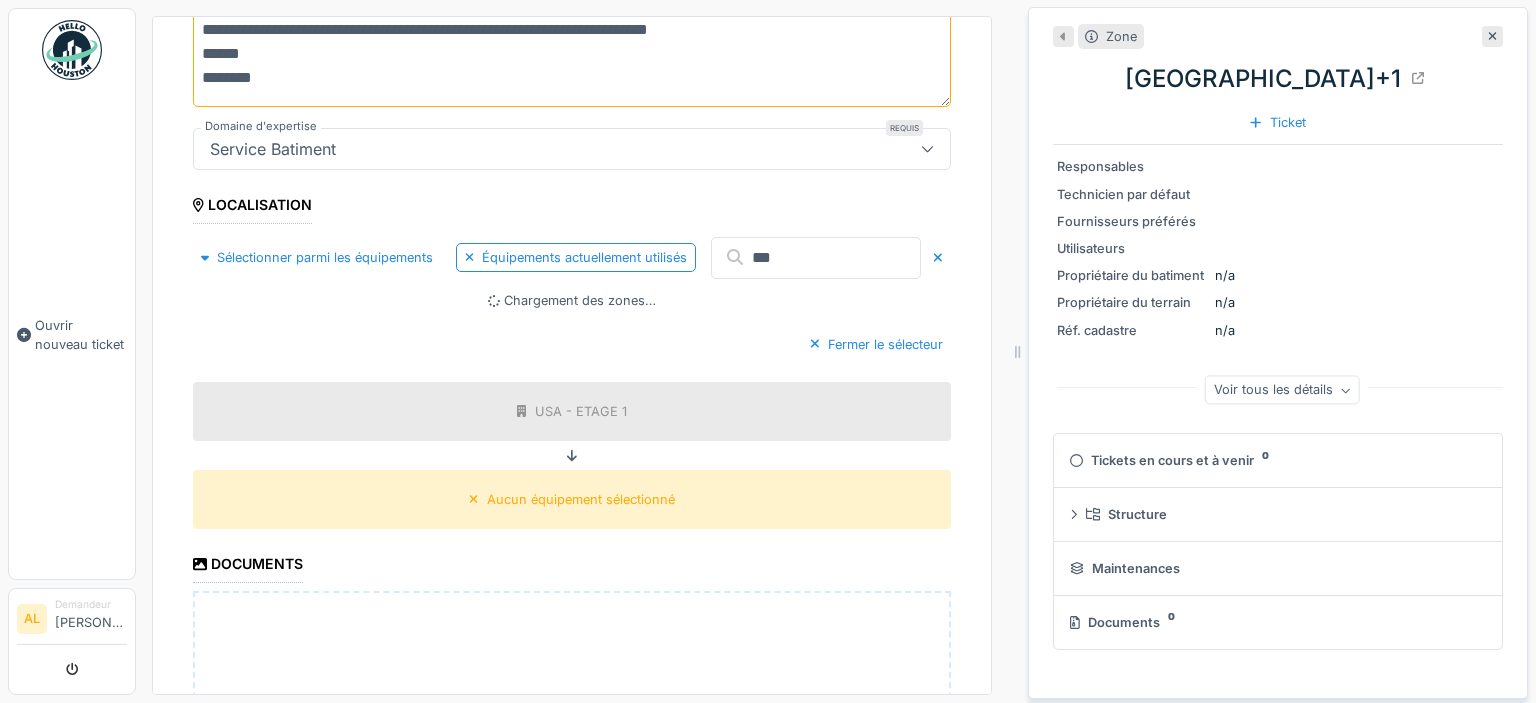 click on "***" at bounding box center (816, 258) 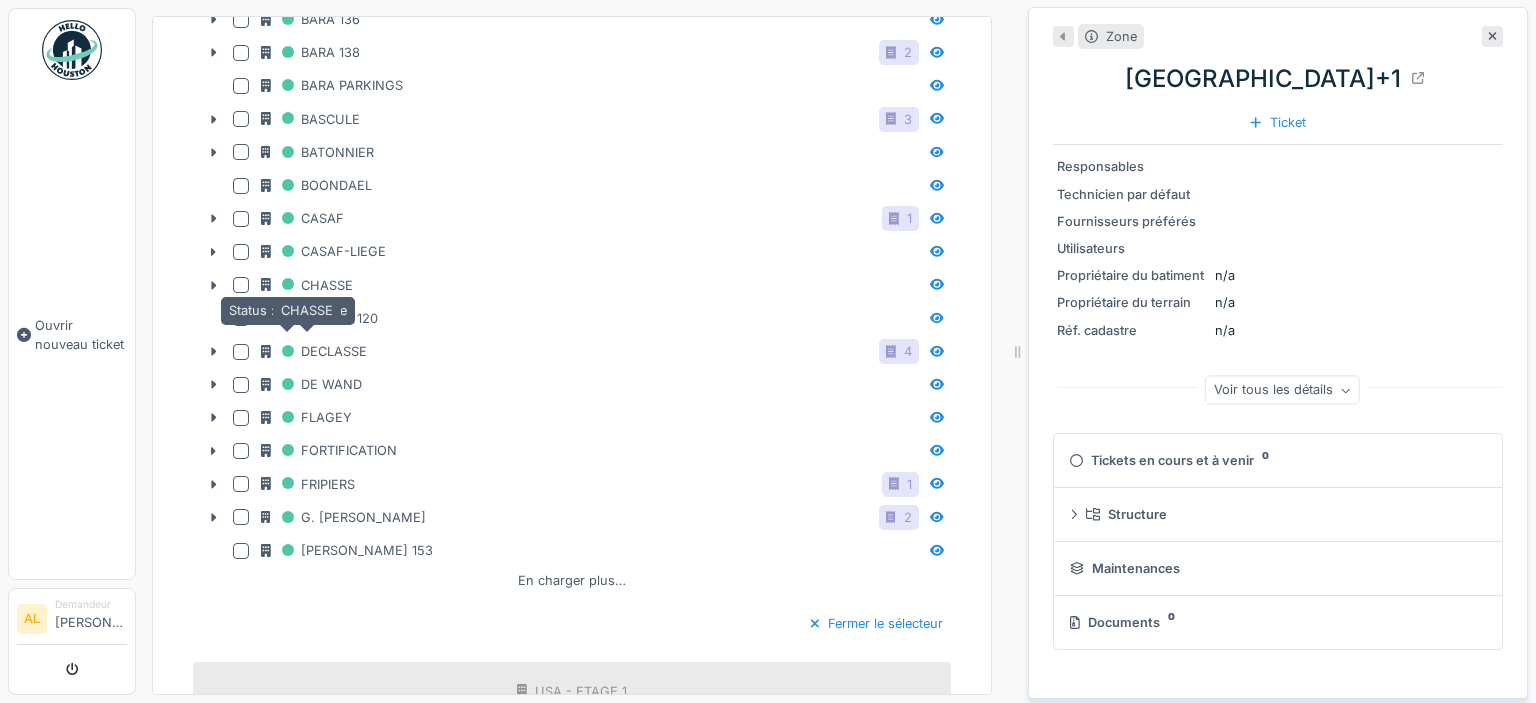 scroll, scrollTop: 288, scrollLeft: 0, axis: vertical 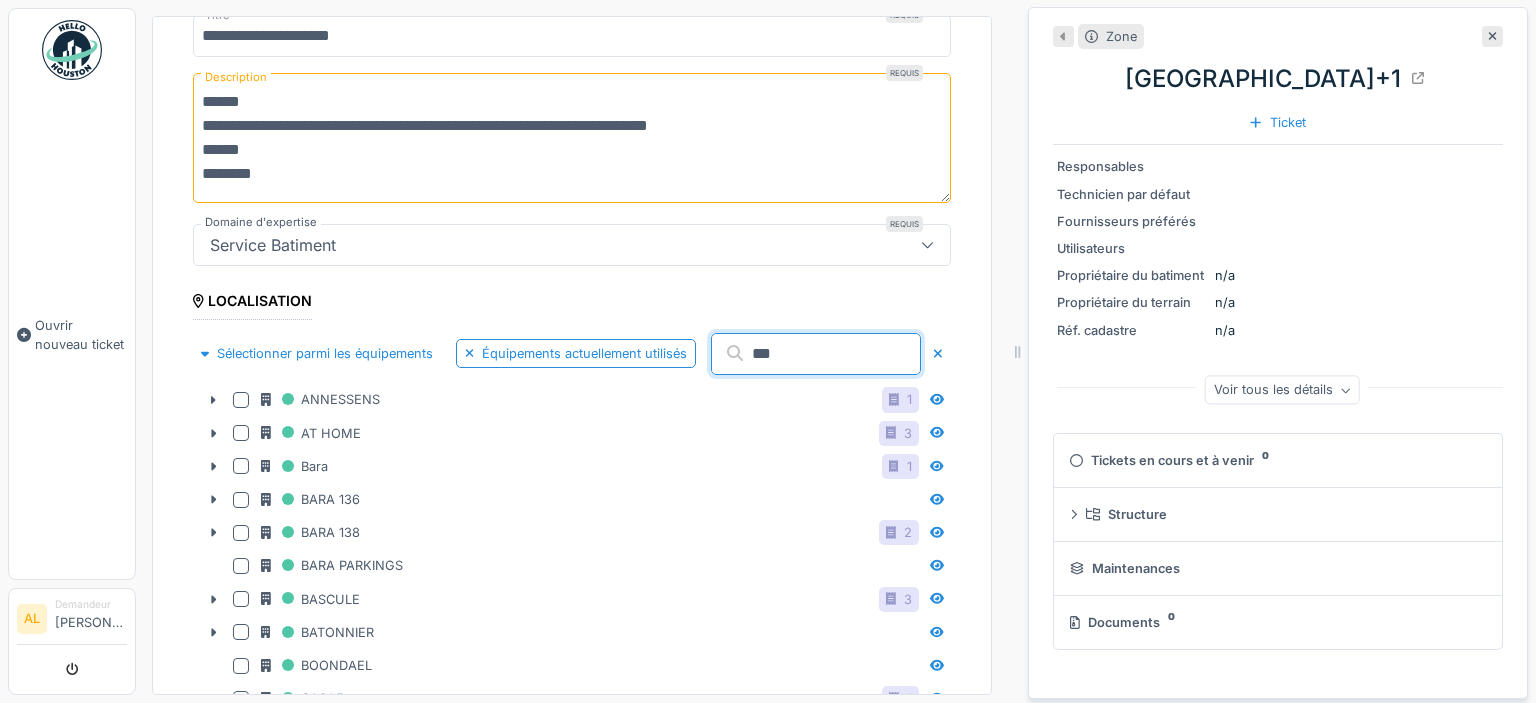 click on "***" at bounding box center (816, 354) 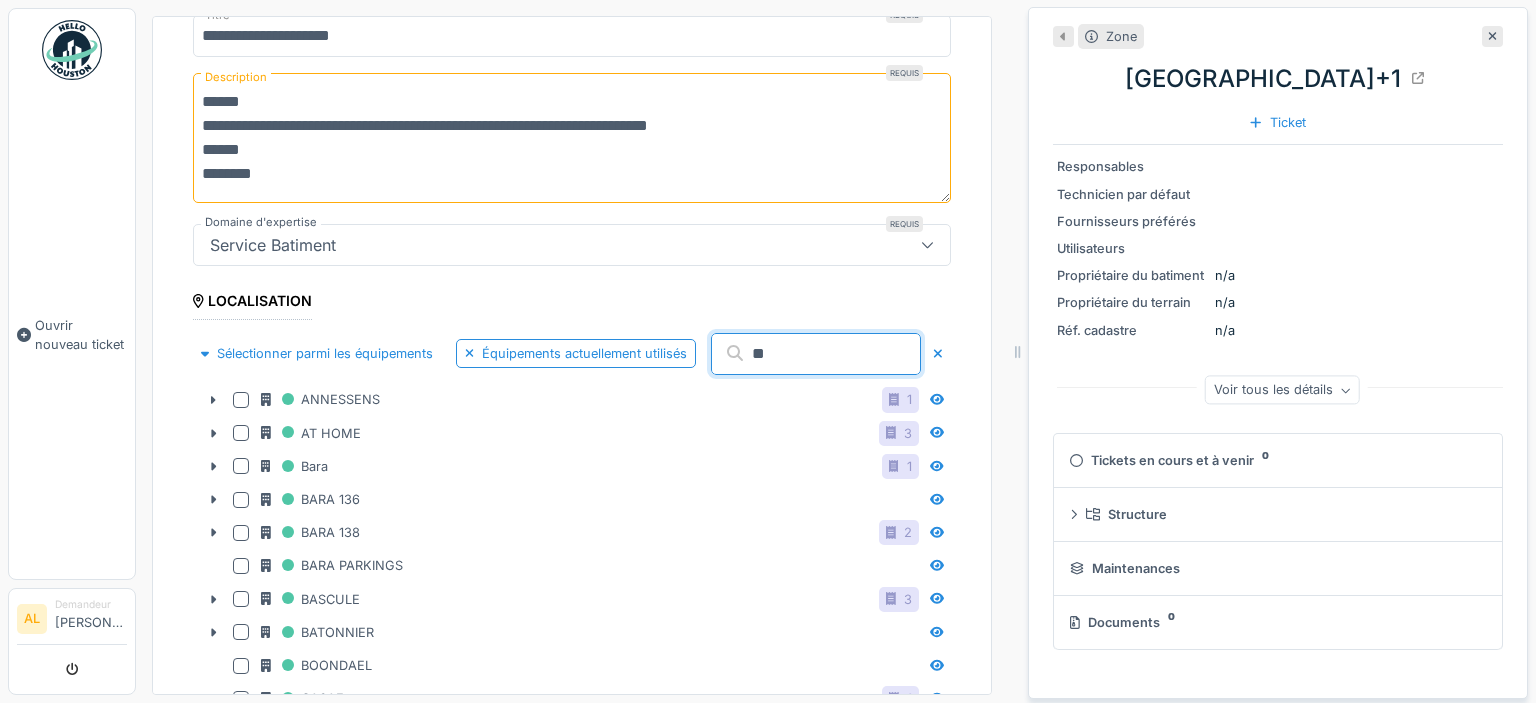 type on "***" 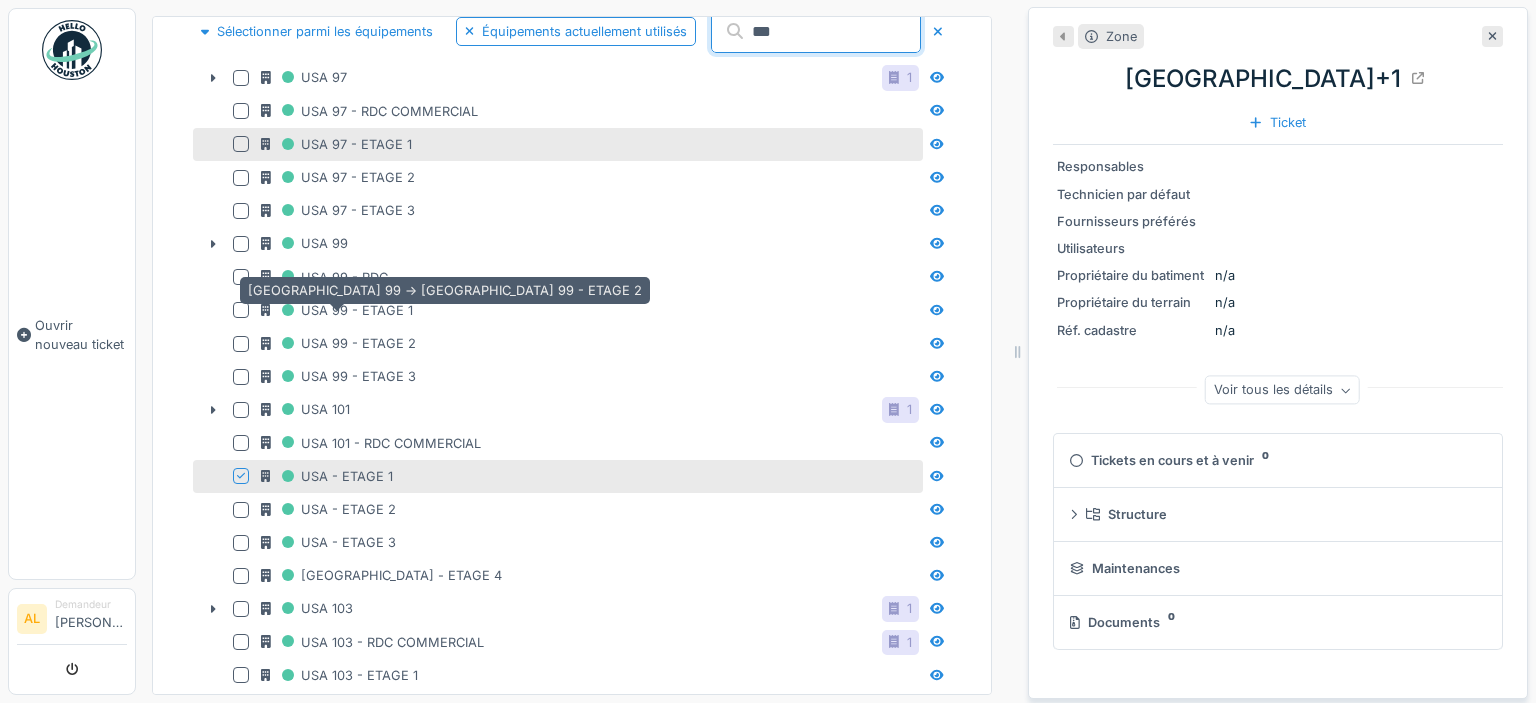 scroll, scrollTop: 672, scrollLeft: 0, axis: vertical 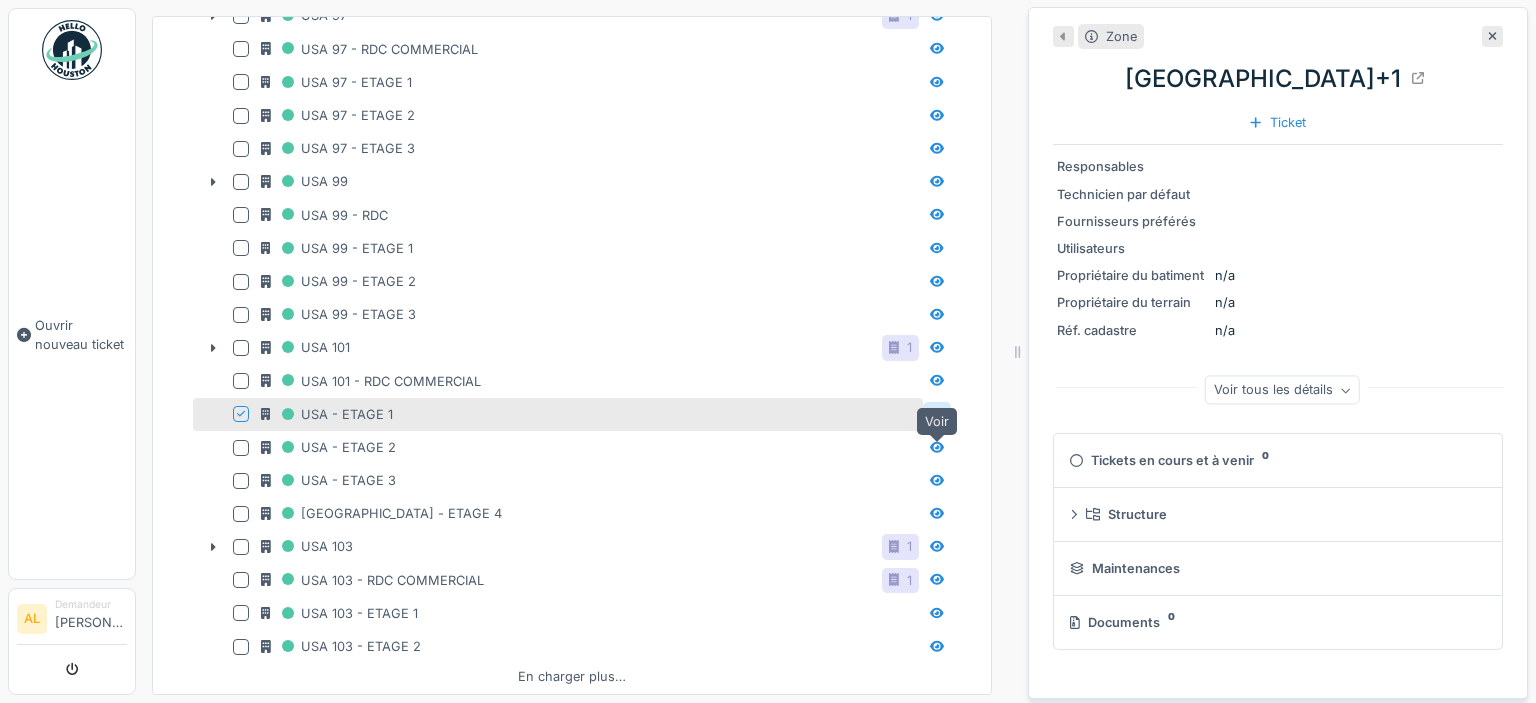 click 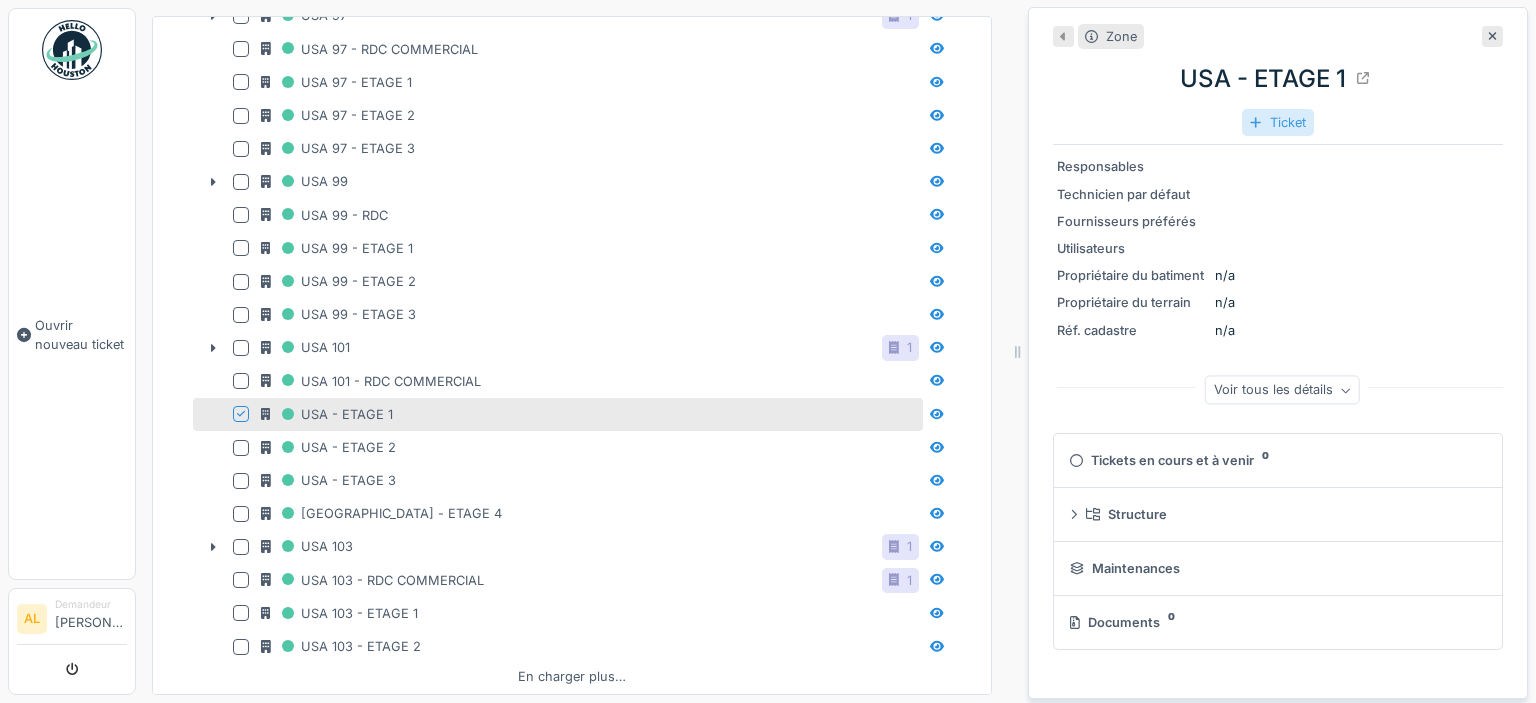 click on "Ticket" at bounding box center (1277, 122) 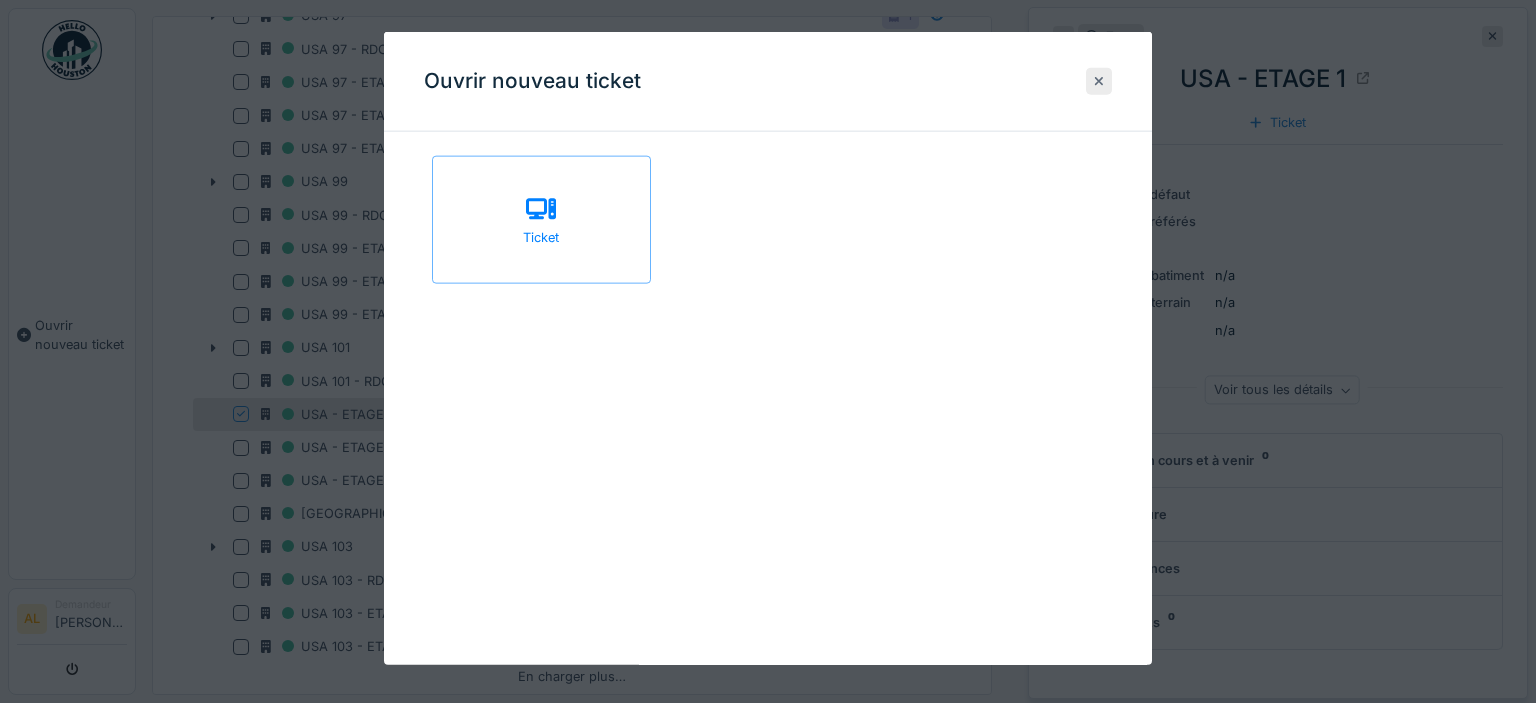 click at bounding box center [1099, 81] 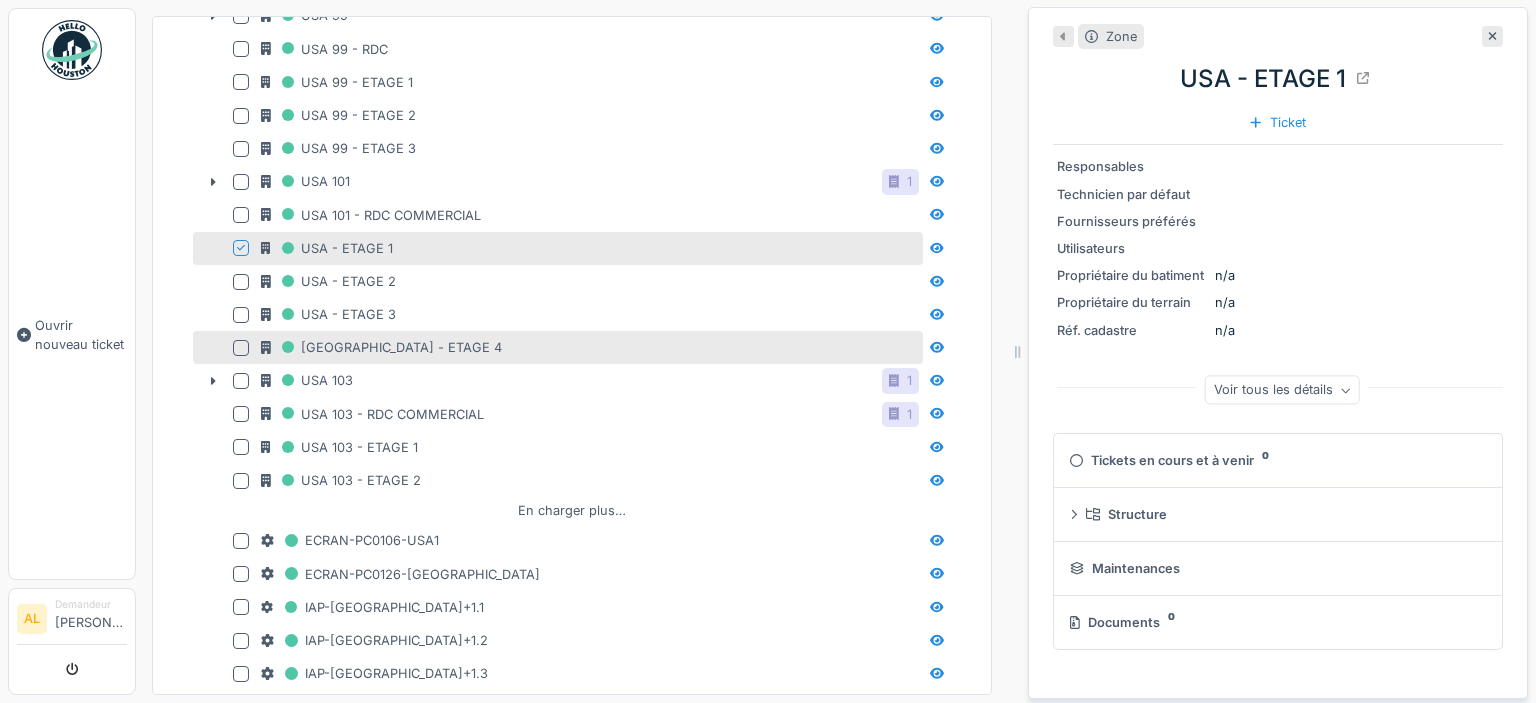 scroll, scrollTop: 864, scrollLeft: 0, axis: vertical 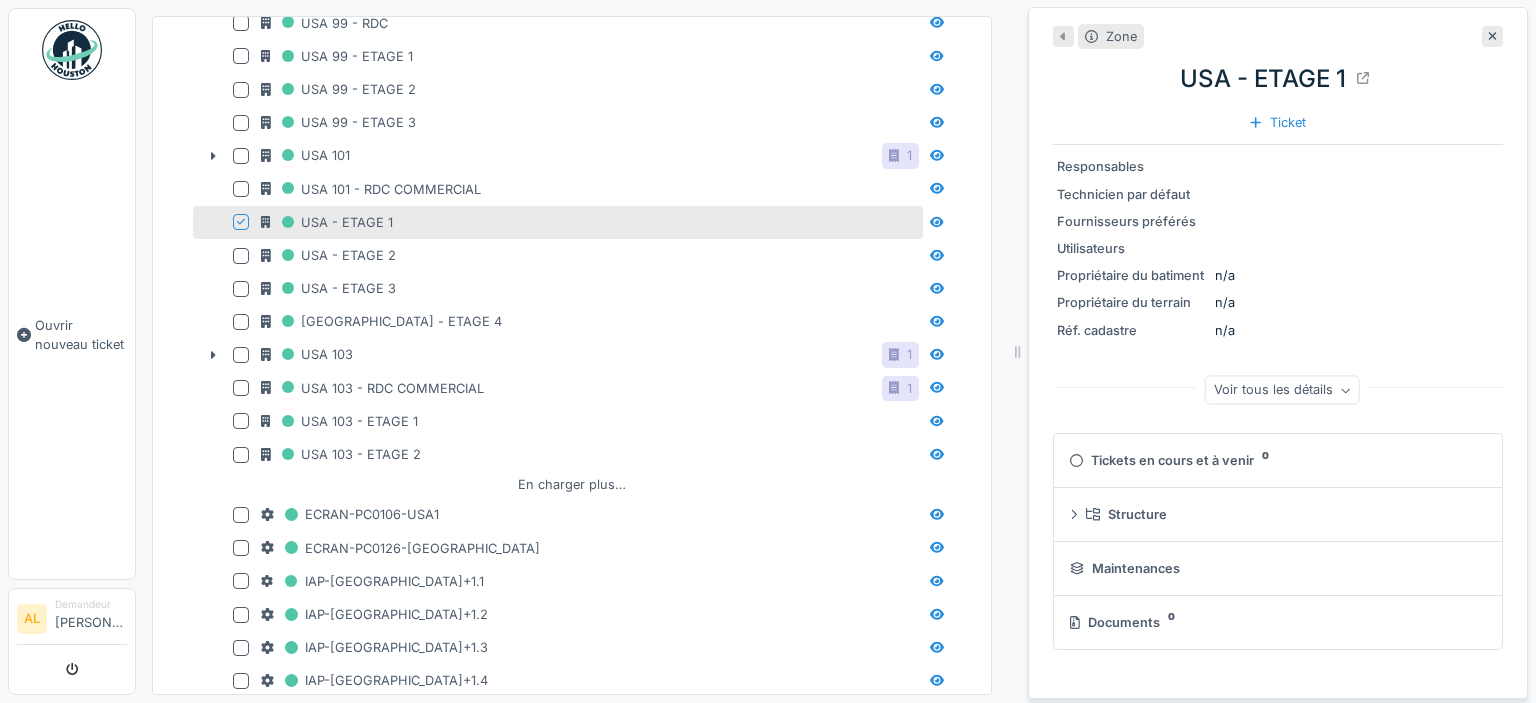 click 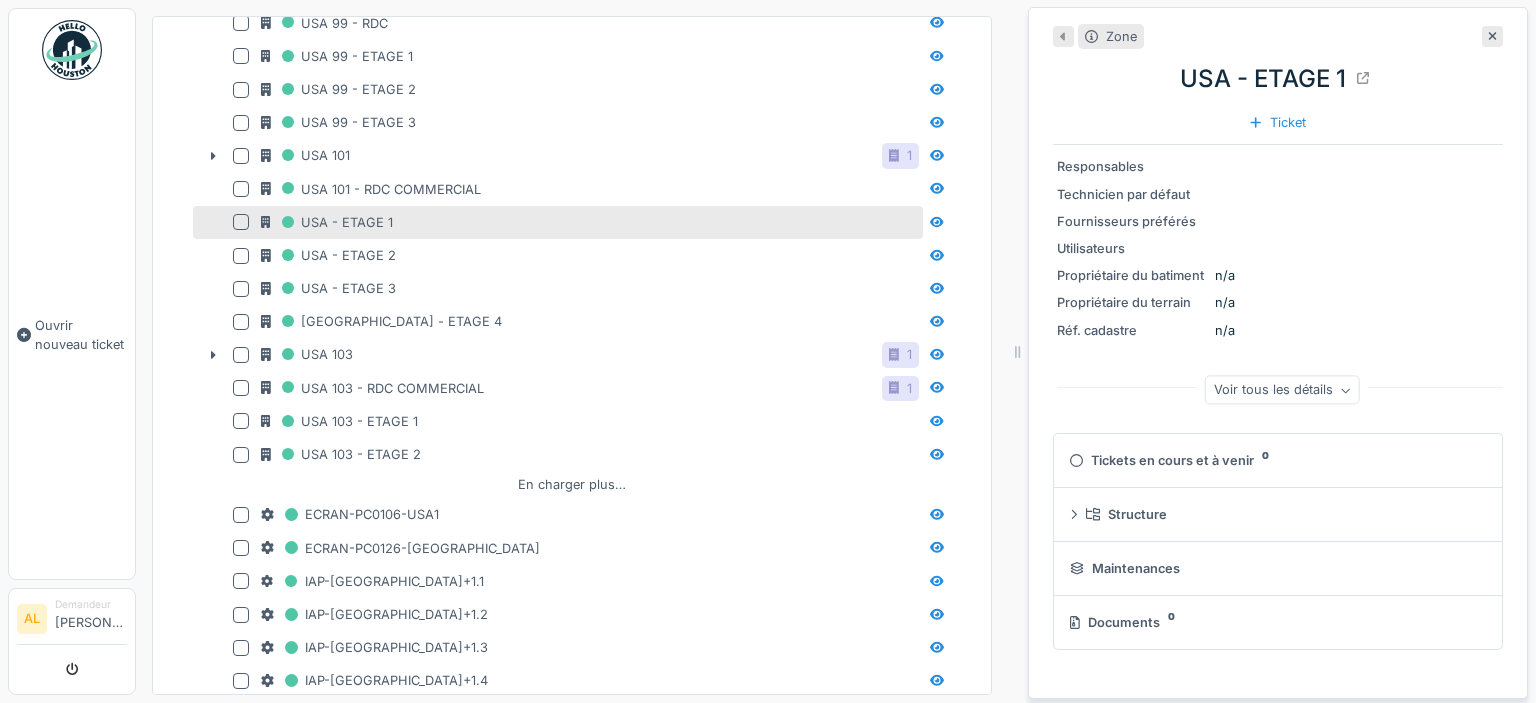 click at bounding box center [241, 222] 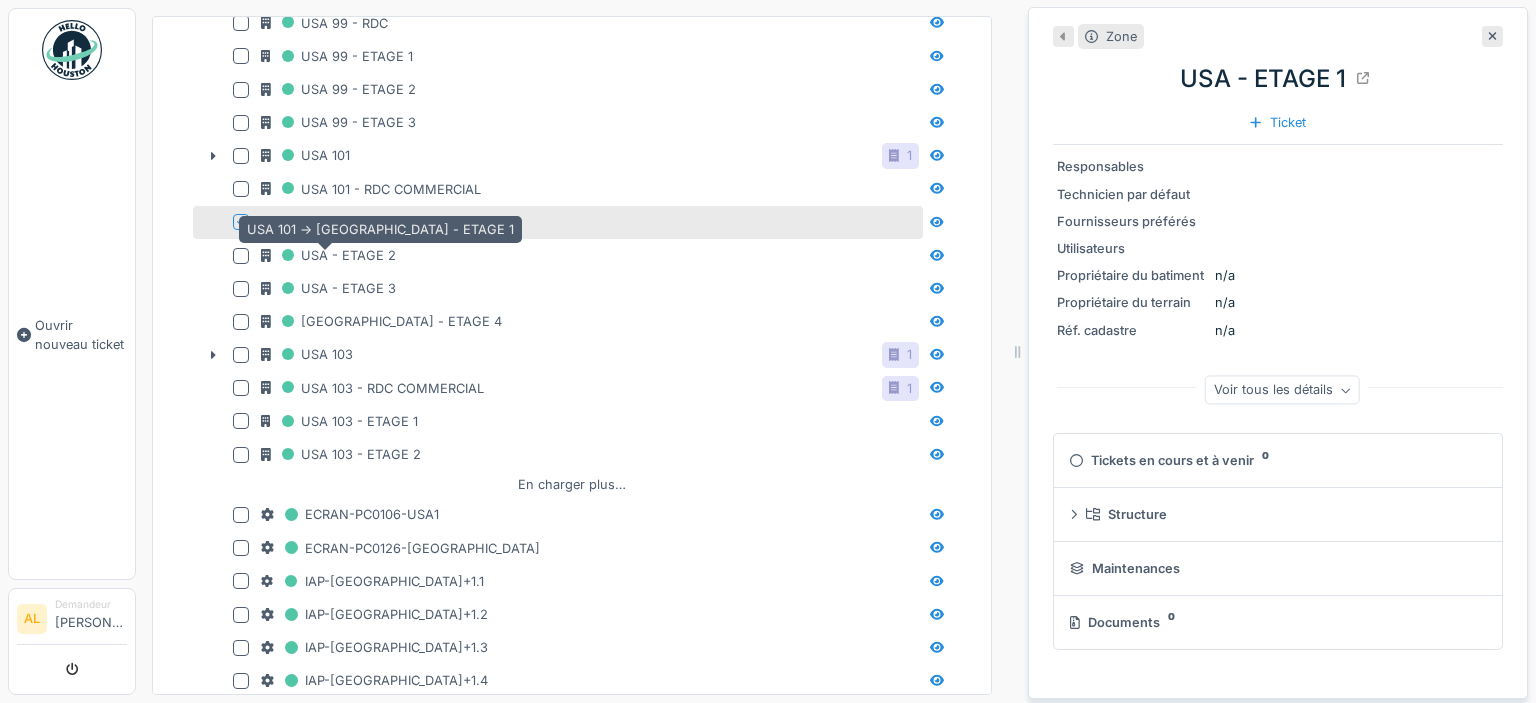 click on "USA - ETAGE 1" at bounding box center (327, 222) 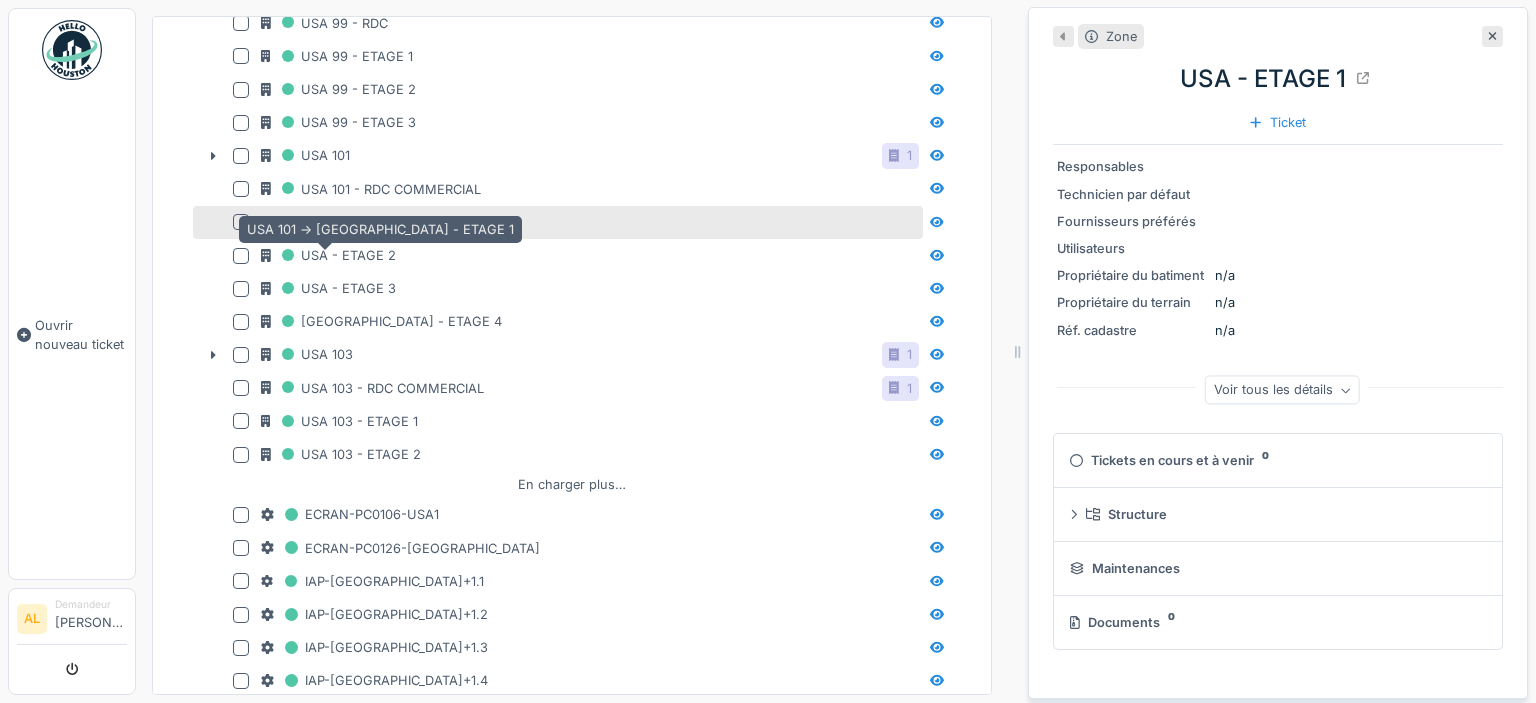 click on "USA - ETAGE 1" at bounding box center [327, 222] 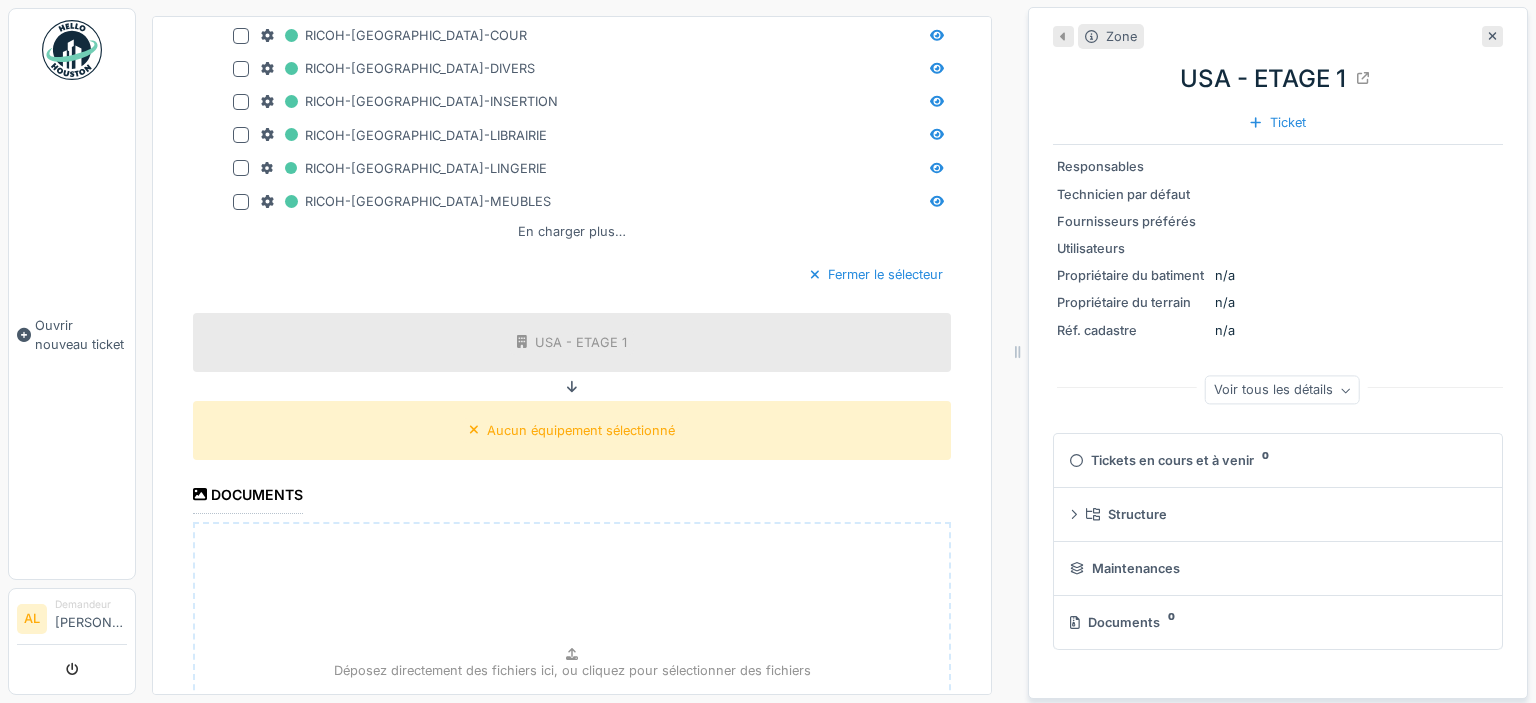 scroll, scrollTop: 1824, scrollLeft: 0, axis: vertical 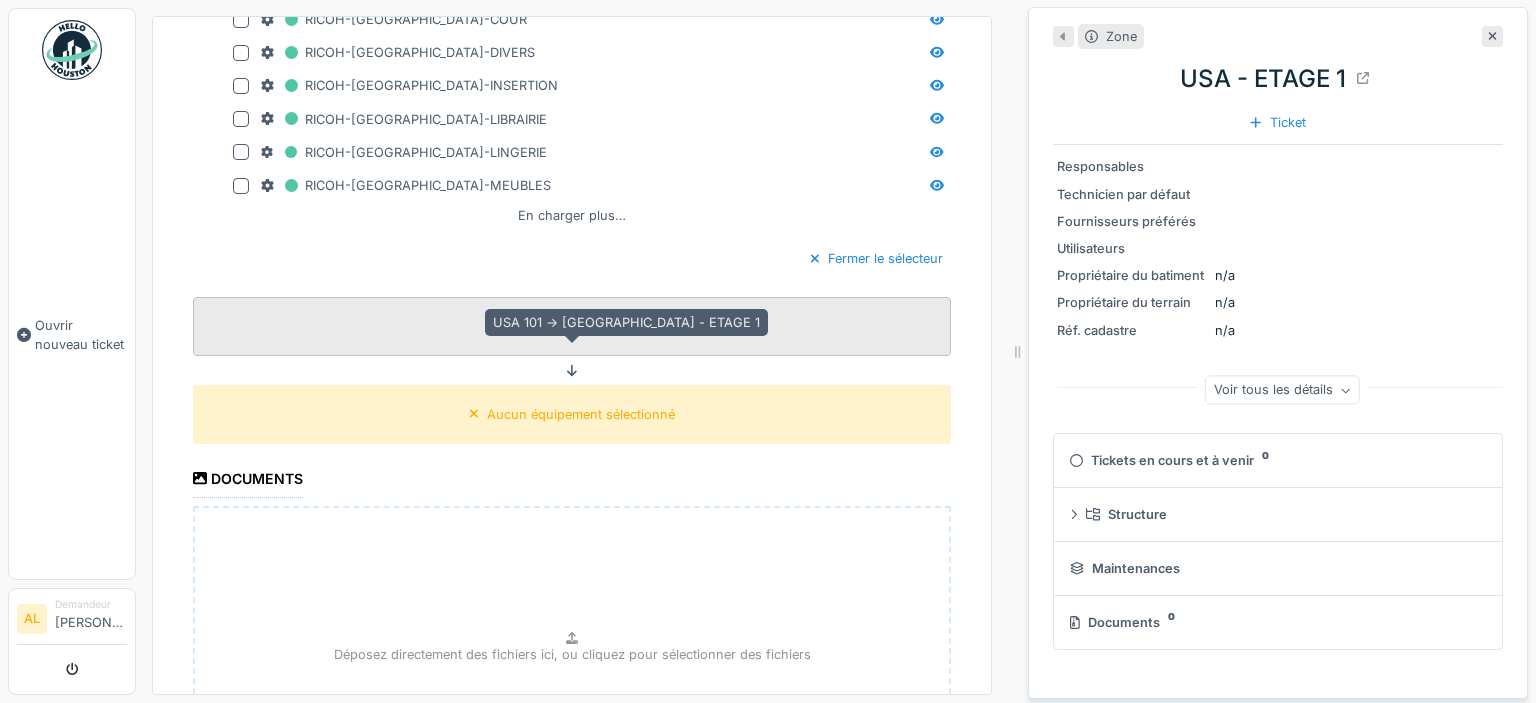 click on "USA - ETAGE 1" at bounding box center [581, 326] 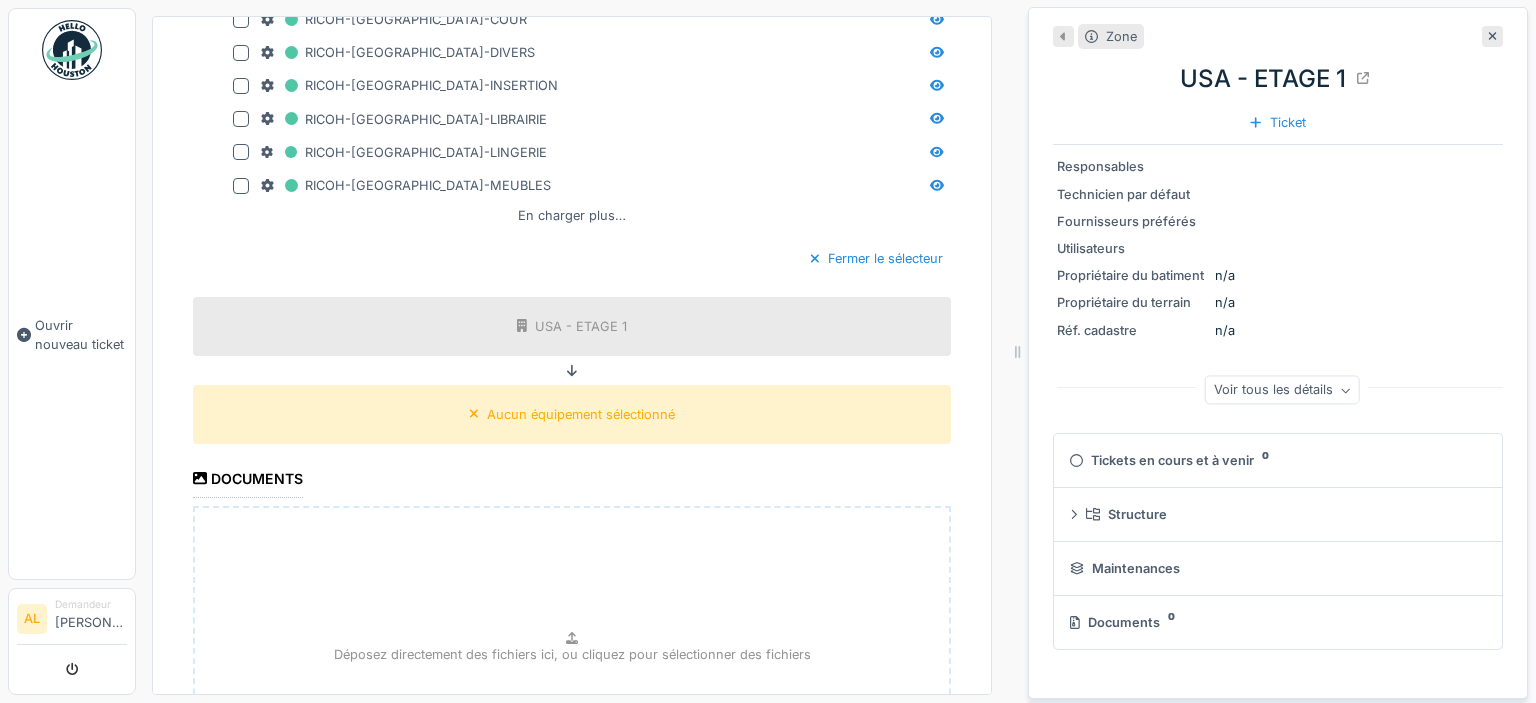 click at bounding box center (572, 370) 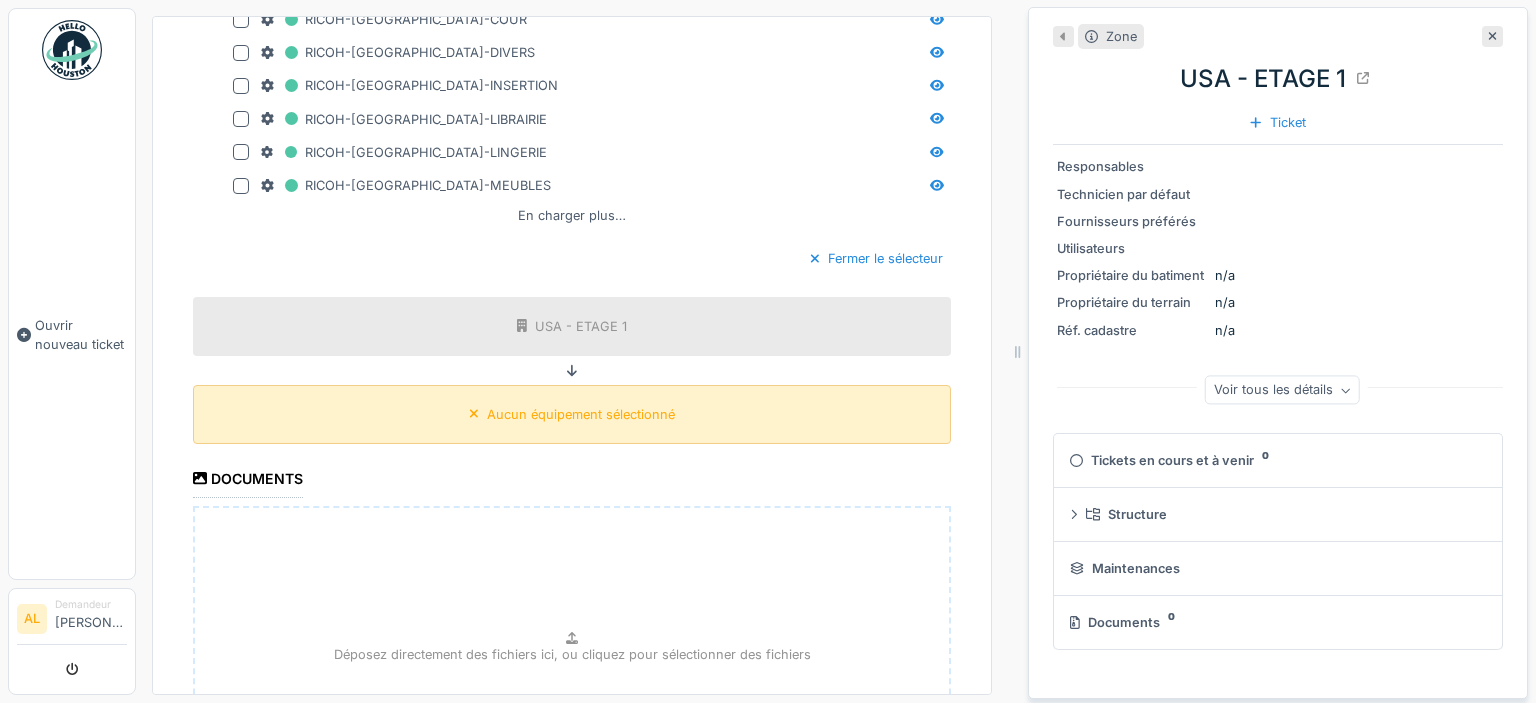 click on "Aucun équipement sélectionné" at bounding box center (581, 414) 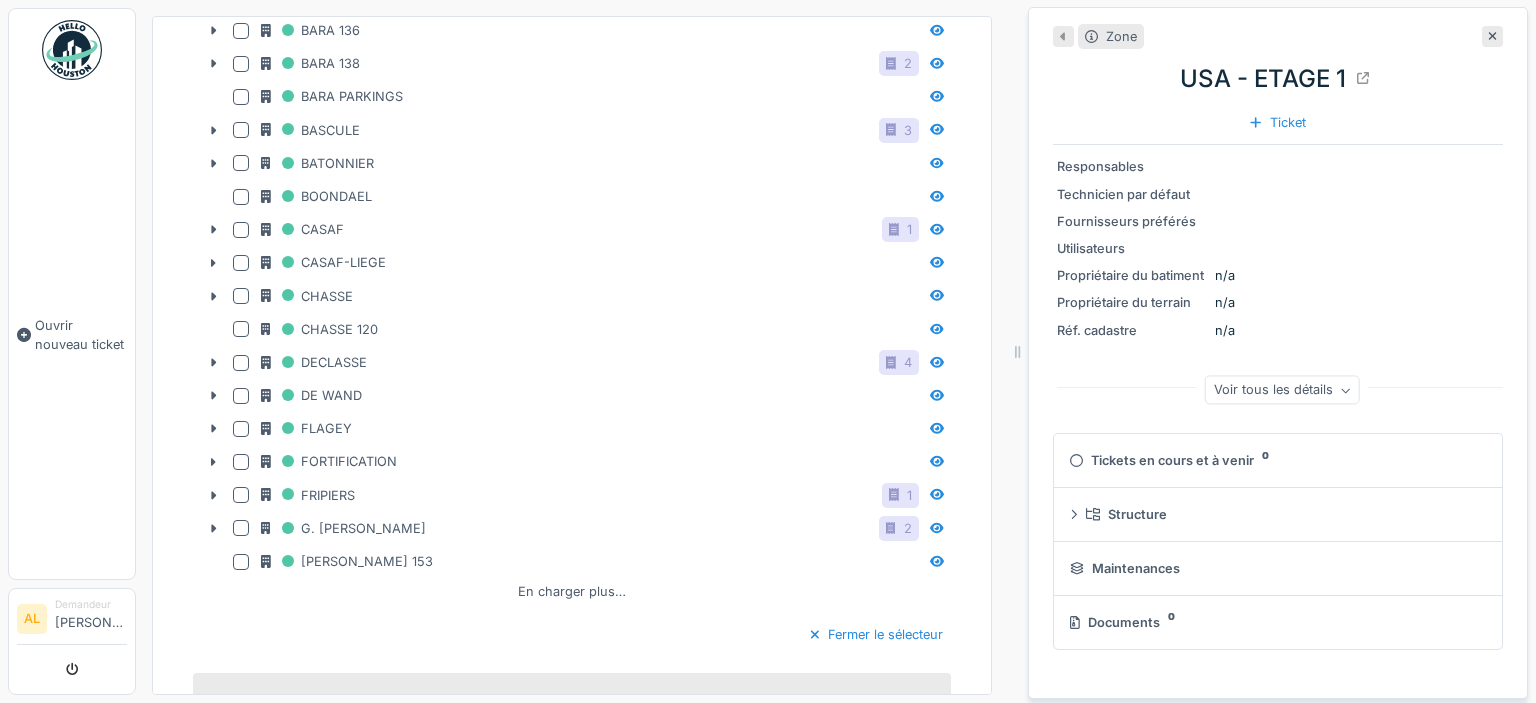 scroll, scrollTop: 277, scrollLeft: 0, axis: vertical 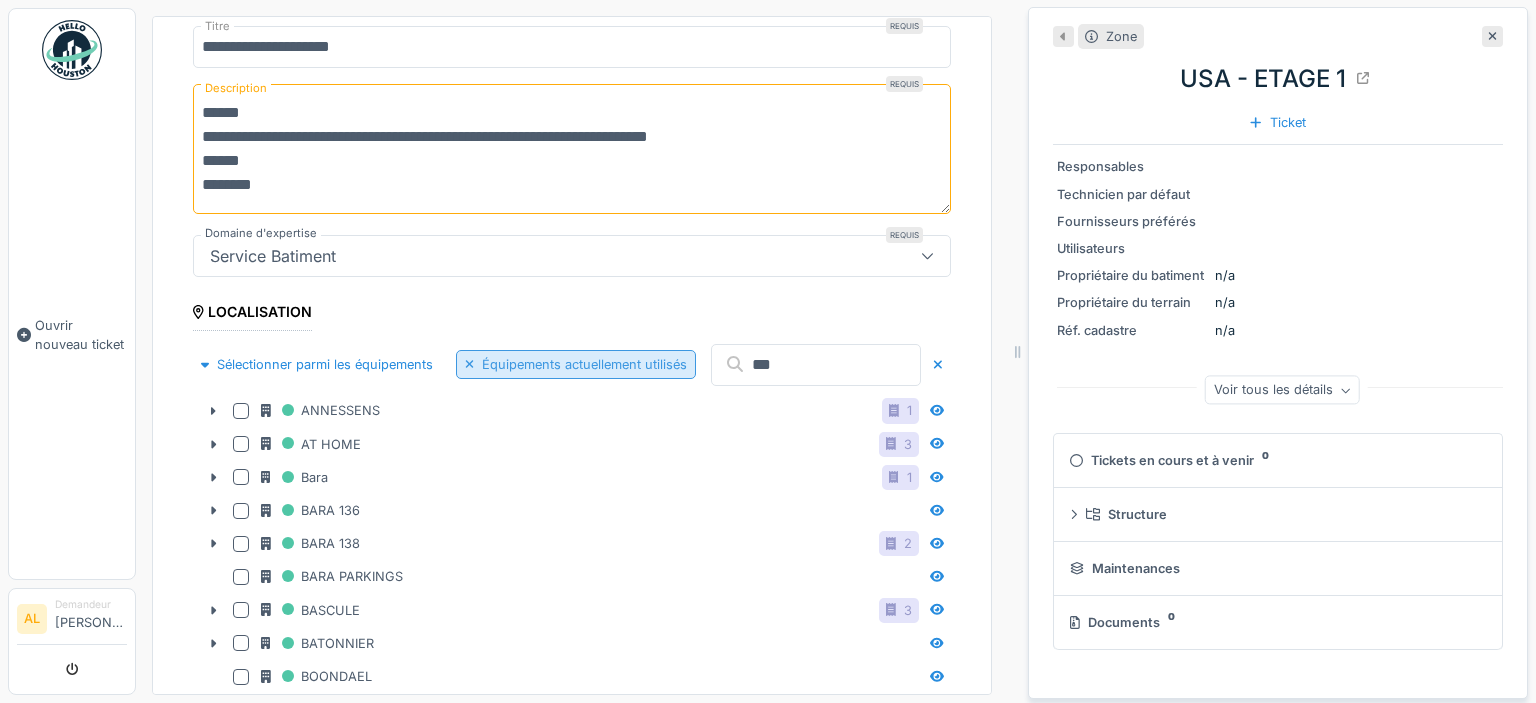 click on "Équipements actuellement utilisés" at bounding box center (576, 364) 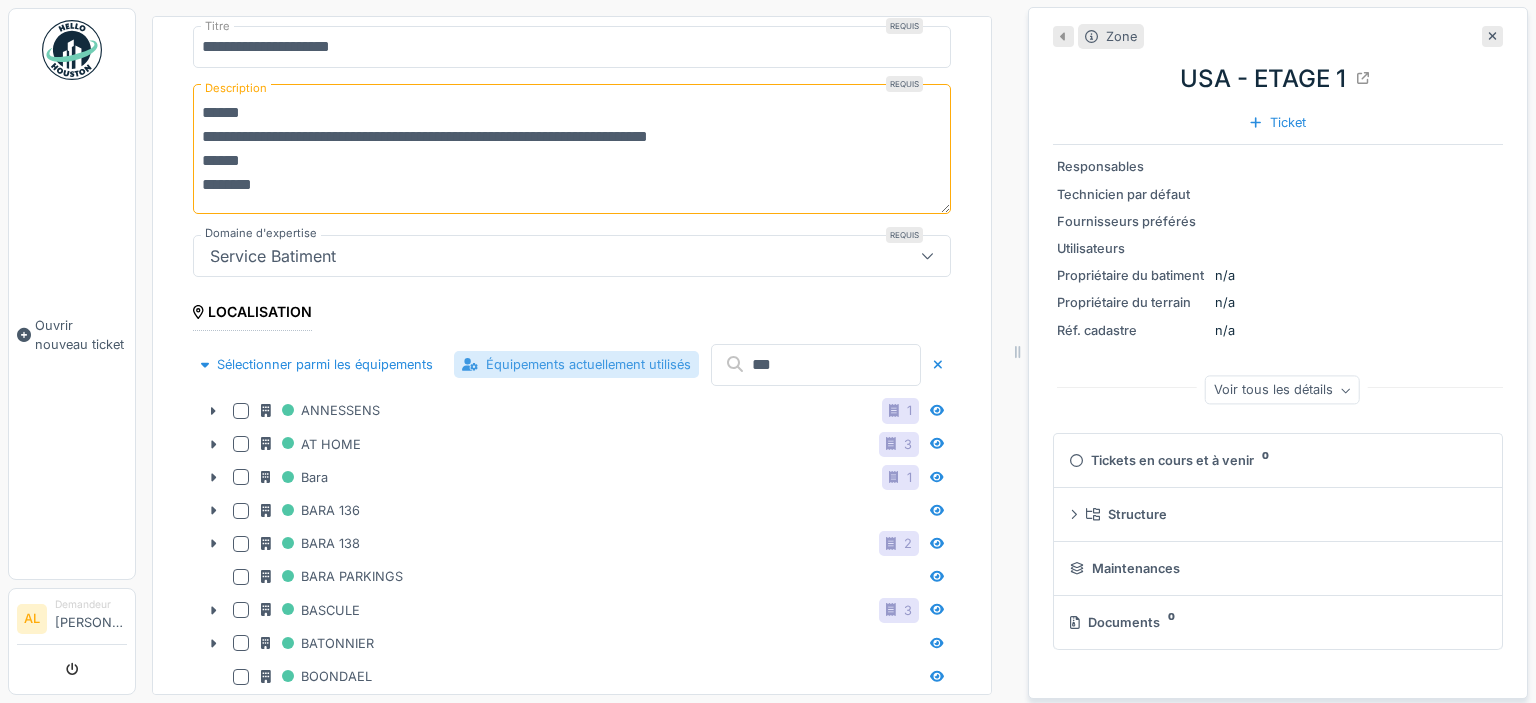 click on "Équipements actuellement utilisés" at bounding box center [576, 364] 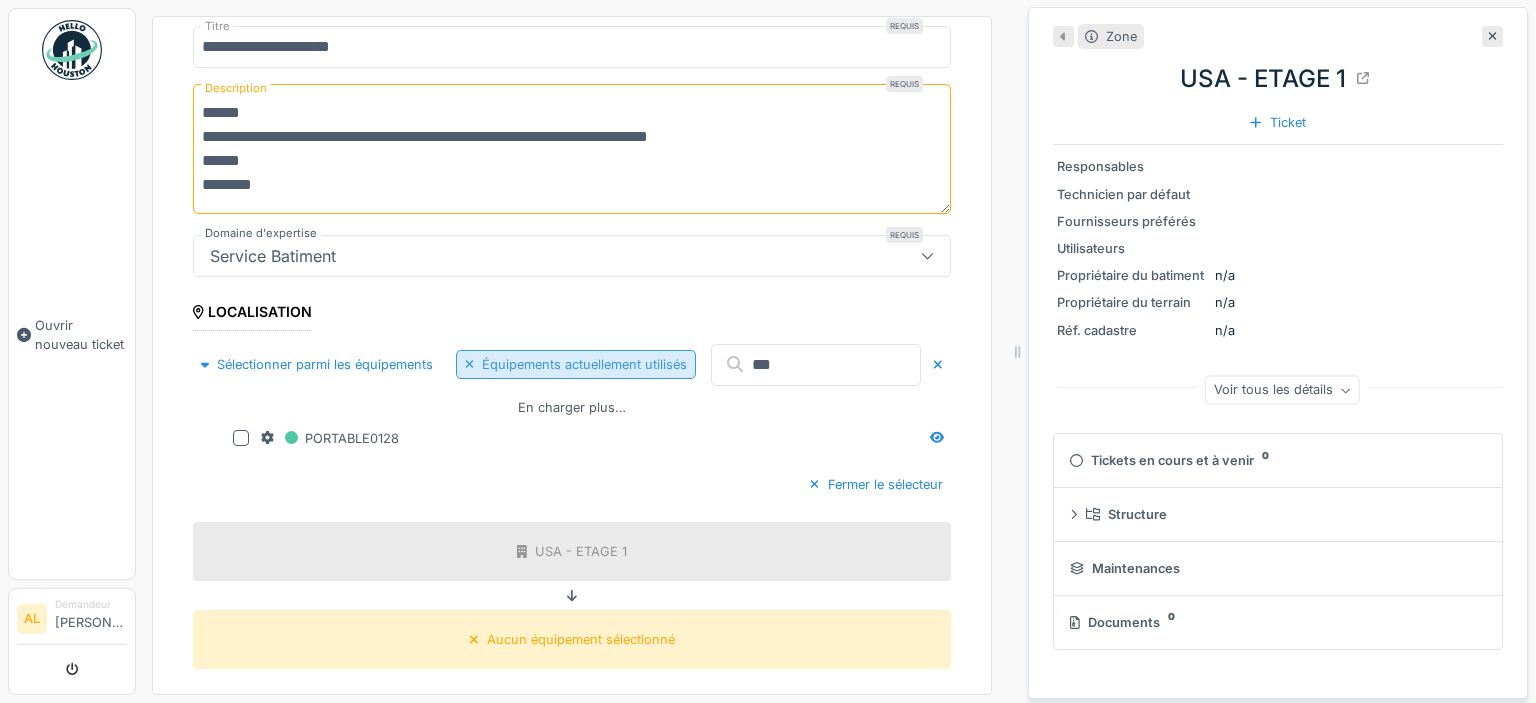 click on "Équipements actuellement utilisés" at bounding box center (576, 364) 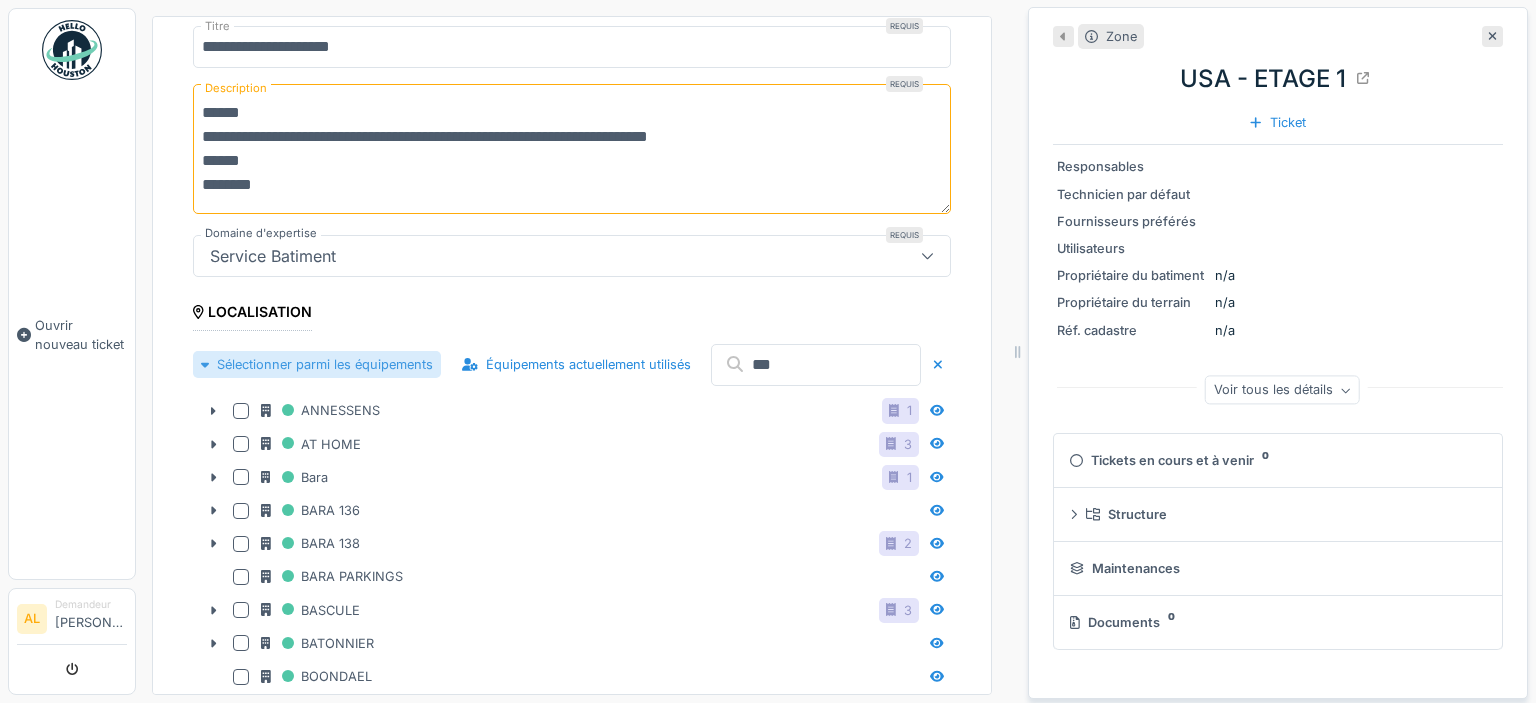 click on "Sélectionner parmi les équipements" at bounding box center (317, 364) 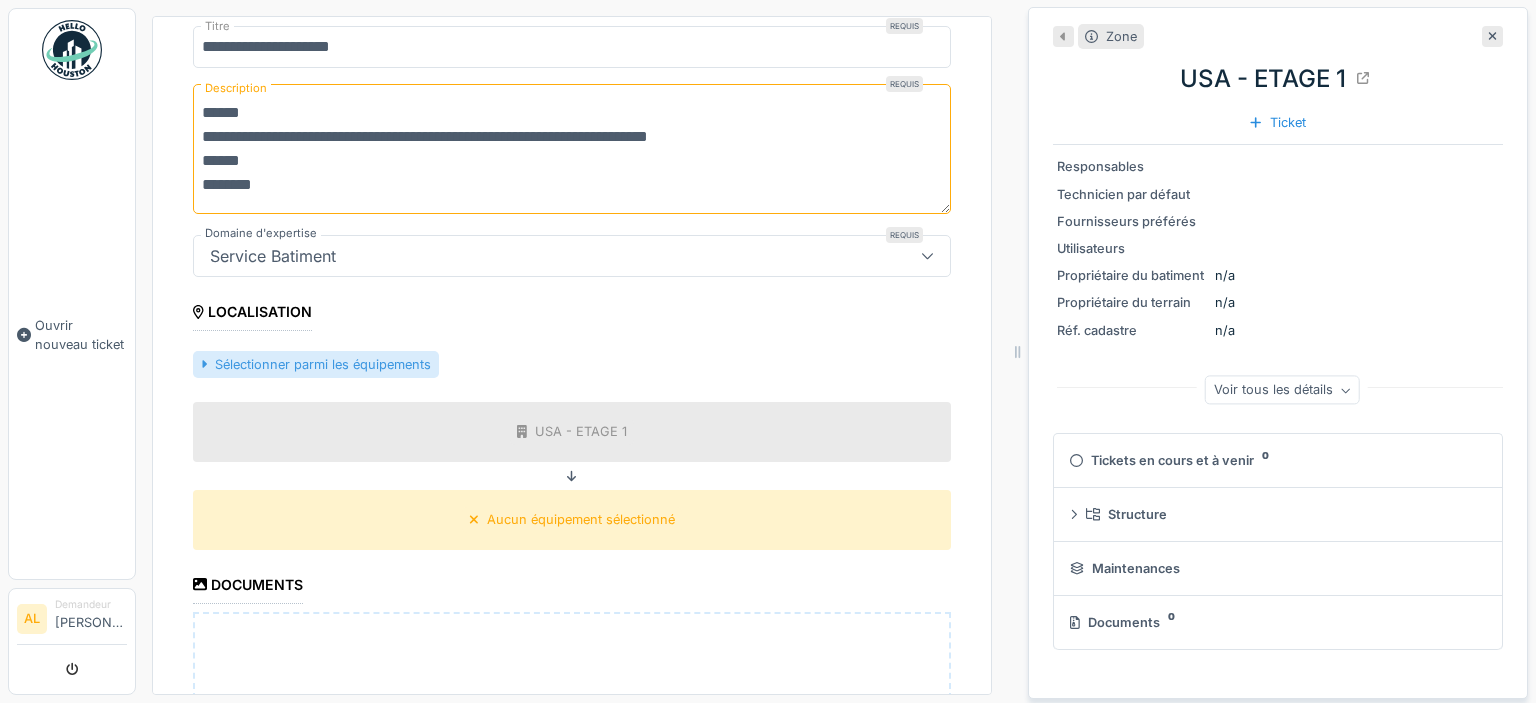 click on "Sélectionner parmi les équipements" at bounding box center [316, 364] 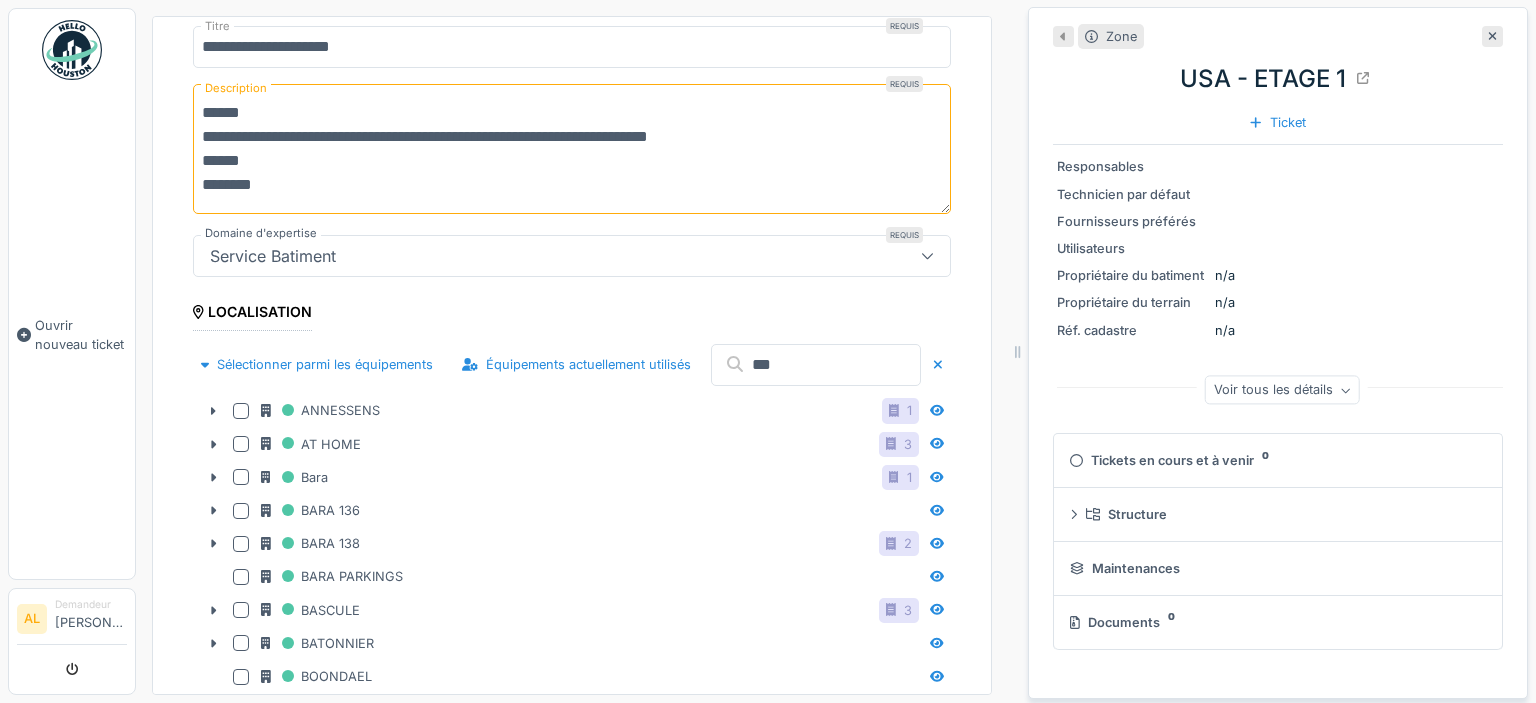 click on "***" at bounding box center (816, 365) 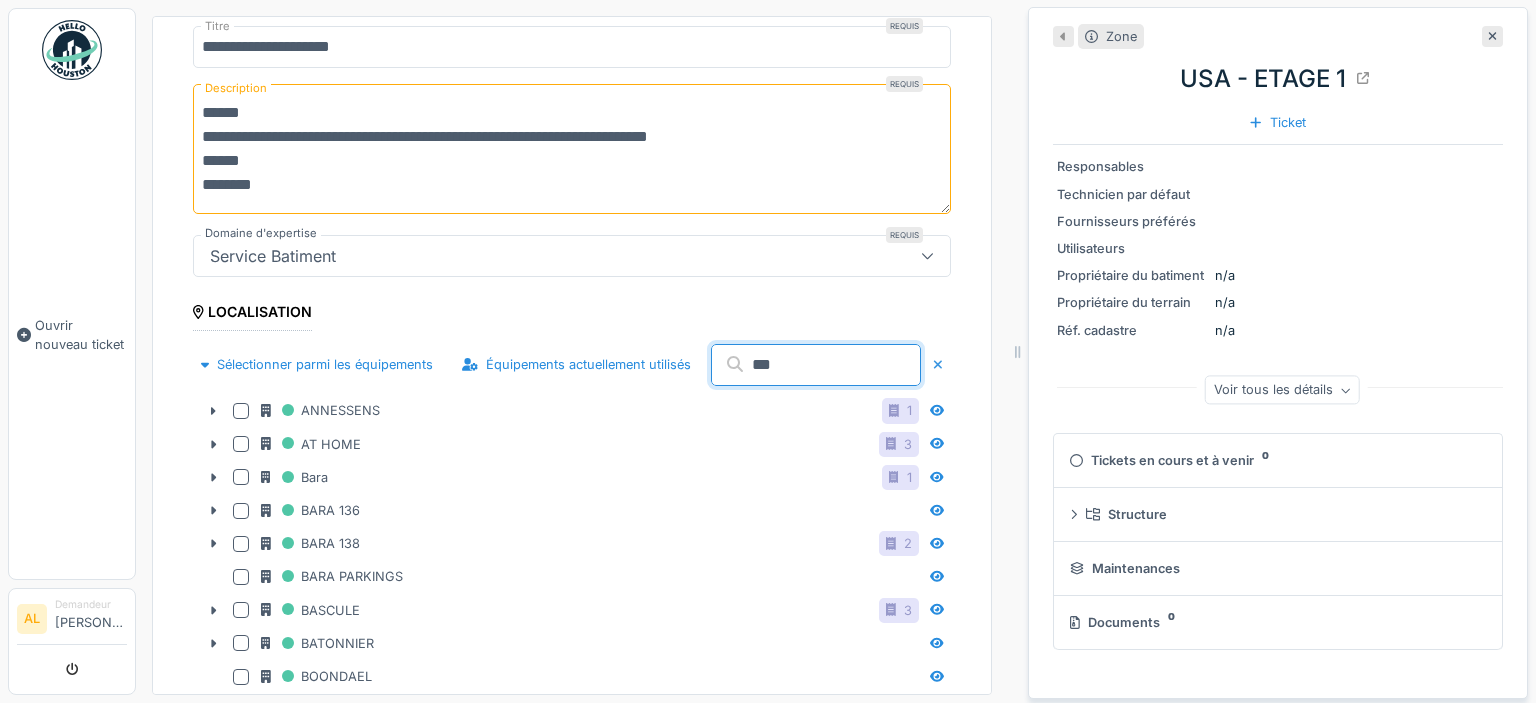 click at bounding box center [938, 364] 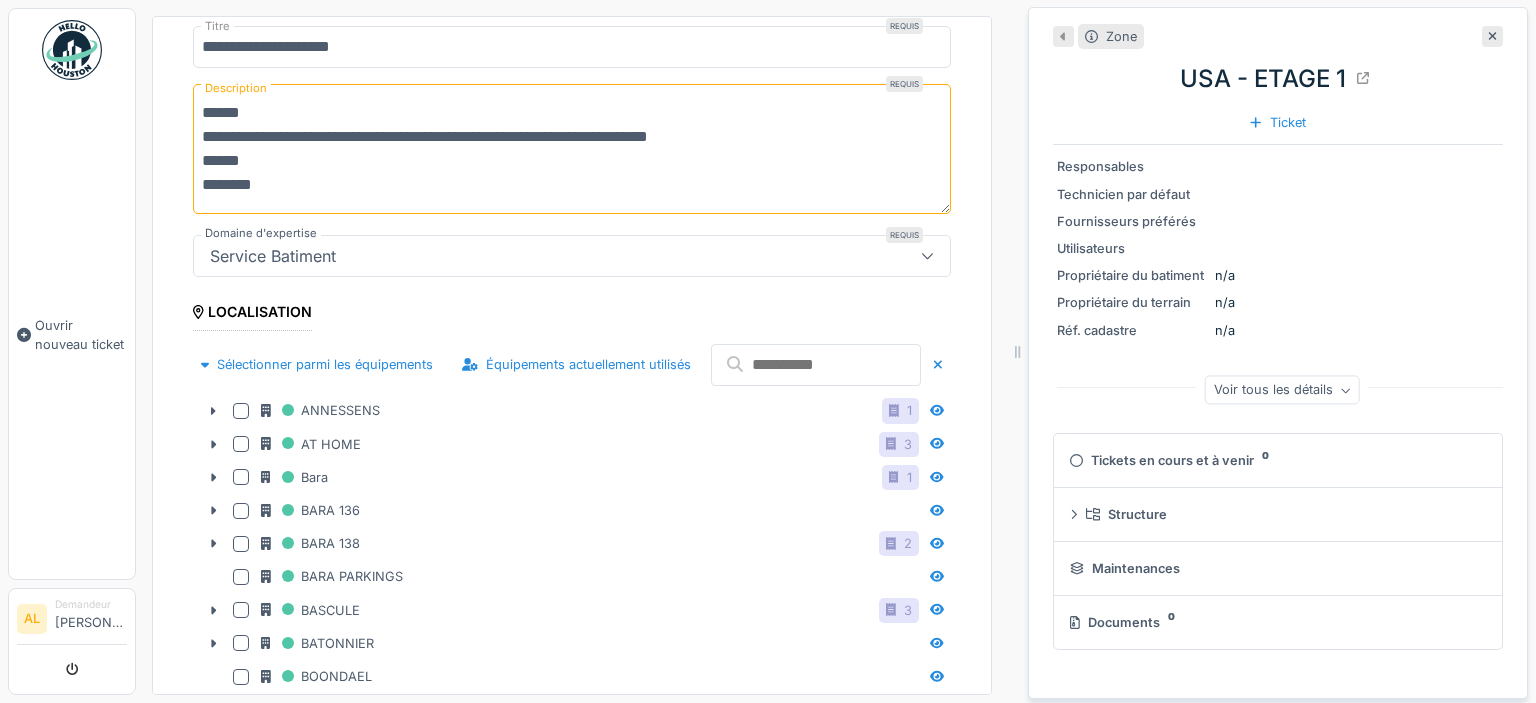 click at bounding box center [816, 365] 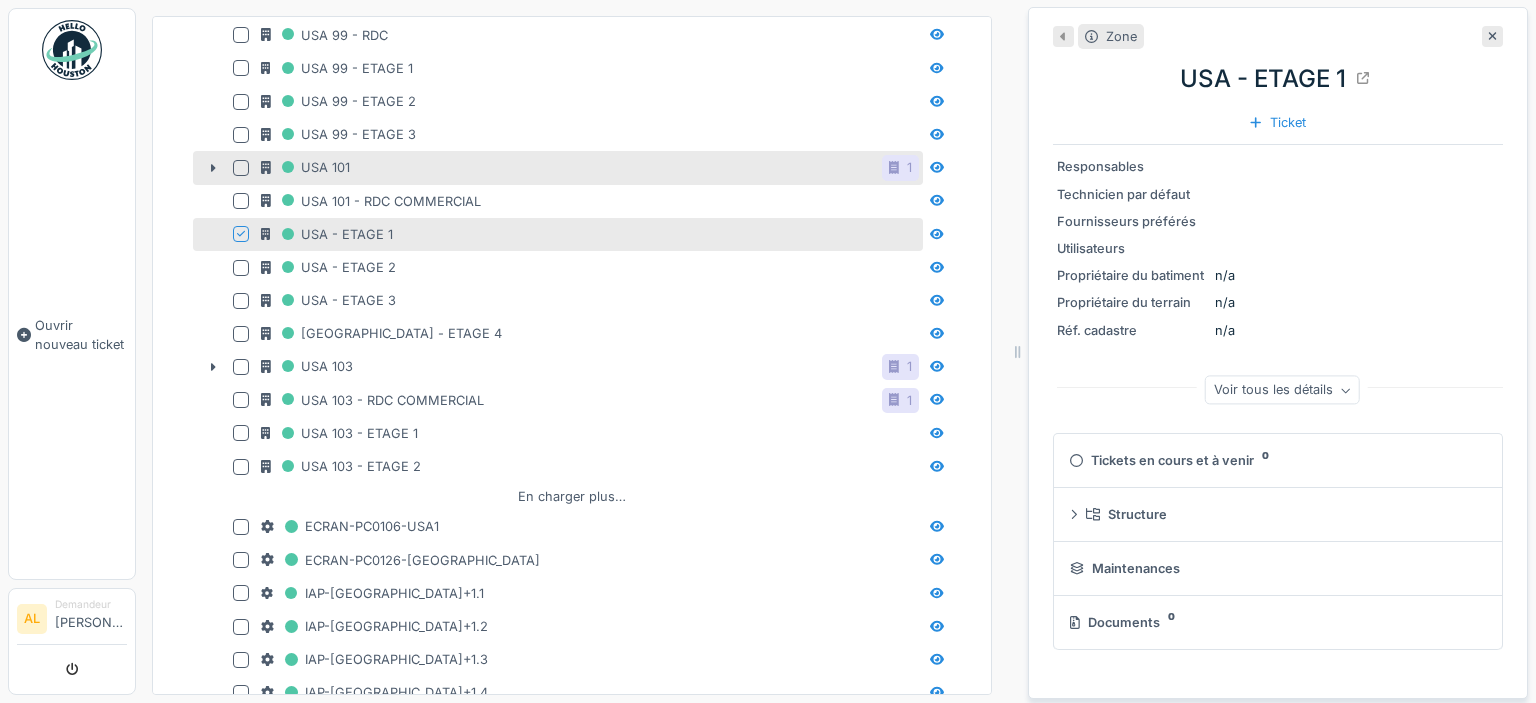 scroll, scrollTop: 853, scrollLeft: 0, axis: vertical 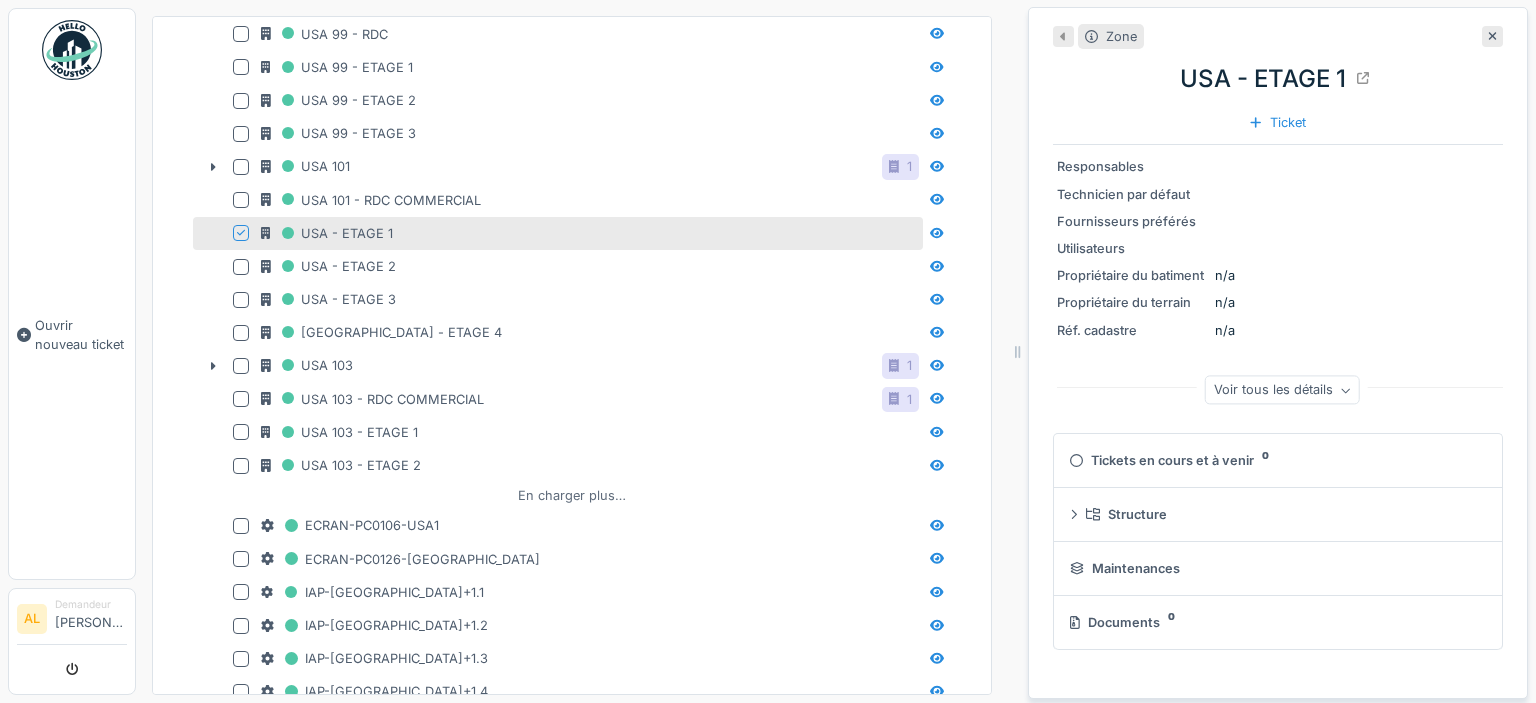 type on "***" 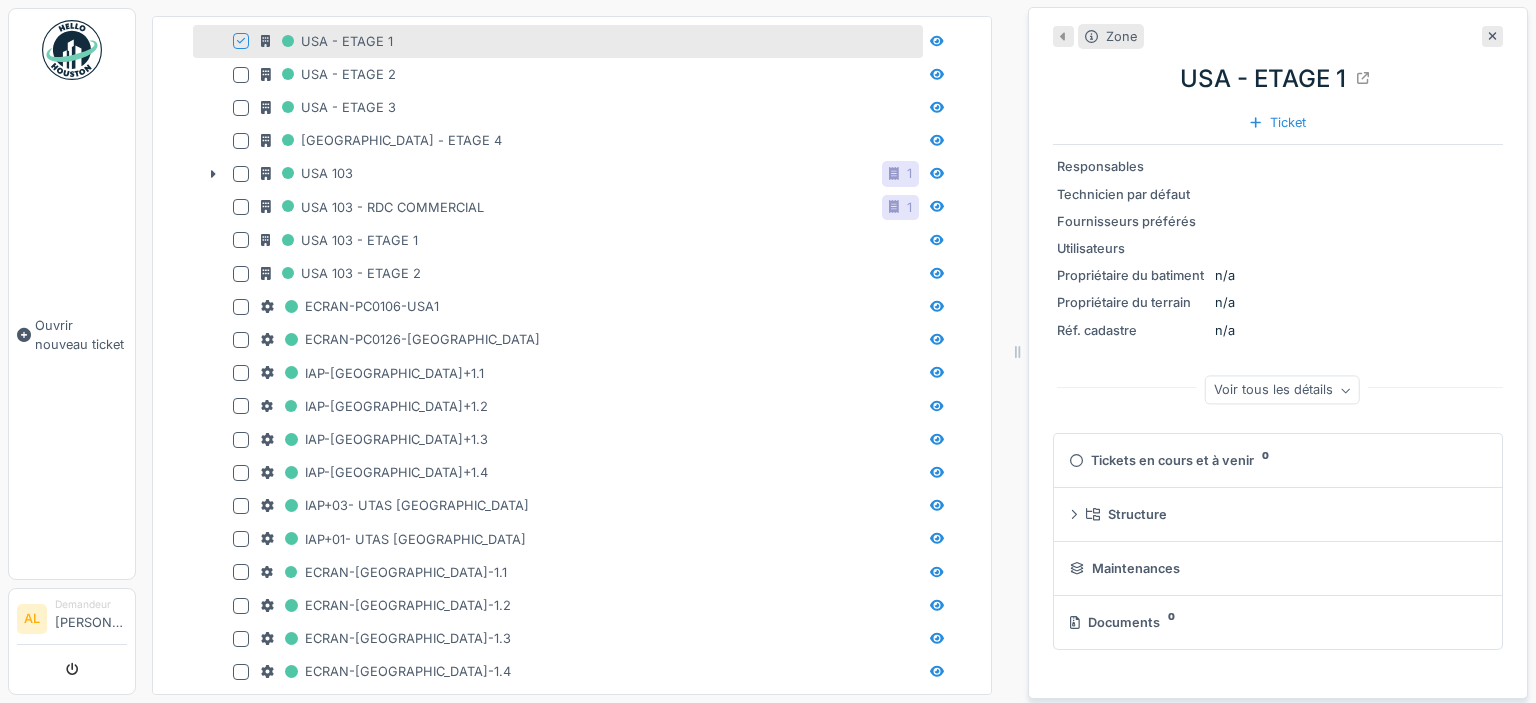 scroll, scrollTop: 853, scrollLeft: 0, axis: vertical 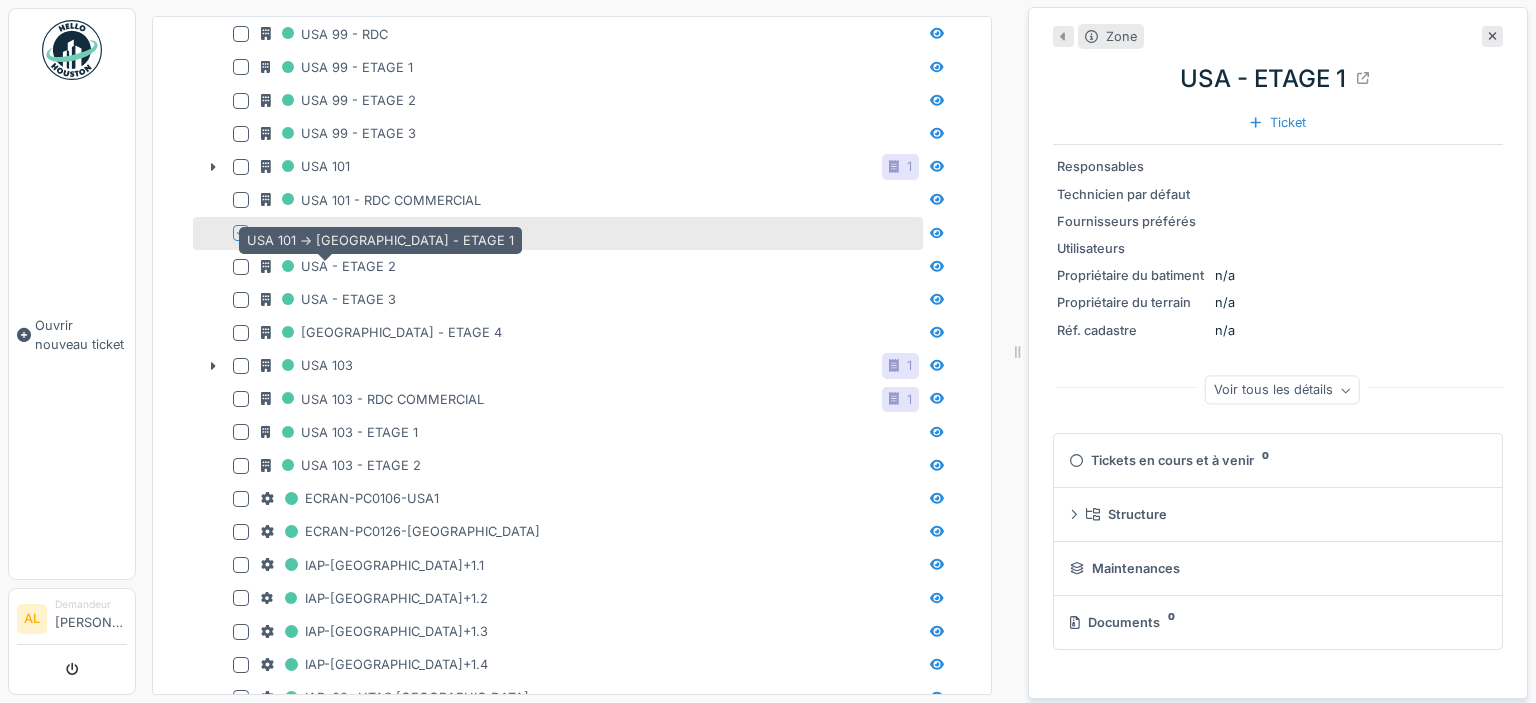 click on "USA - ETAGE 1" at bounding box center (327, 233) 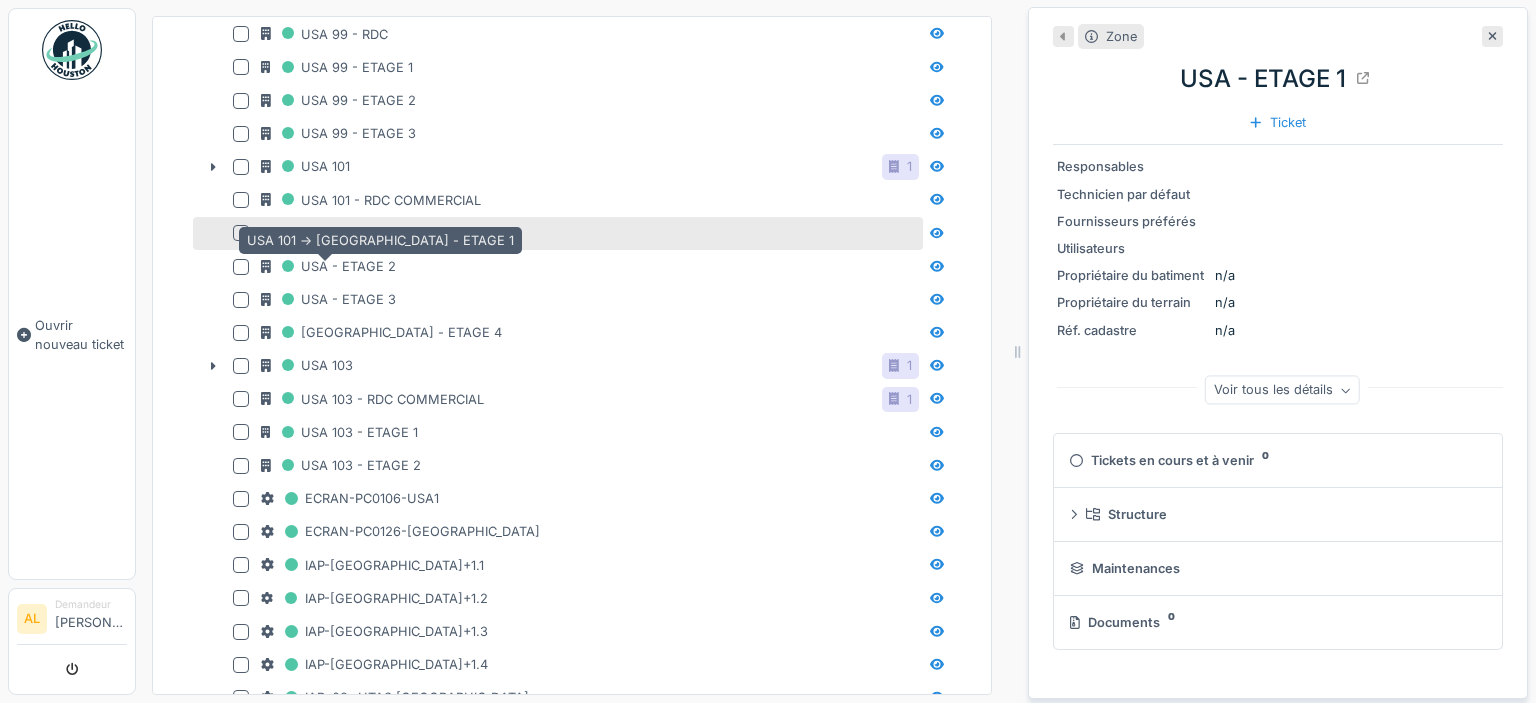 click on "USA - ETAGE 1" at bounding box center (327, 233) 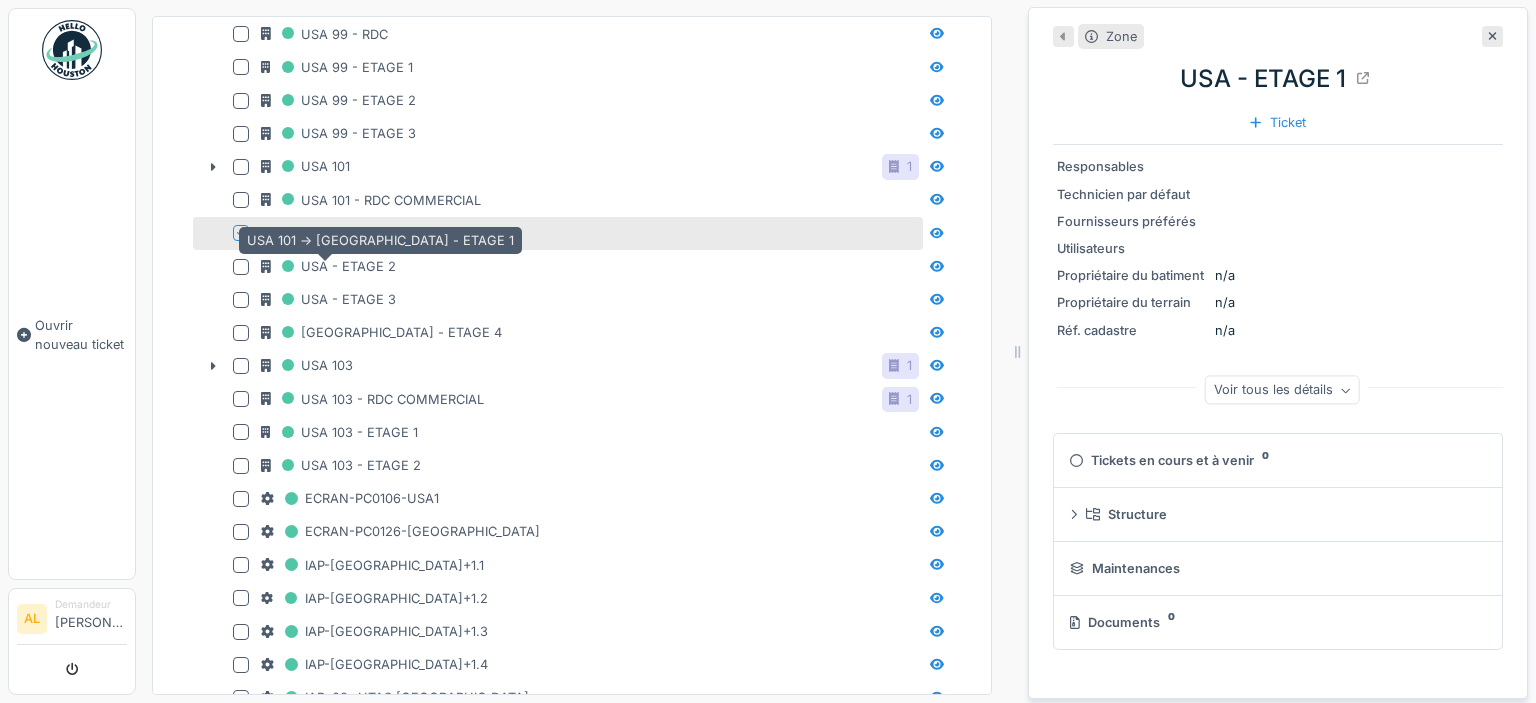 click on "USA - ETAGE 1" at bounding box center (327, 233) 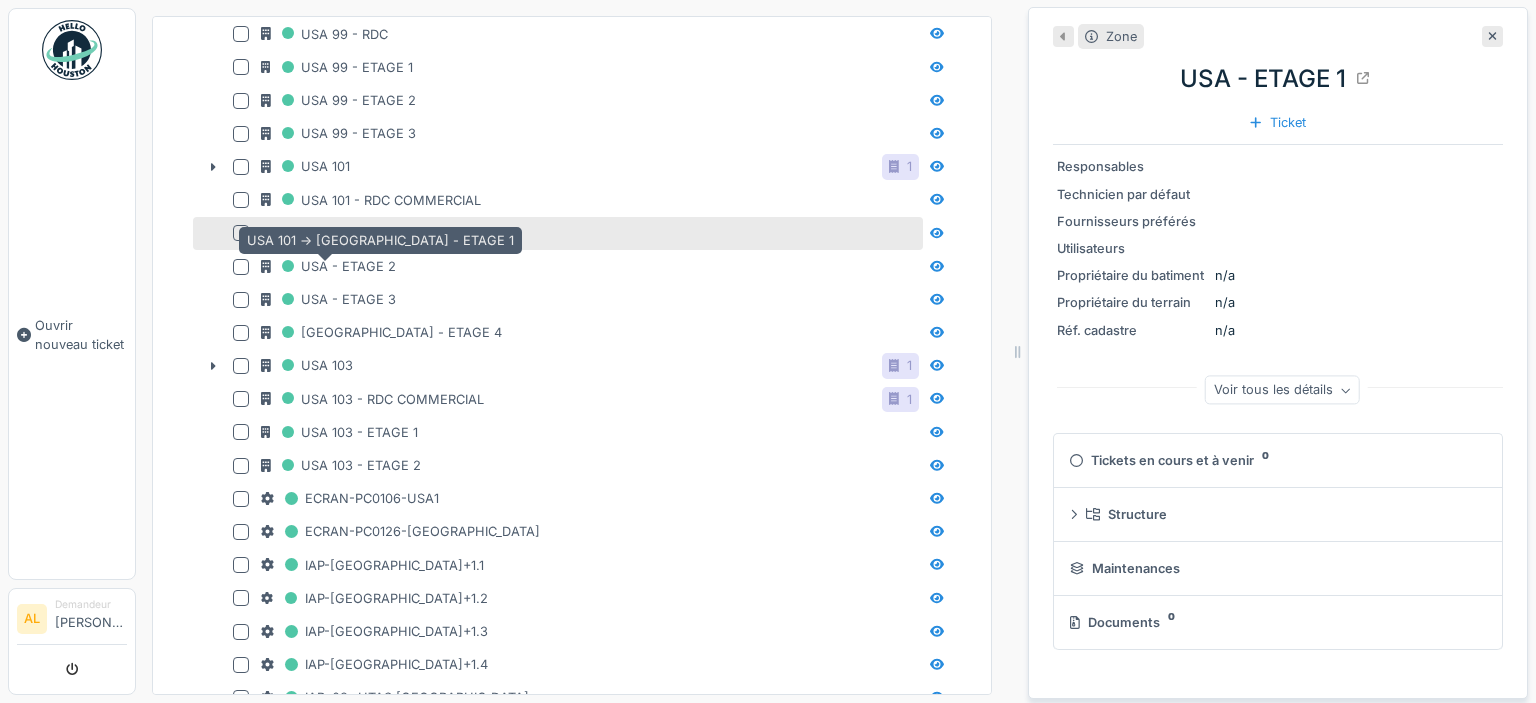 click on "USA - ETAGE 1" at bounding box center (327, 233) 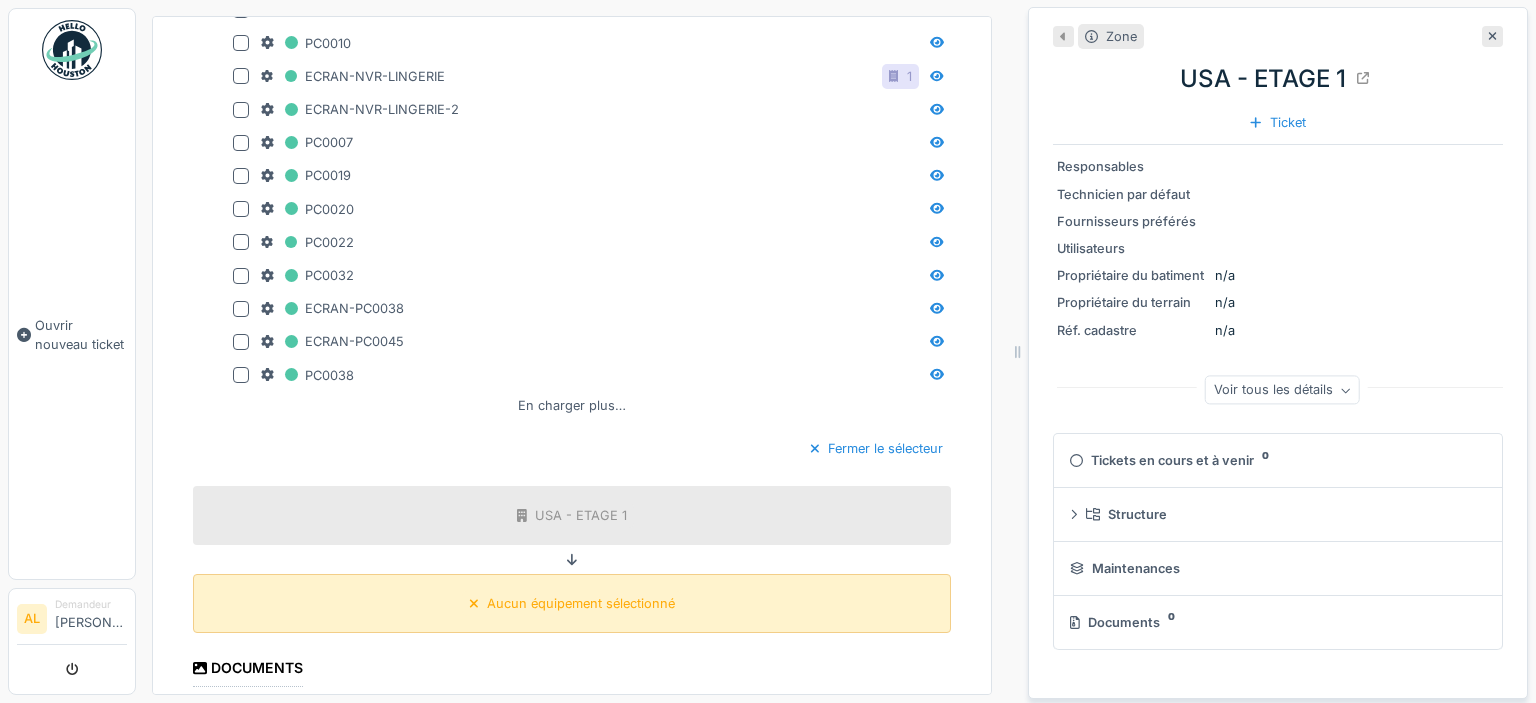 scroll, scrollTop: 2389, scrollLeft: 0, axis: vertical 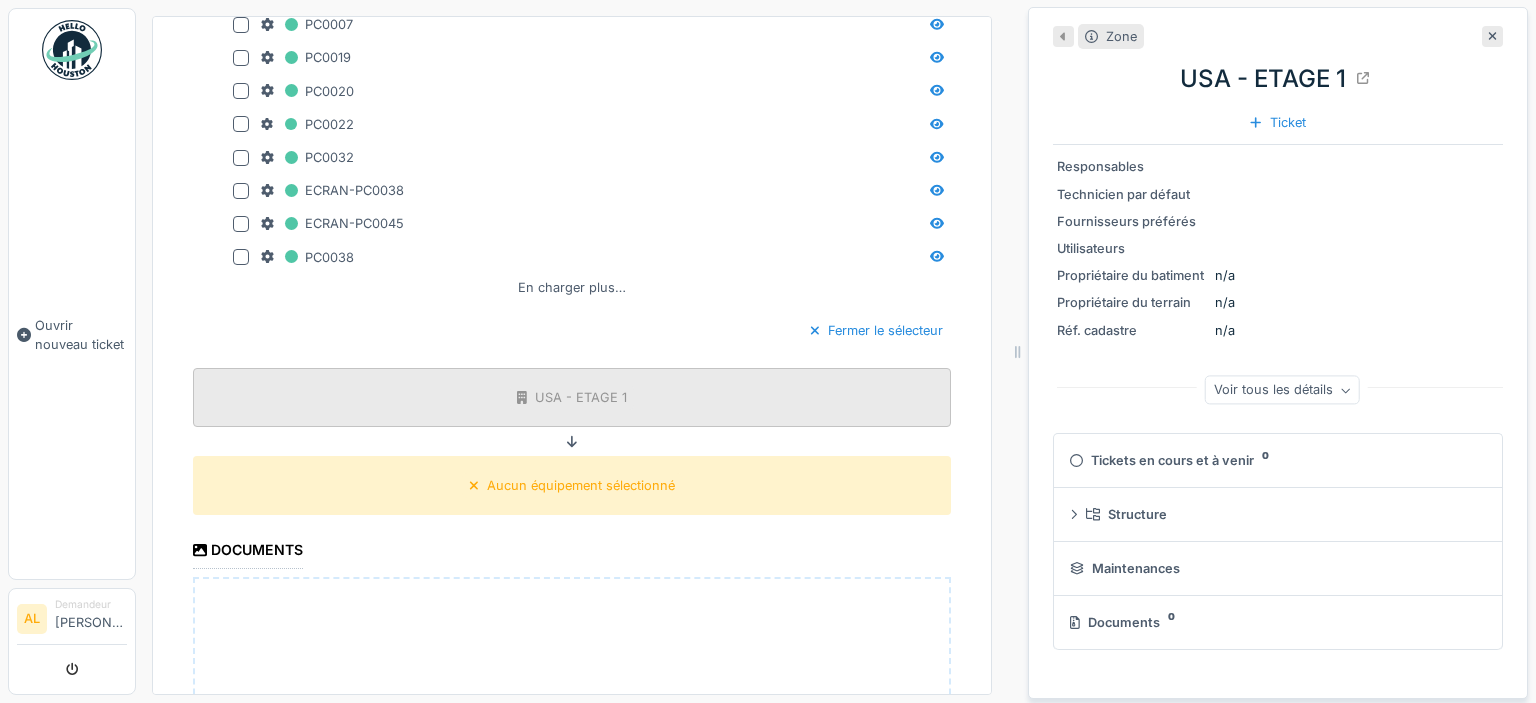 click on "USA - ETAGE 1" at bounding box center [581, 397] 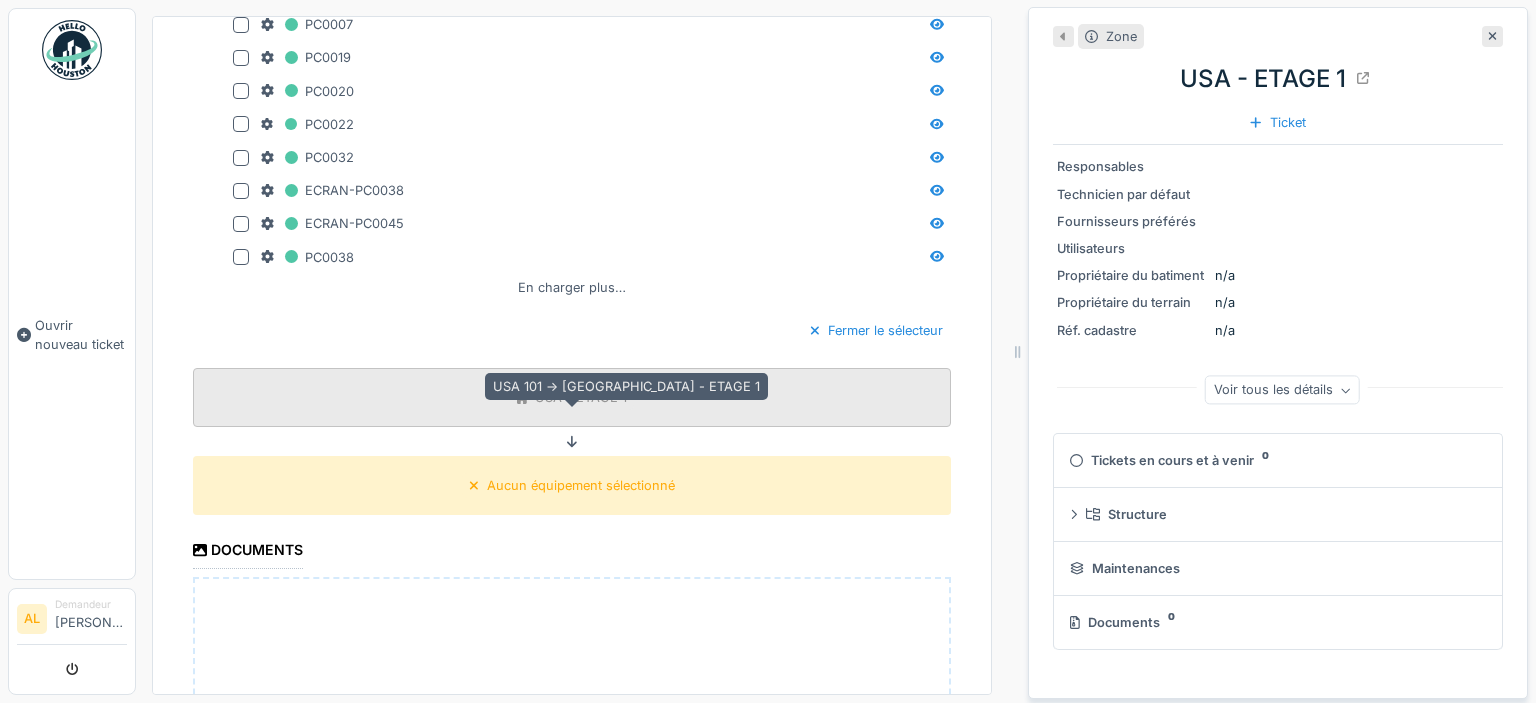 click on "USA - ETAGE 1" at bounding box center (572, 397) 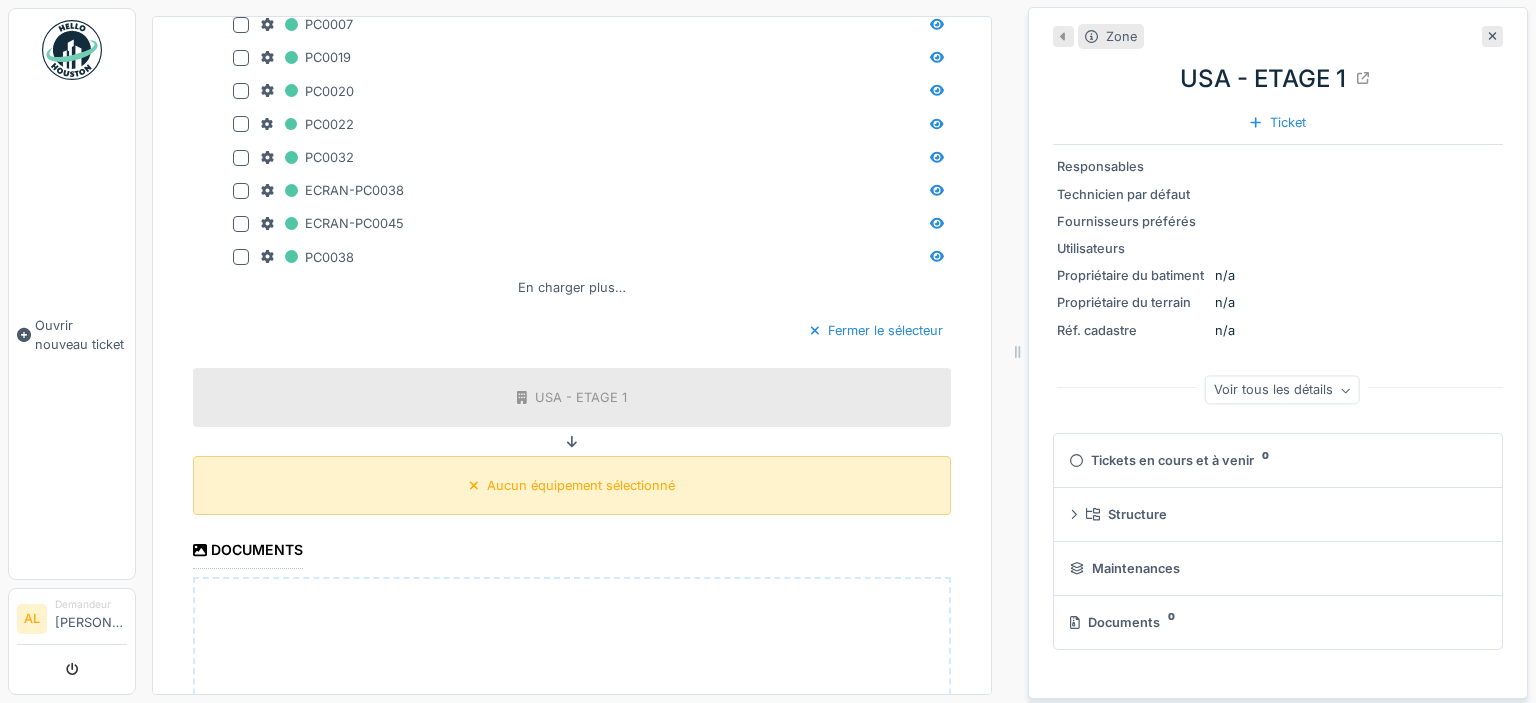 click on "Aucun équipement sélectionné" at bounding box center (581, 485) 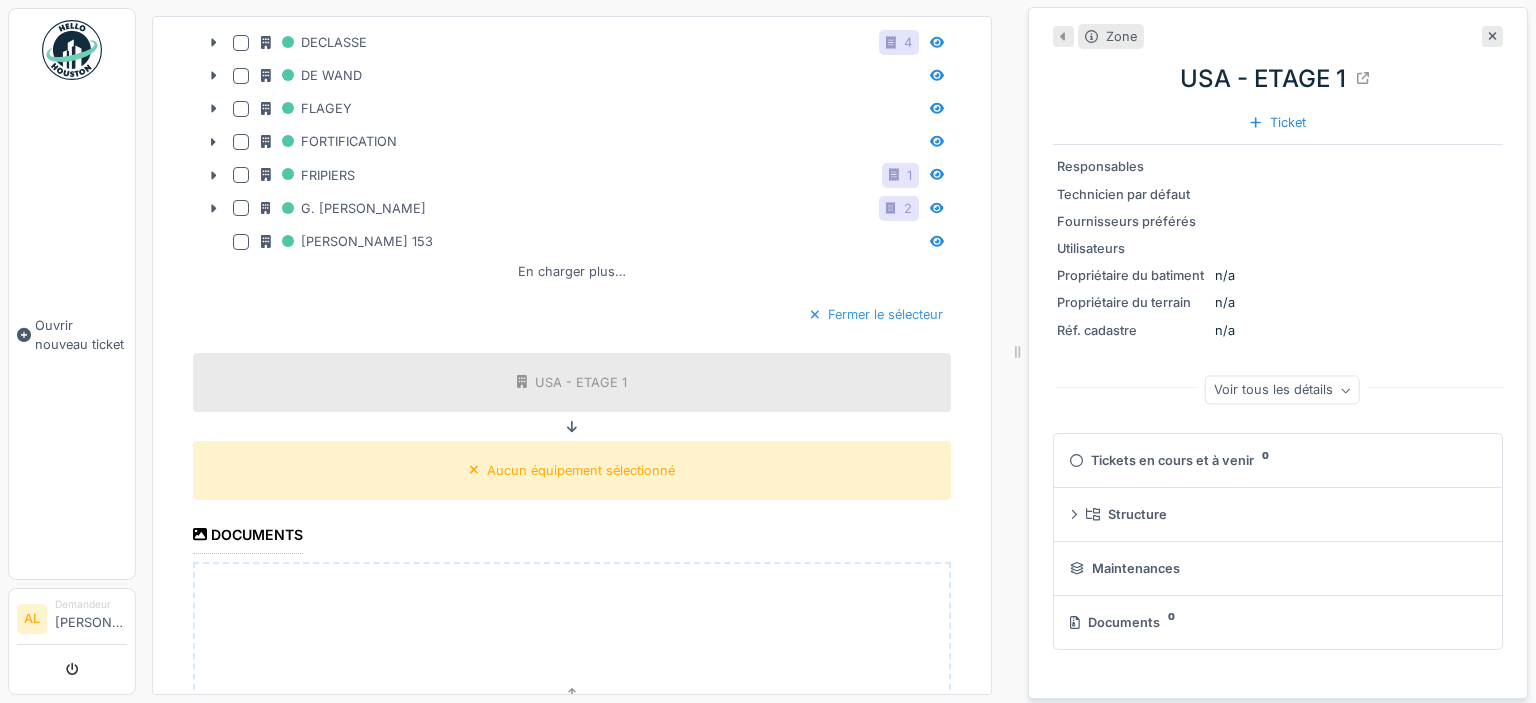 click on "Fermer le sélecteur" at bounding box center [876, 314] 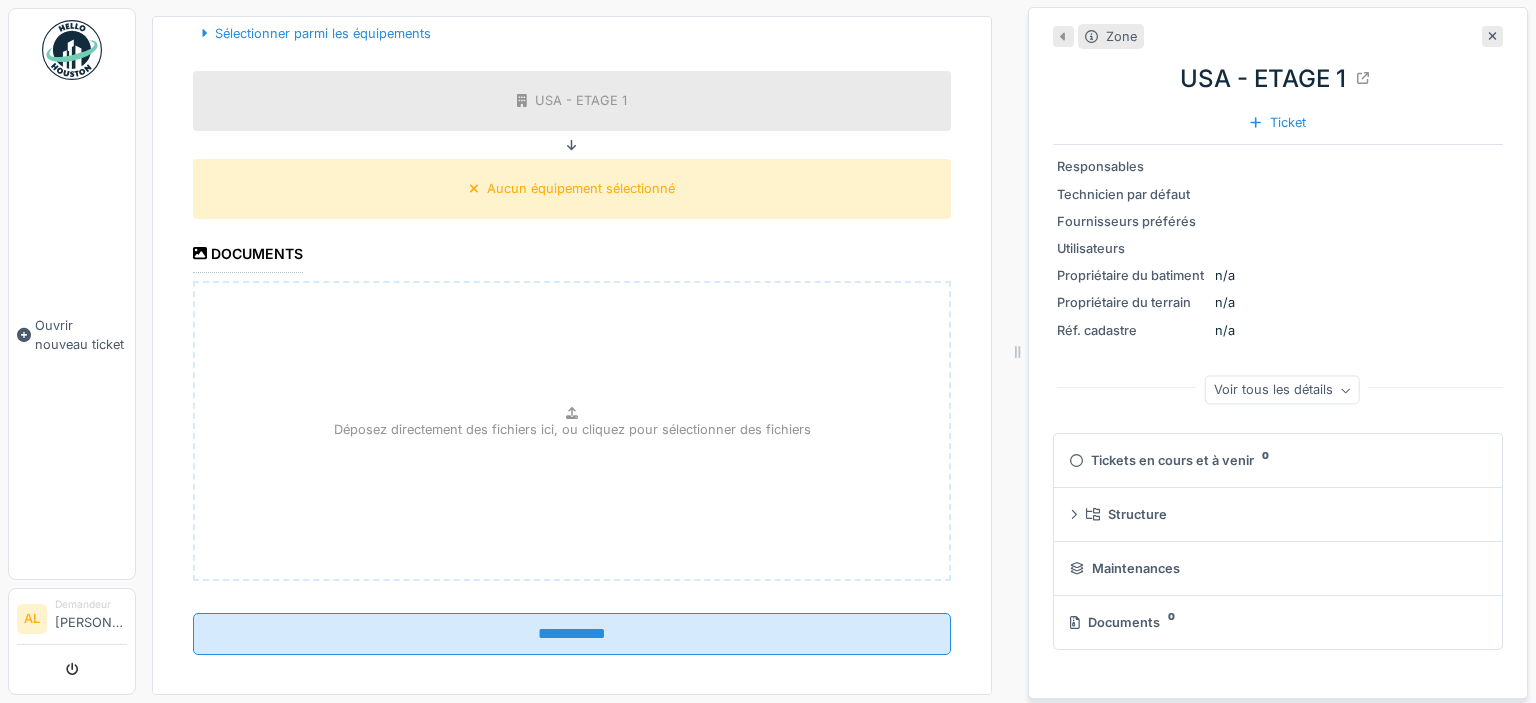 scroll, scrollTop: 617, scrollLeft: 0, axis: vertical 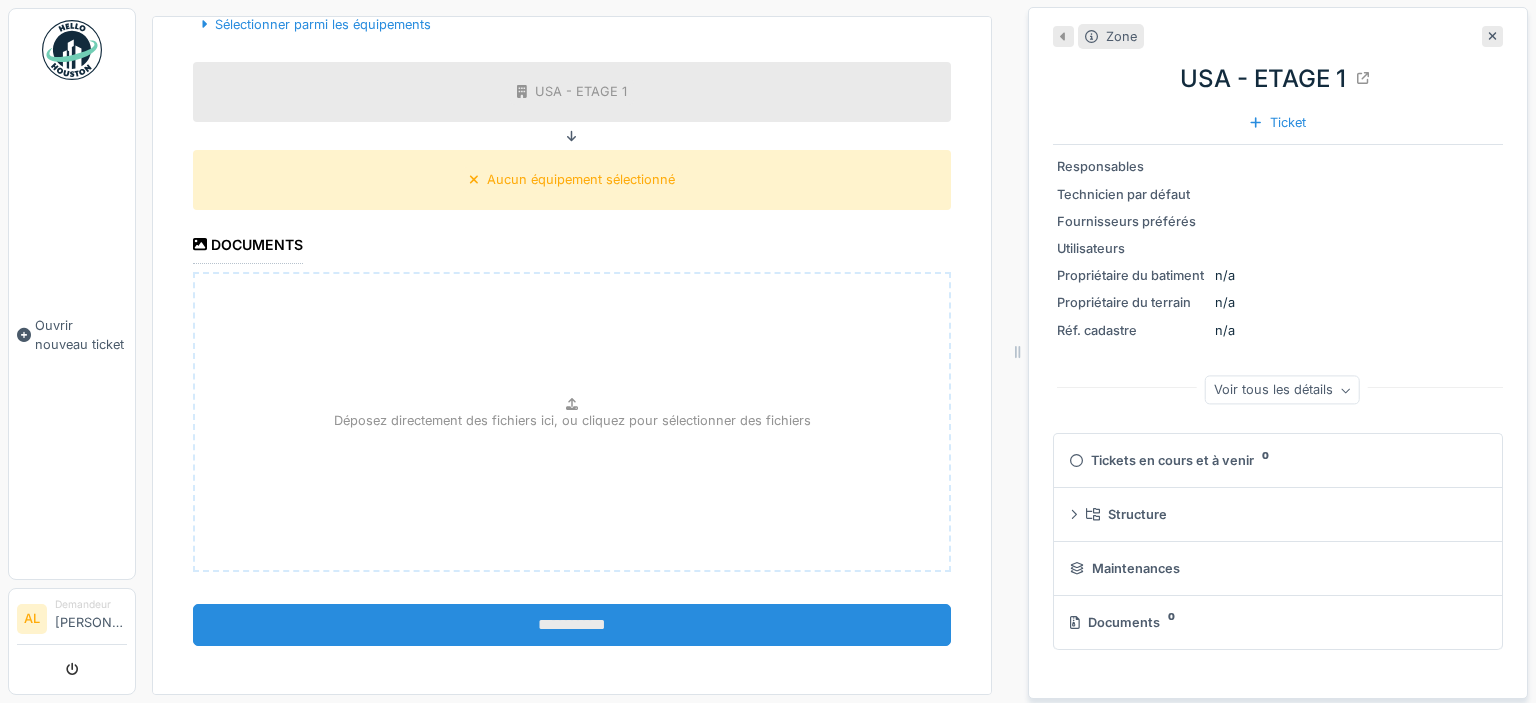 click on "**********" at bounding box center [572, 625] 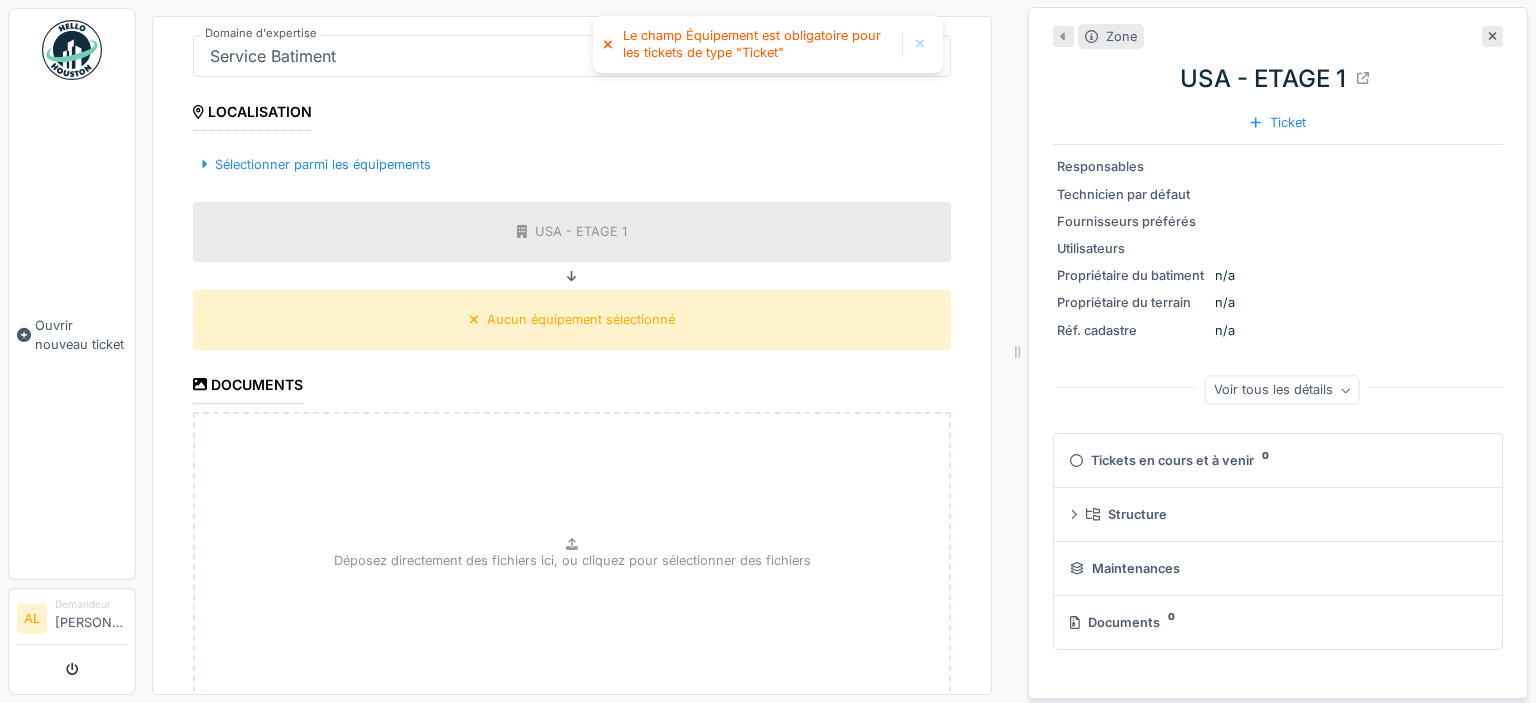scroll, scrollTop: 329, scrollLeft: 0, axis: vertical 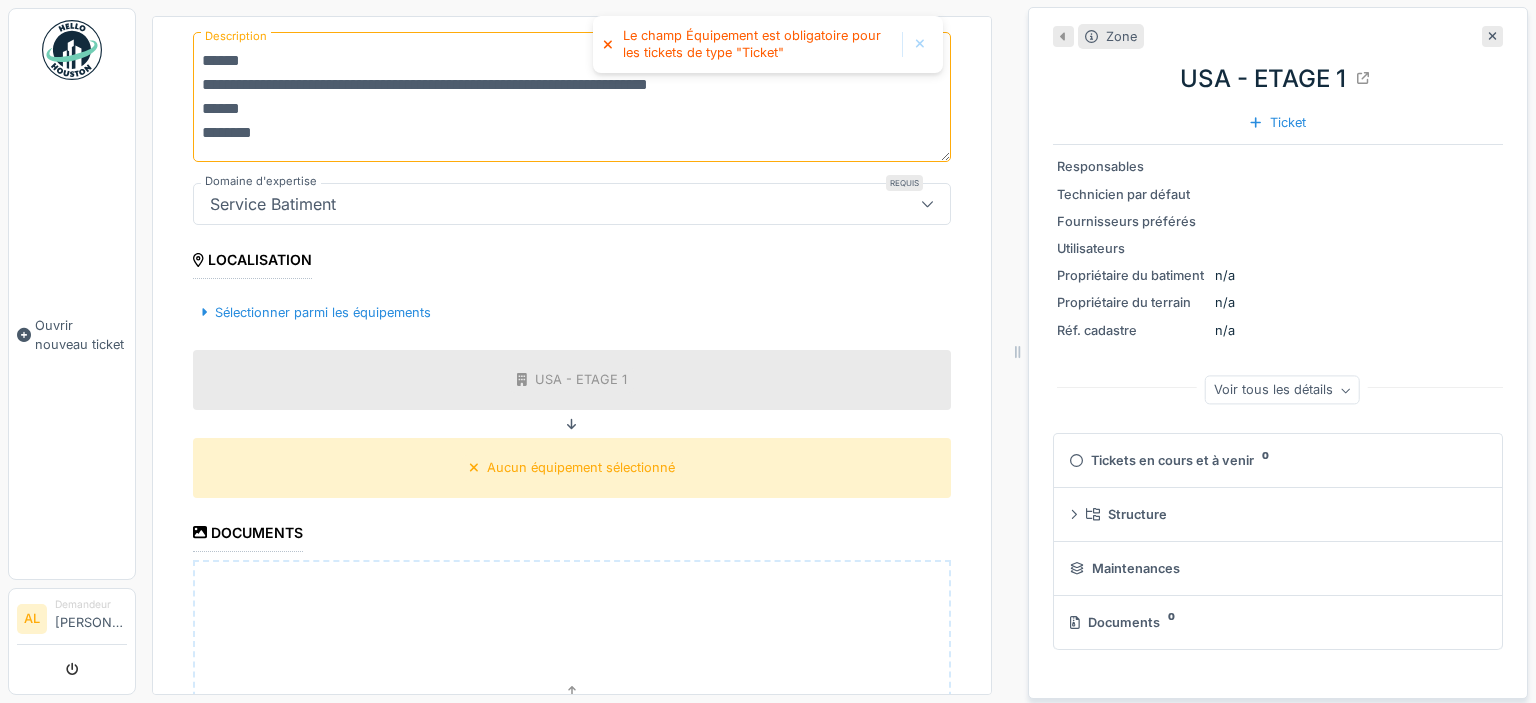 click 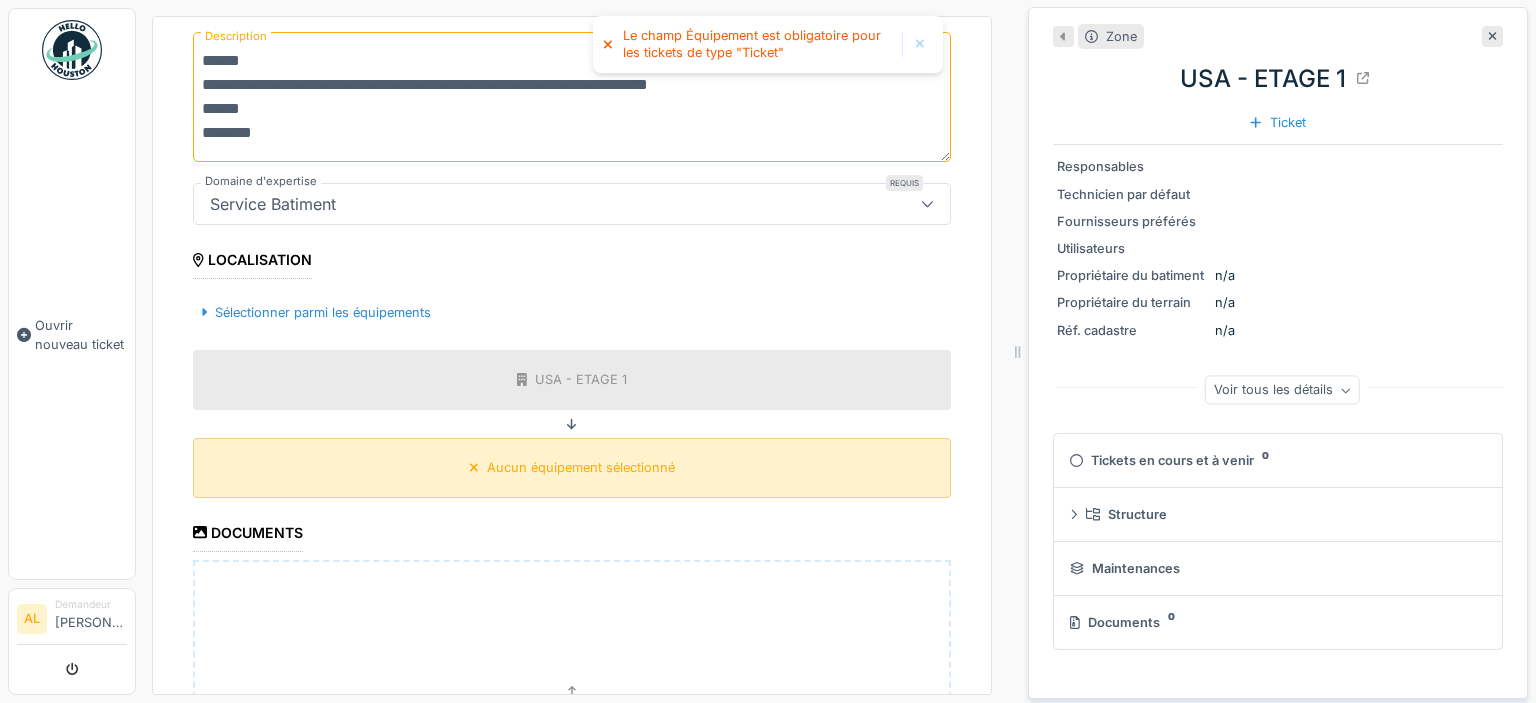 click on "Aucun équipement sélectionné" at bounding box center (581, 467) 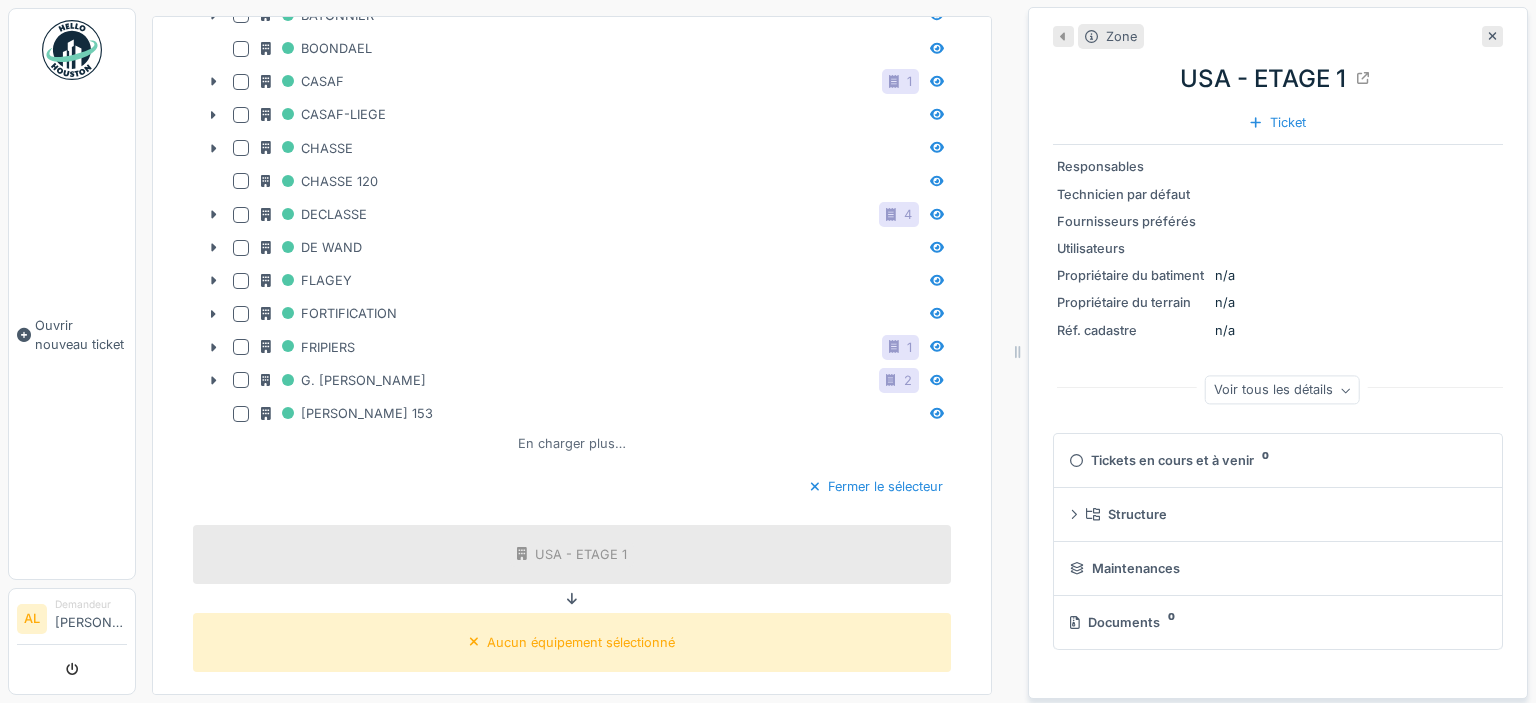 click on "En charger plus…" at bounding box center [572, 443] 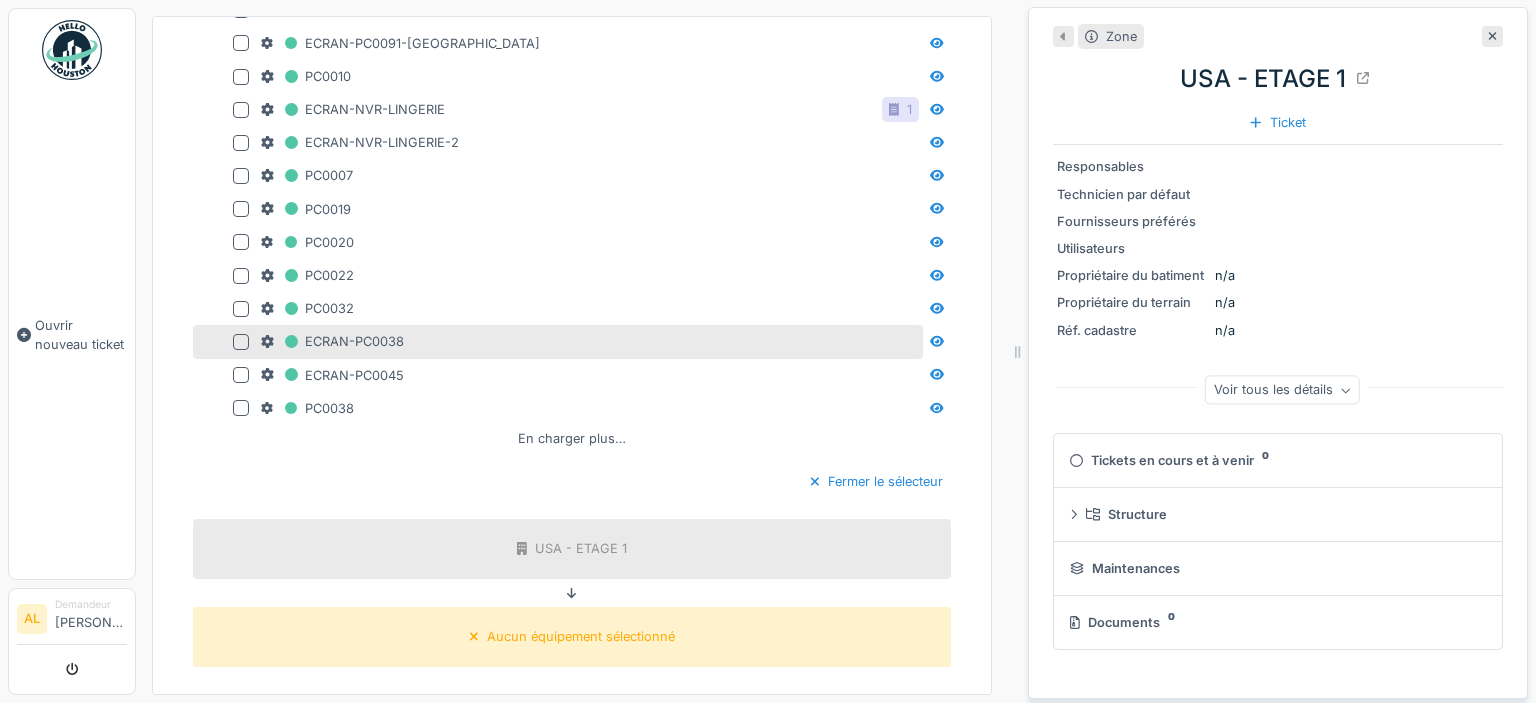 scroll, scrollTop: 1577, scrollLeft: 0, axis: vertical 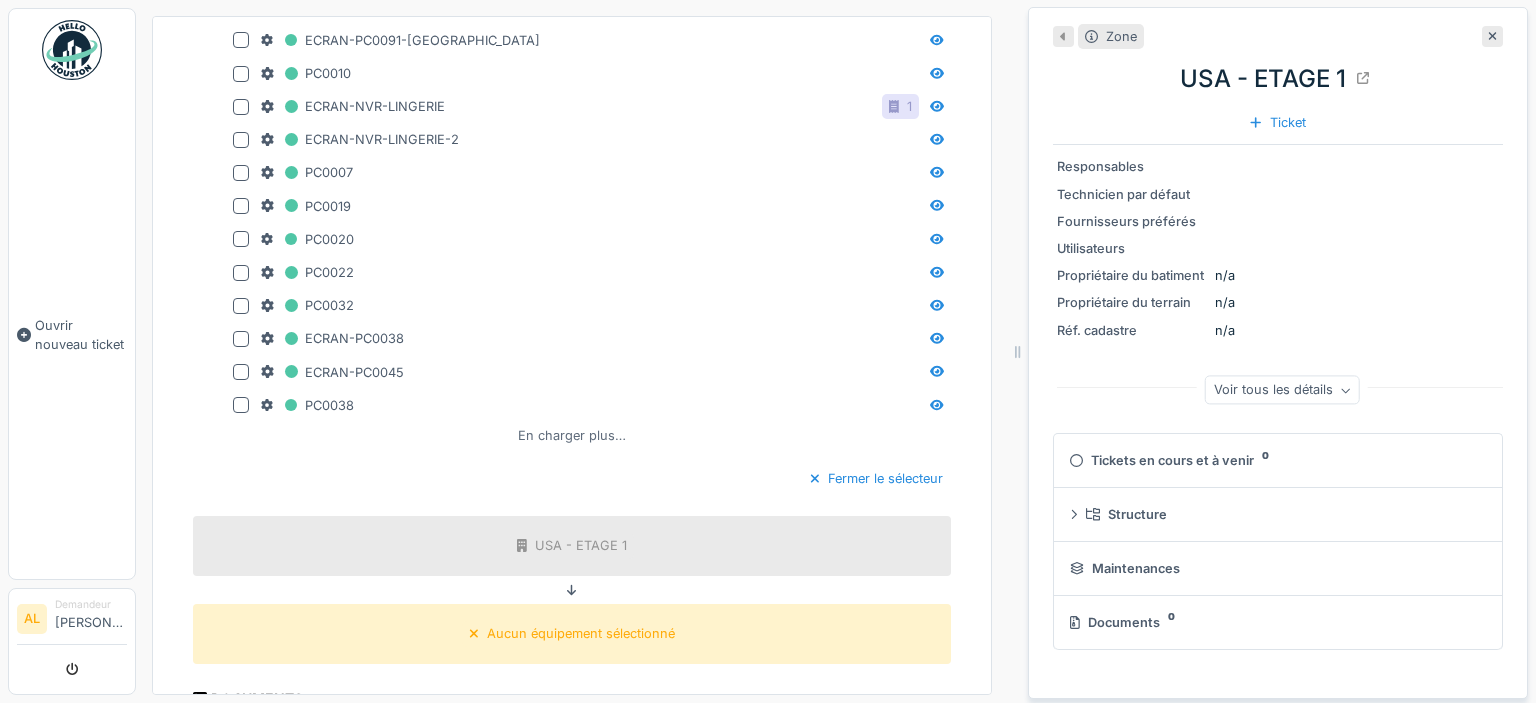 click on "En charger plus…" at bounding box center (572, 435) 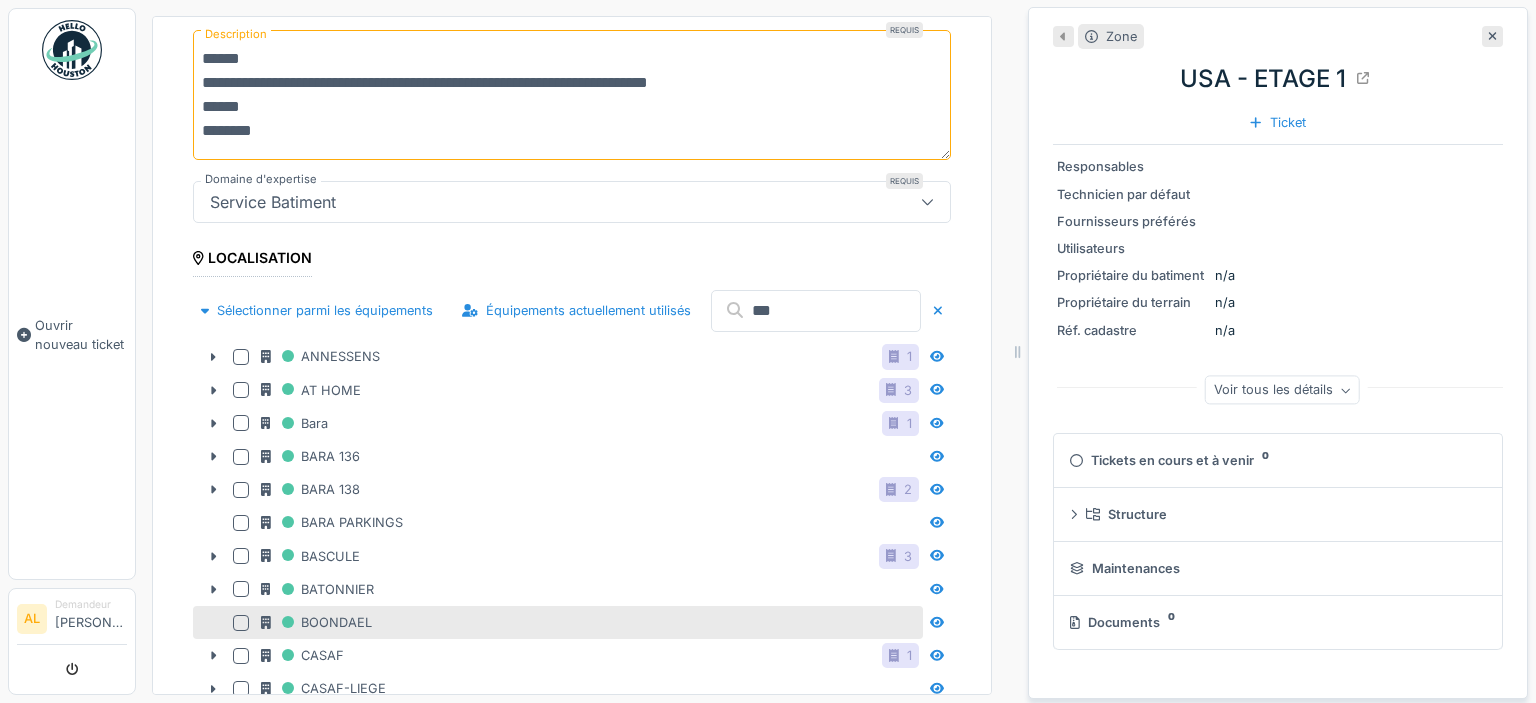 scroll, scrollTop: 329, scrollLeft: 0, axis: vertical 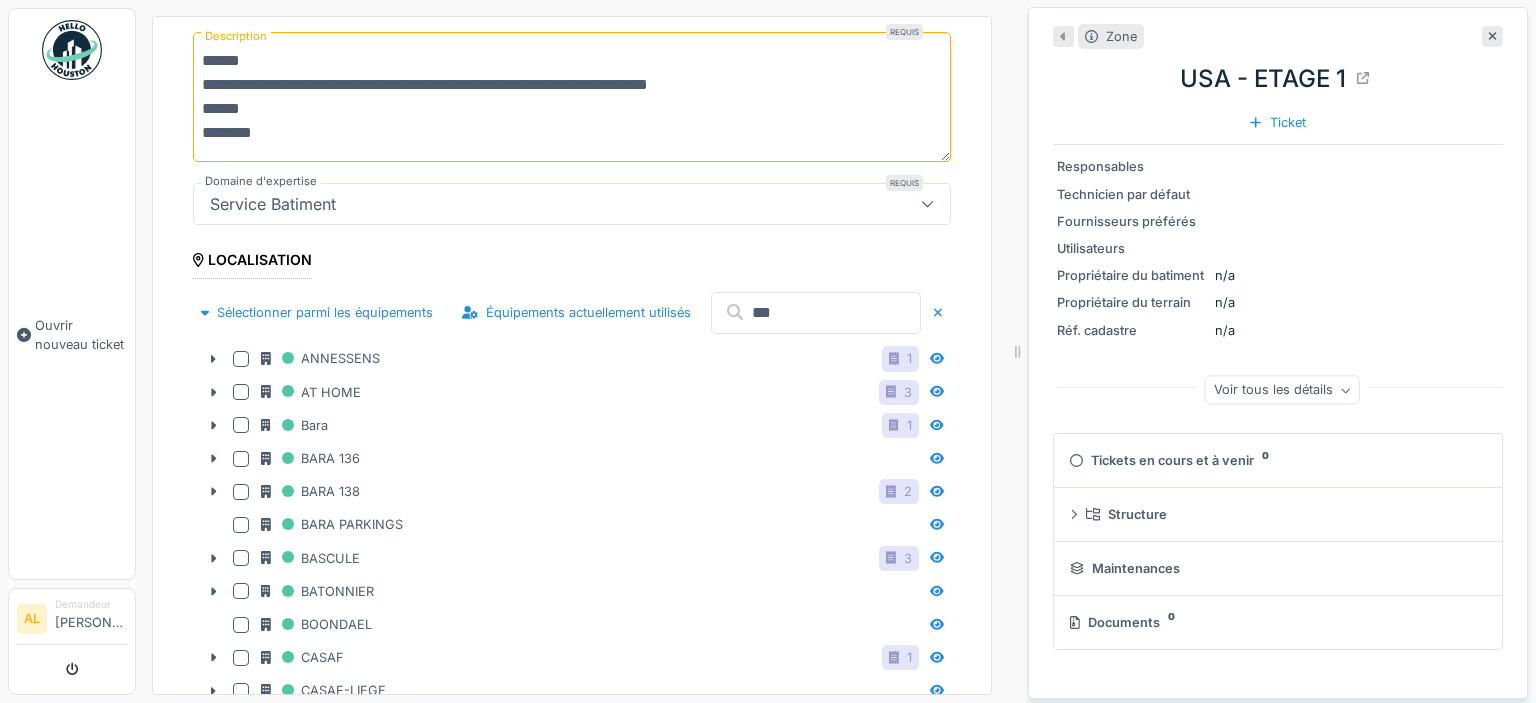 click at bounding box center (938, 312) 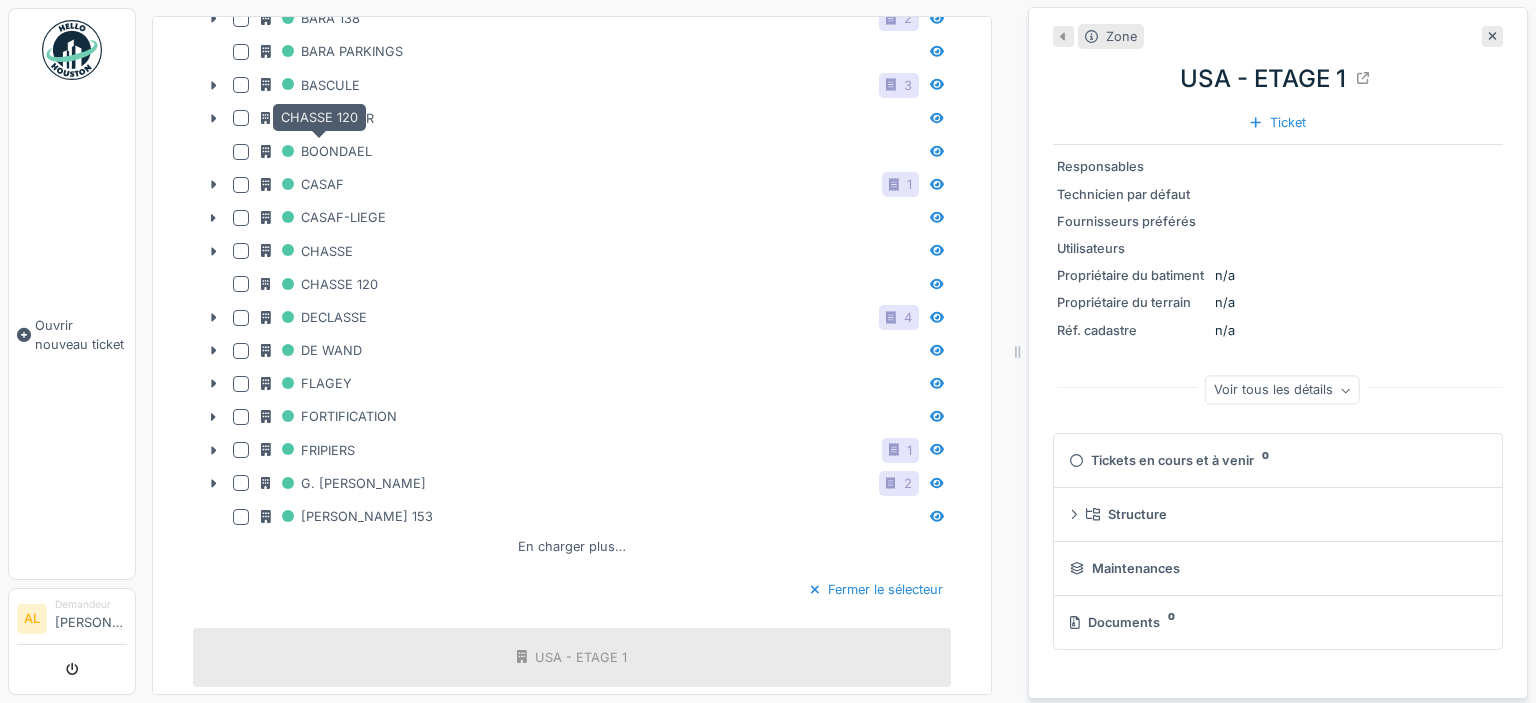scroll, scrollTop: 1001, scrollLeft: 0, axis: vertical 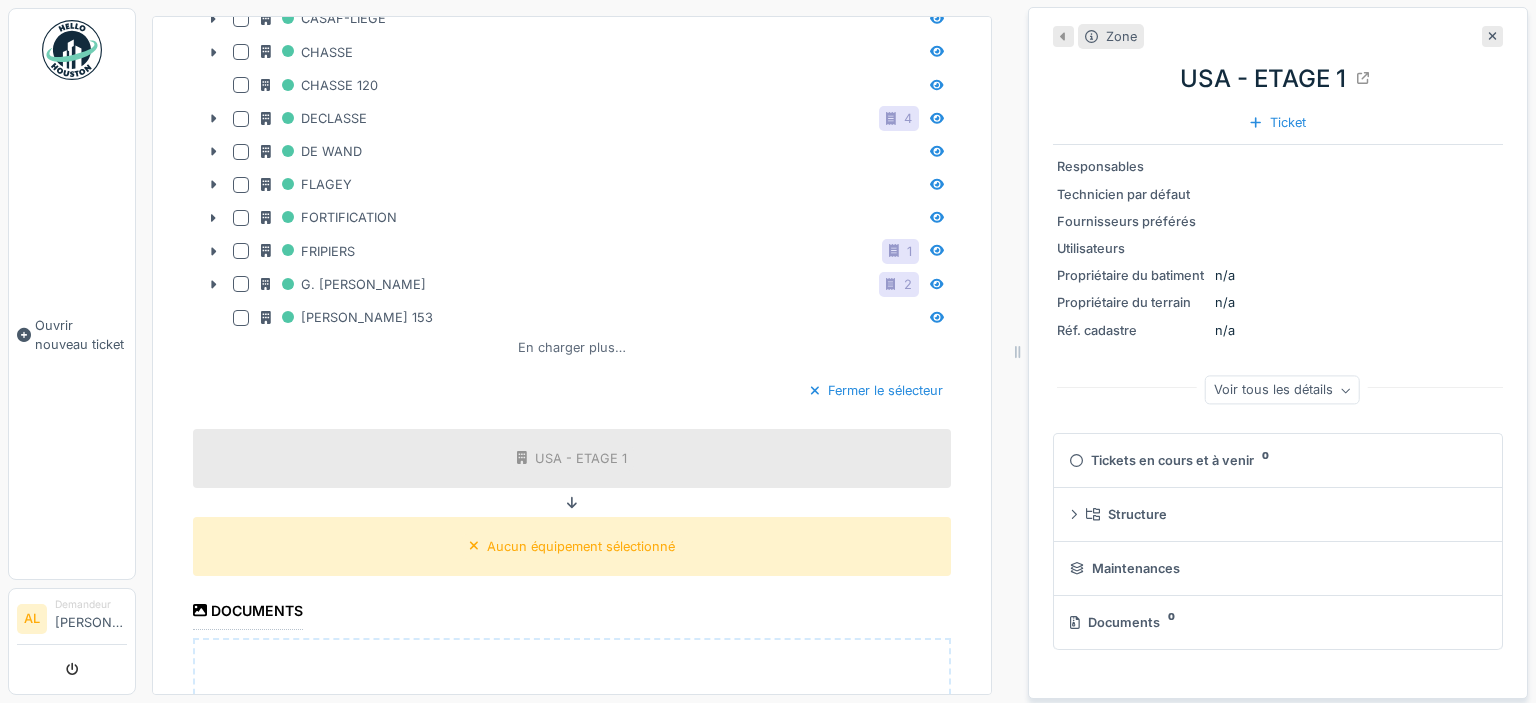 click on "En charger plus…" at bounding box center [572, 347] 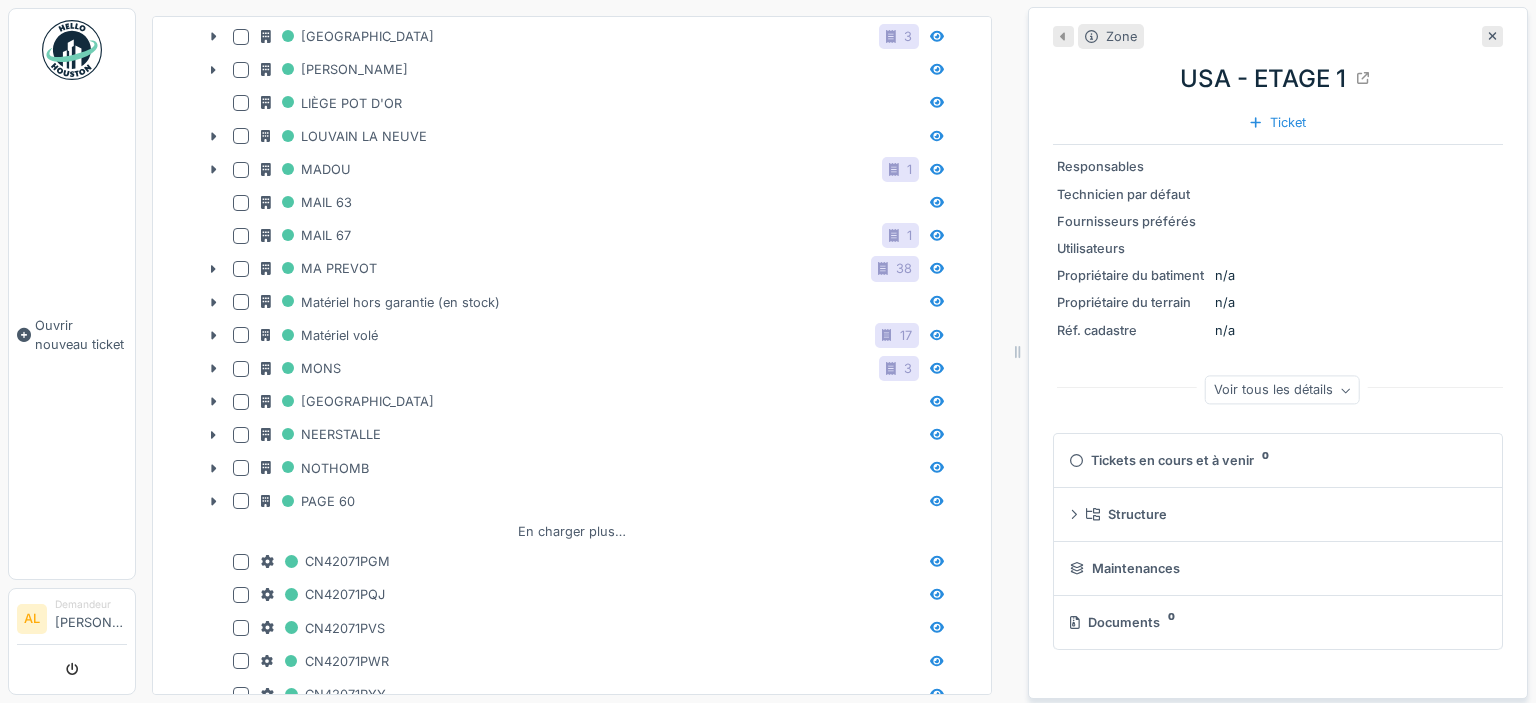 scroll, scrollTop: 1865, scrollLeft: 0, axis: vertical 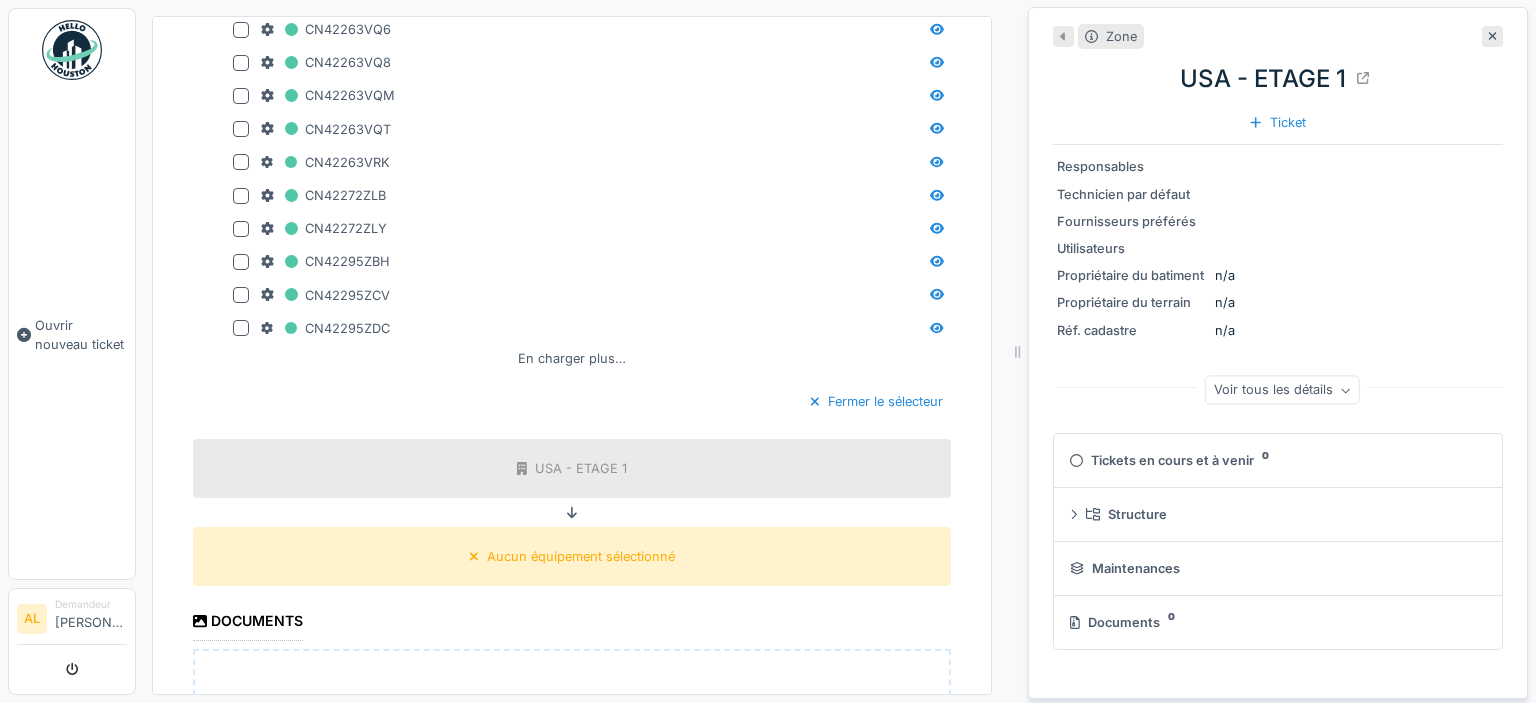 click on "En charger plus…" at bounding box center [572, 358] 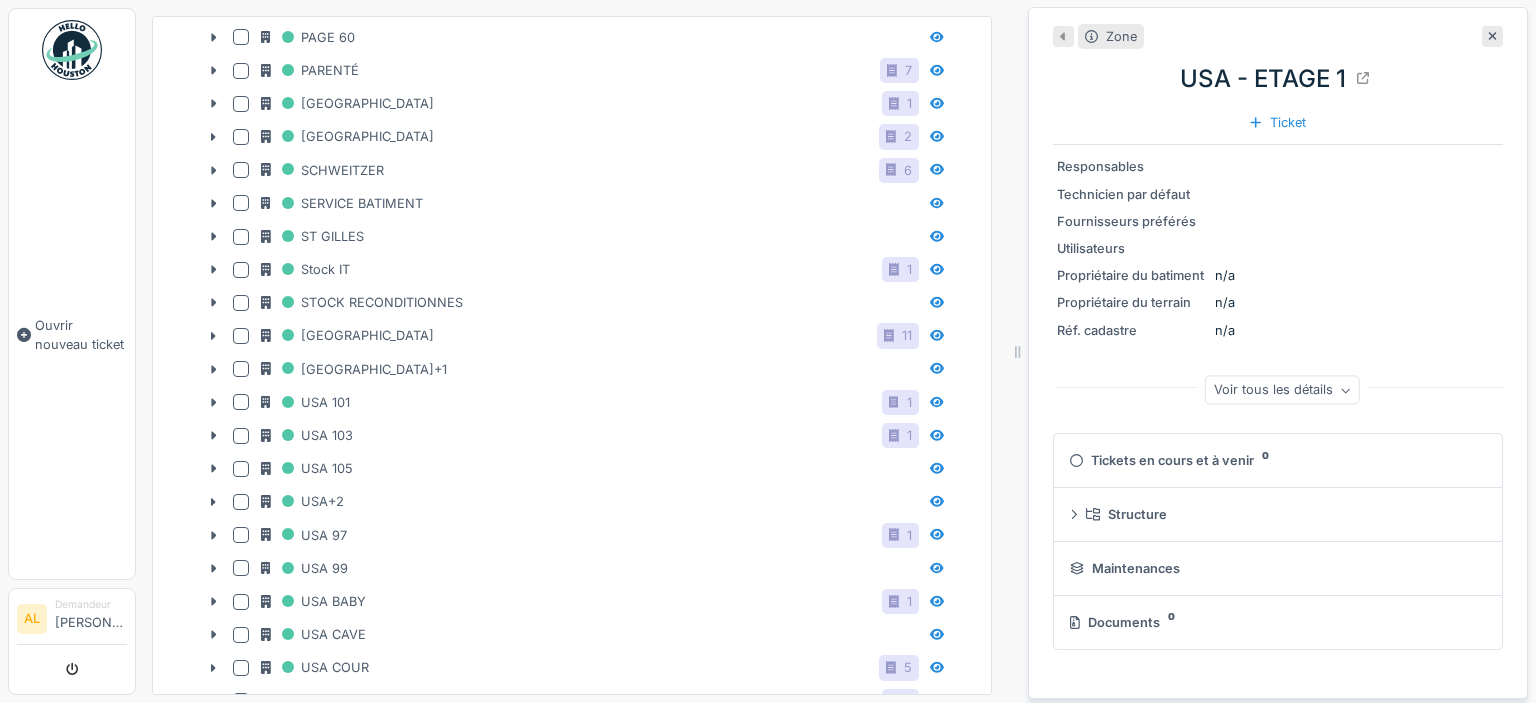 scroll, scrollTop: 2233, scrollLeft: 0, axis: vertical 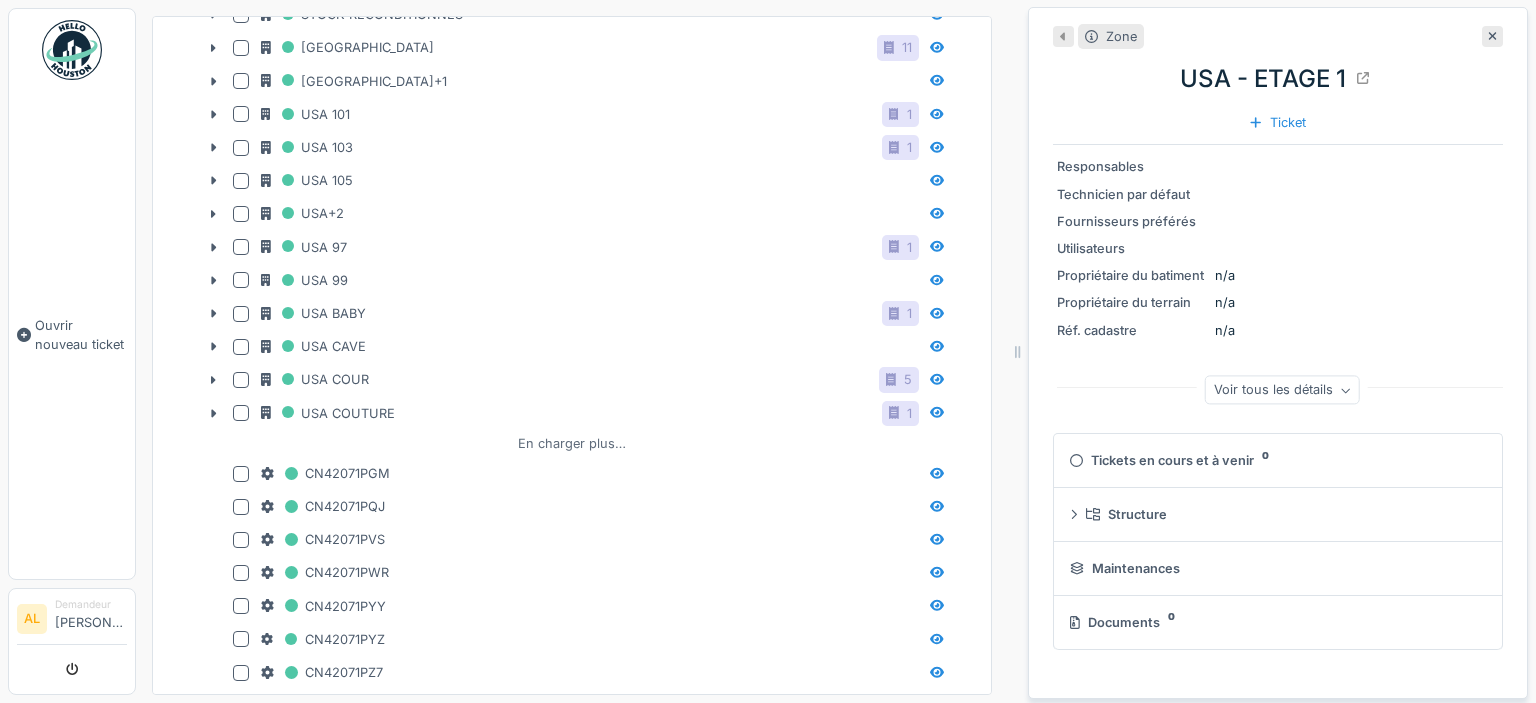 click on "En charger plus…" at bounding box center [572, 443] 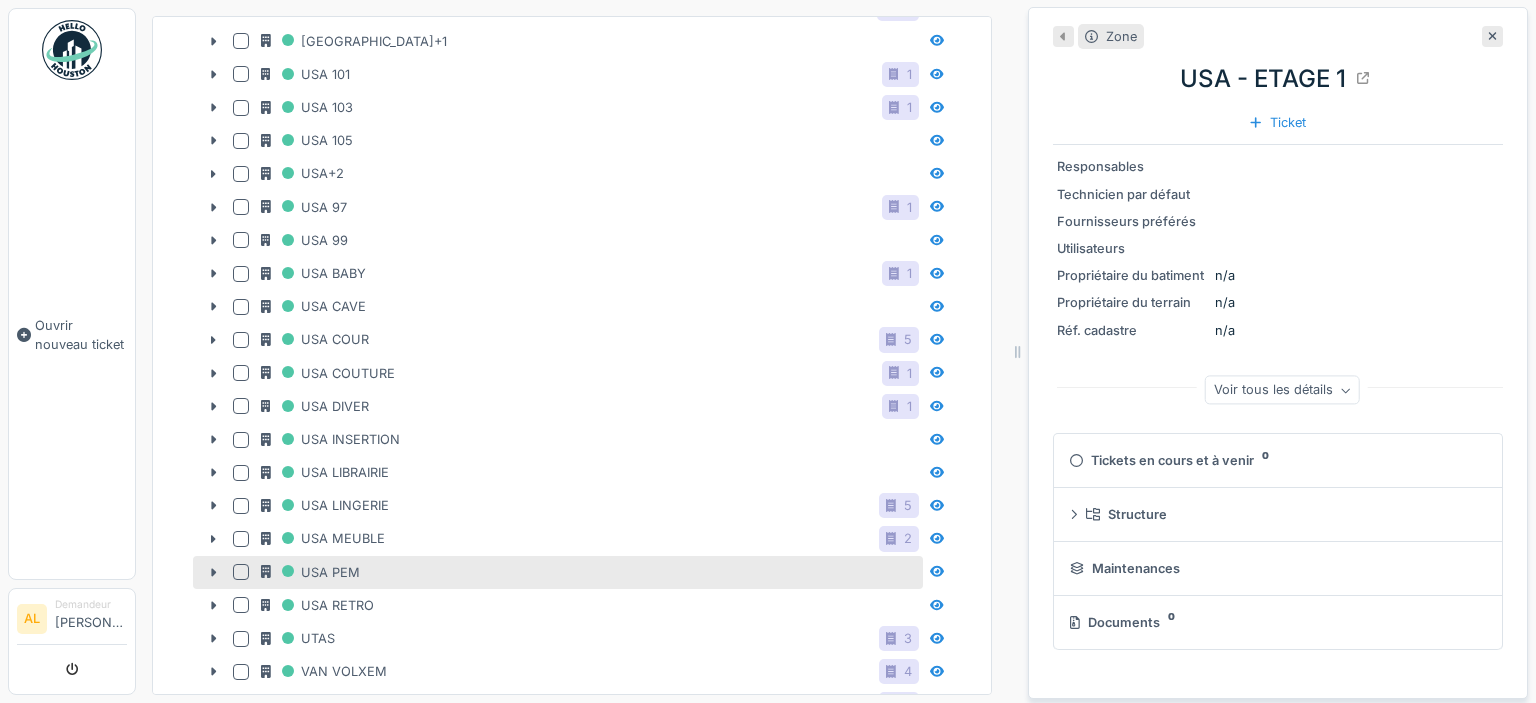 scroll, scrollTop: 2233, scrollLeft: 0, axis: vertical 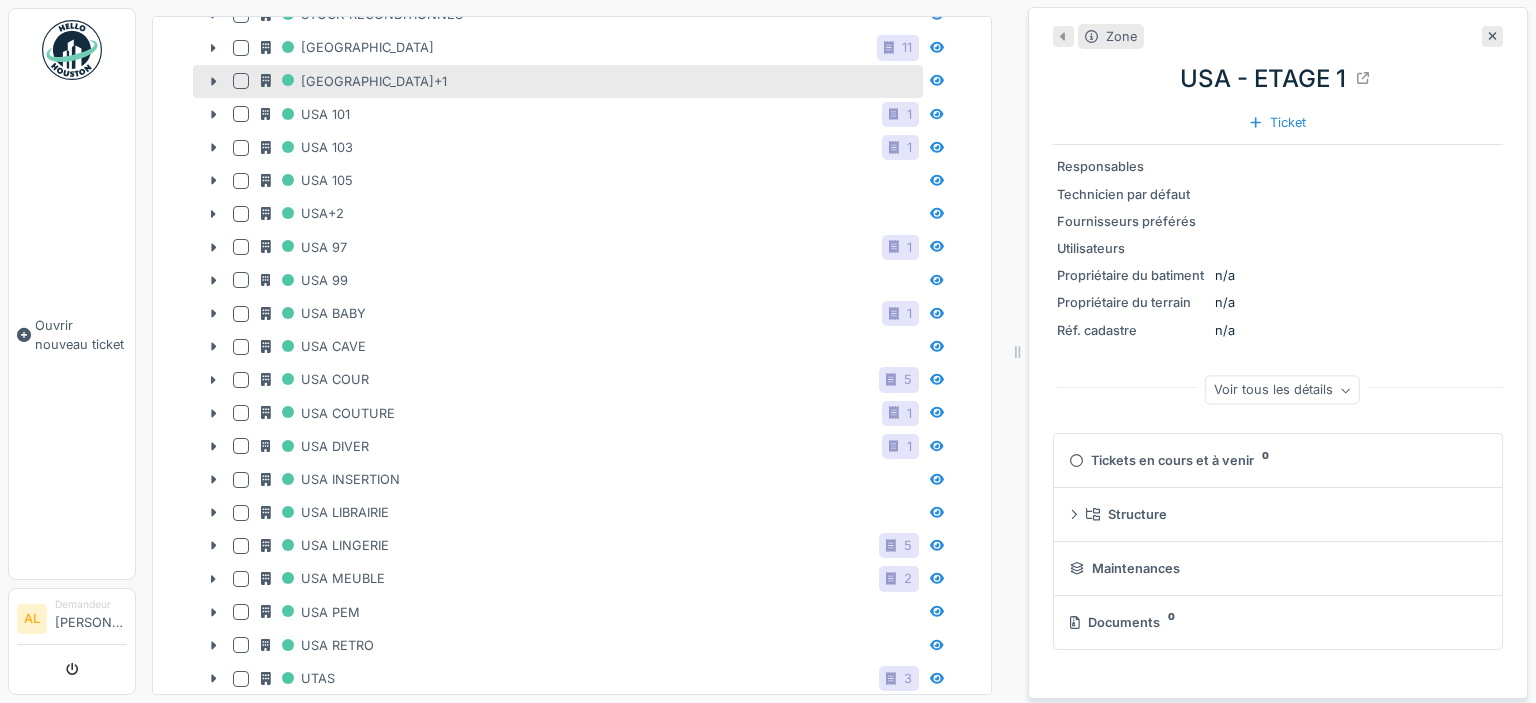 click at bounding box center (241, 81) 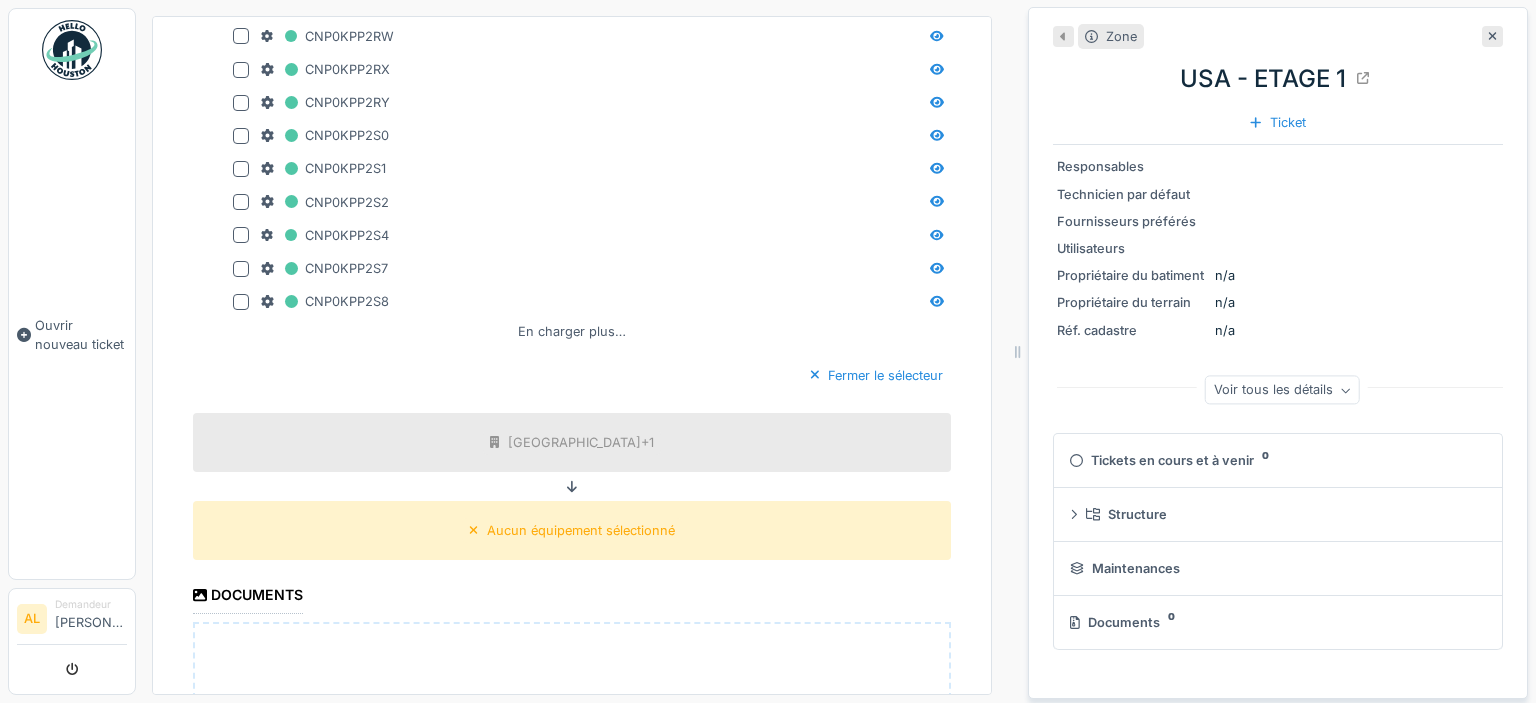 scroll, scrollTop: 4825, scrollLeft: 0, axis: vertical 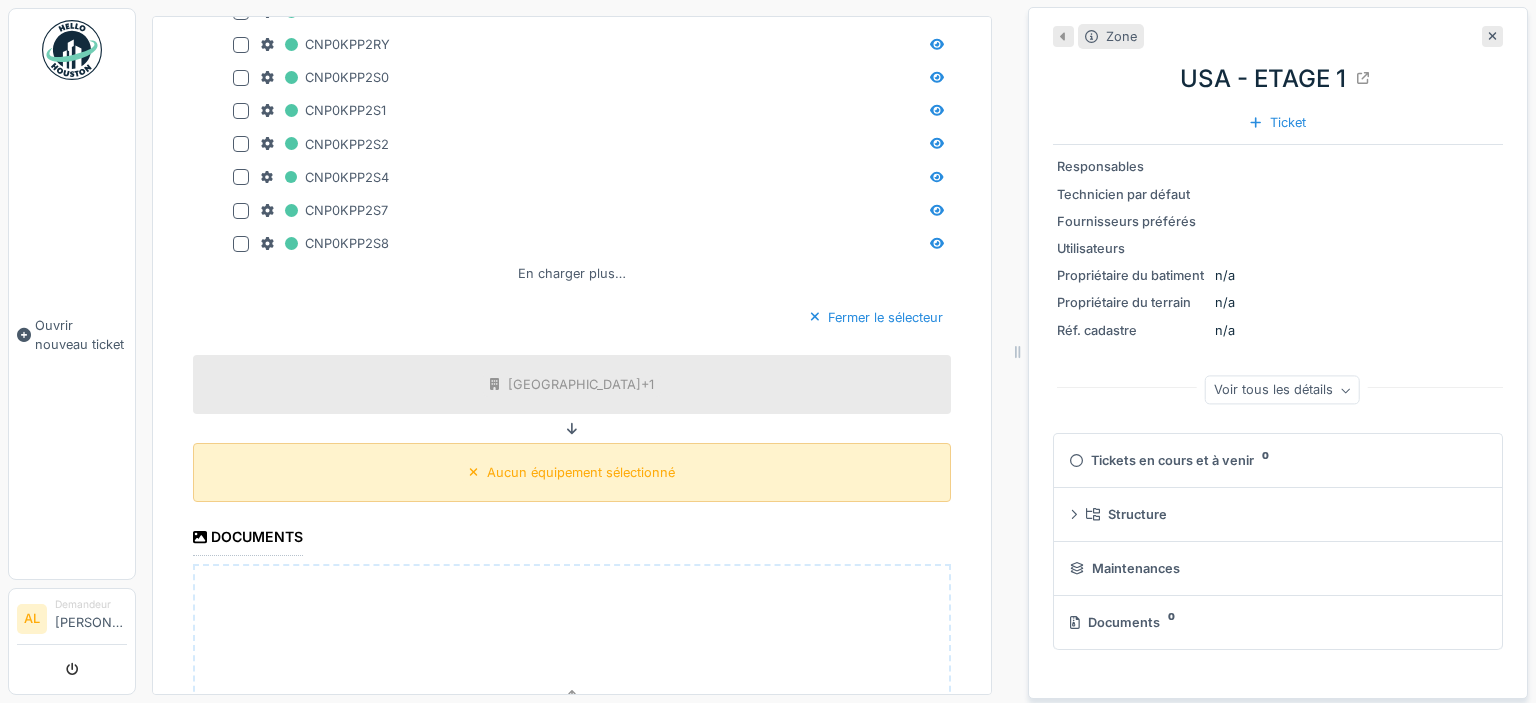 click on "Aucun équipement sélectionné" at bounding box center (572, 472) 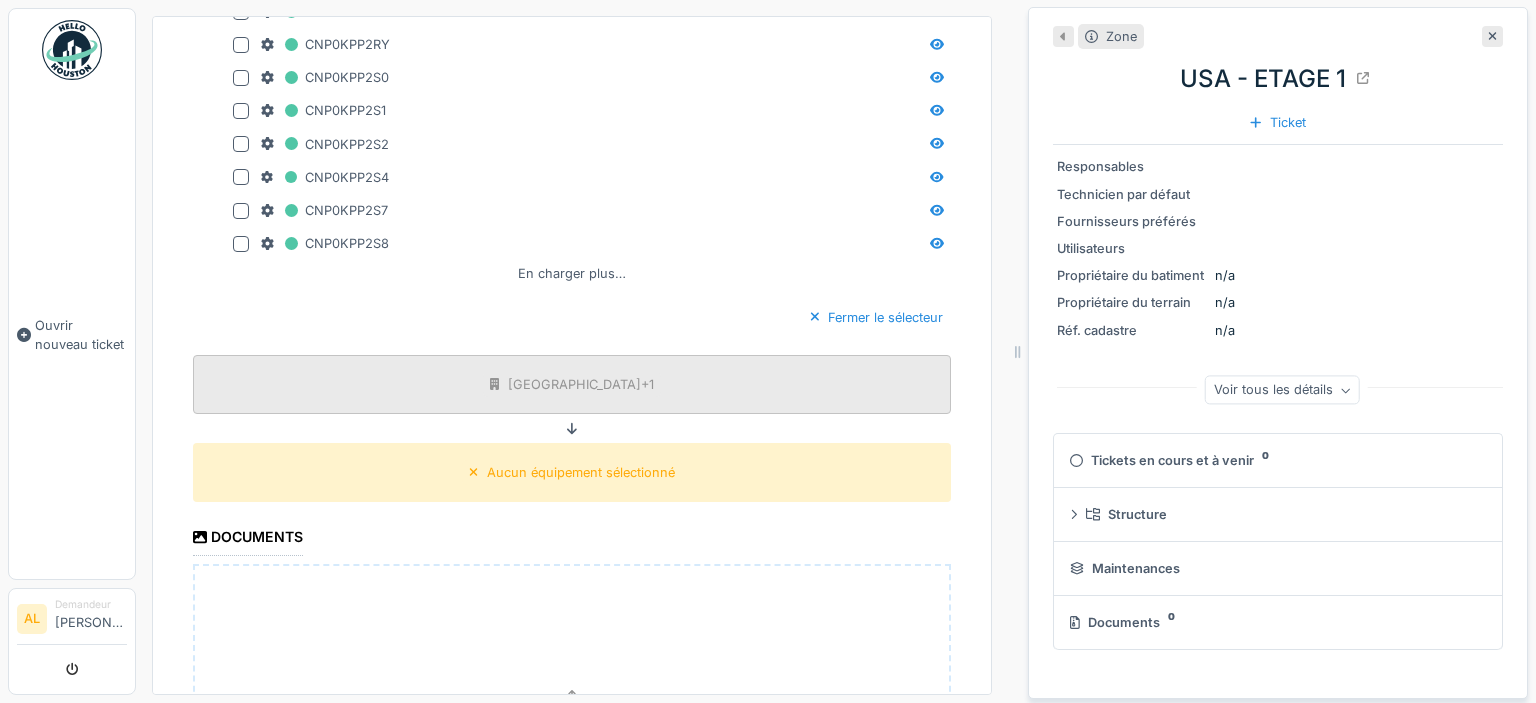 click on "USA+1" at bounding box center [572, 384] 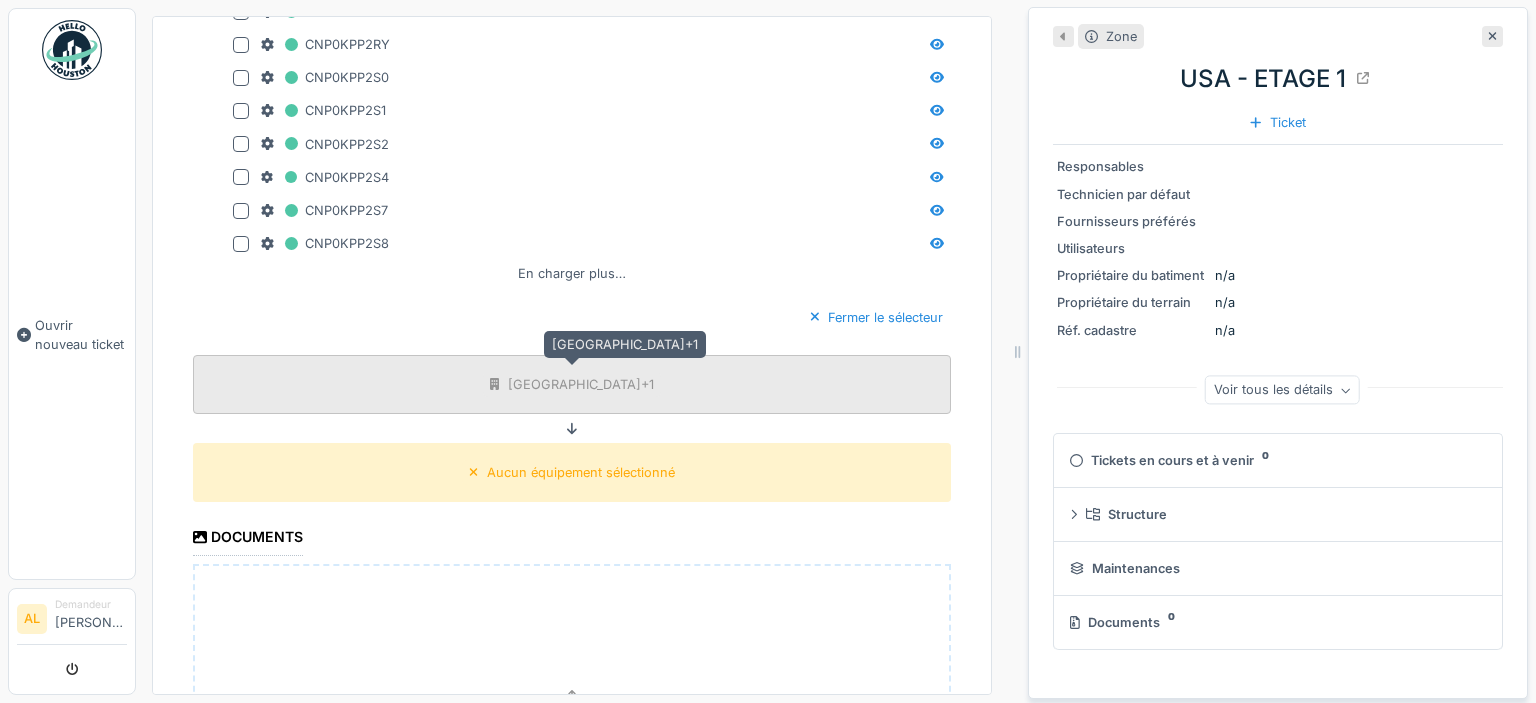 click on "USA+1" at bounding box center (572, 384) 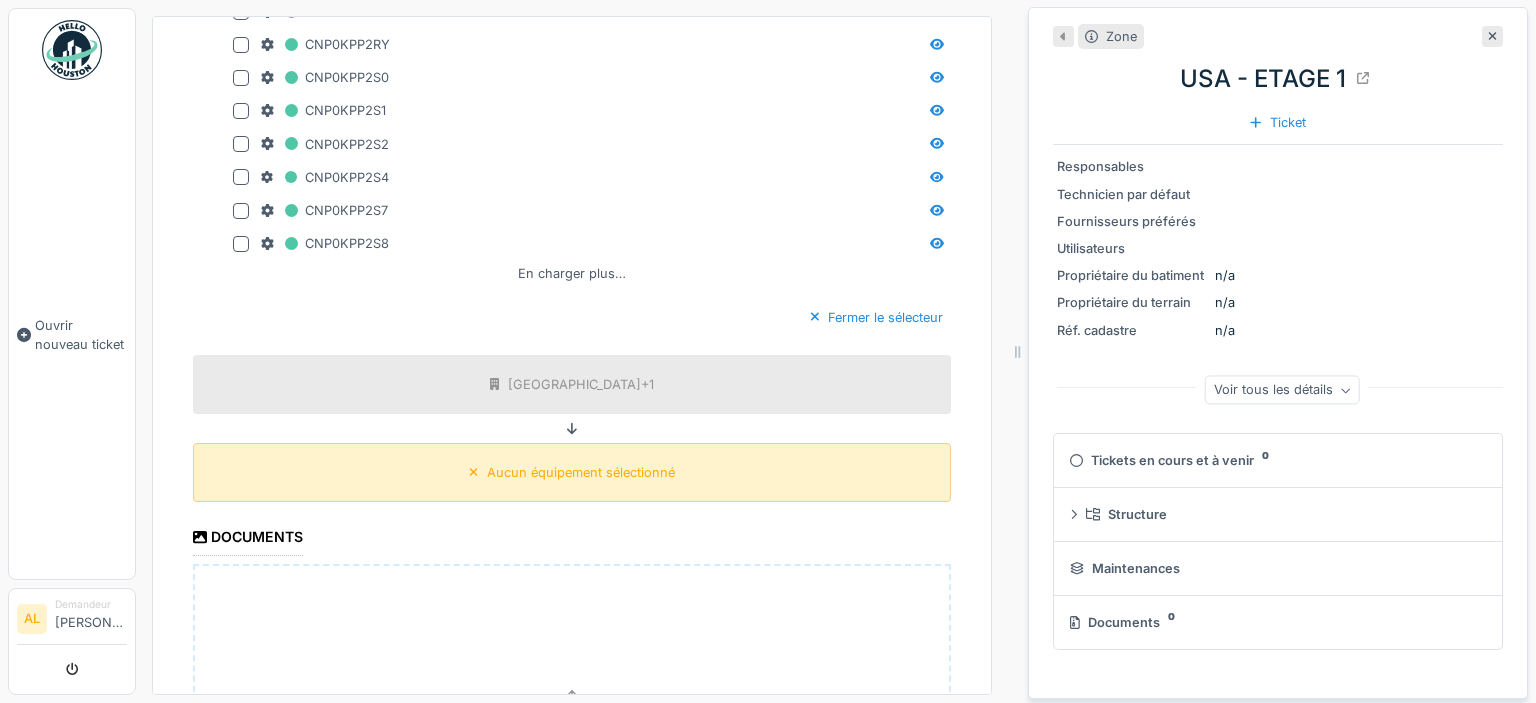 click on "Aucun équipement sélectionné" at bounding box center (572, 472) 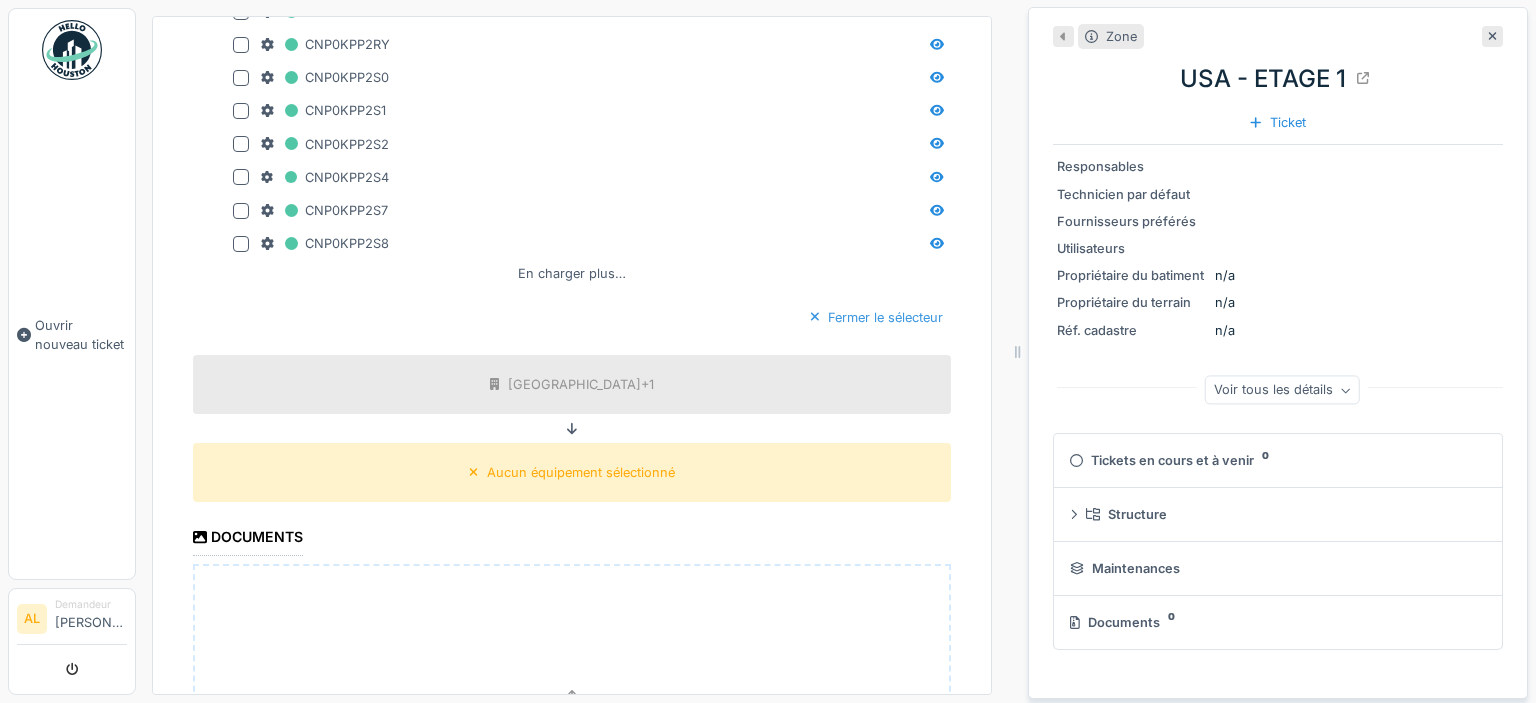 click on "Fermer le sélecteur" at bounding box center [876, 317] 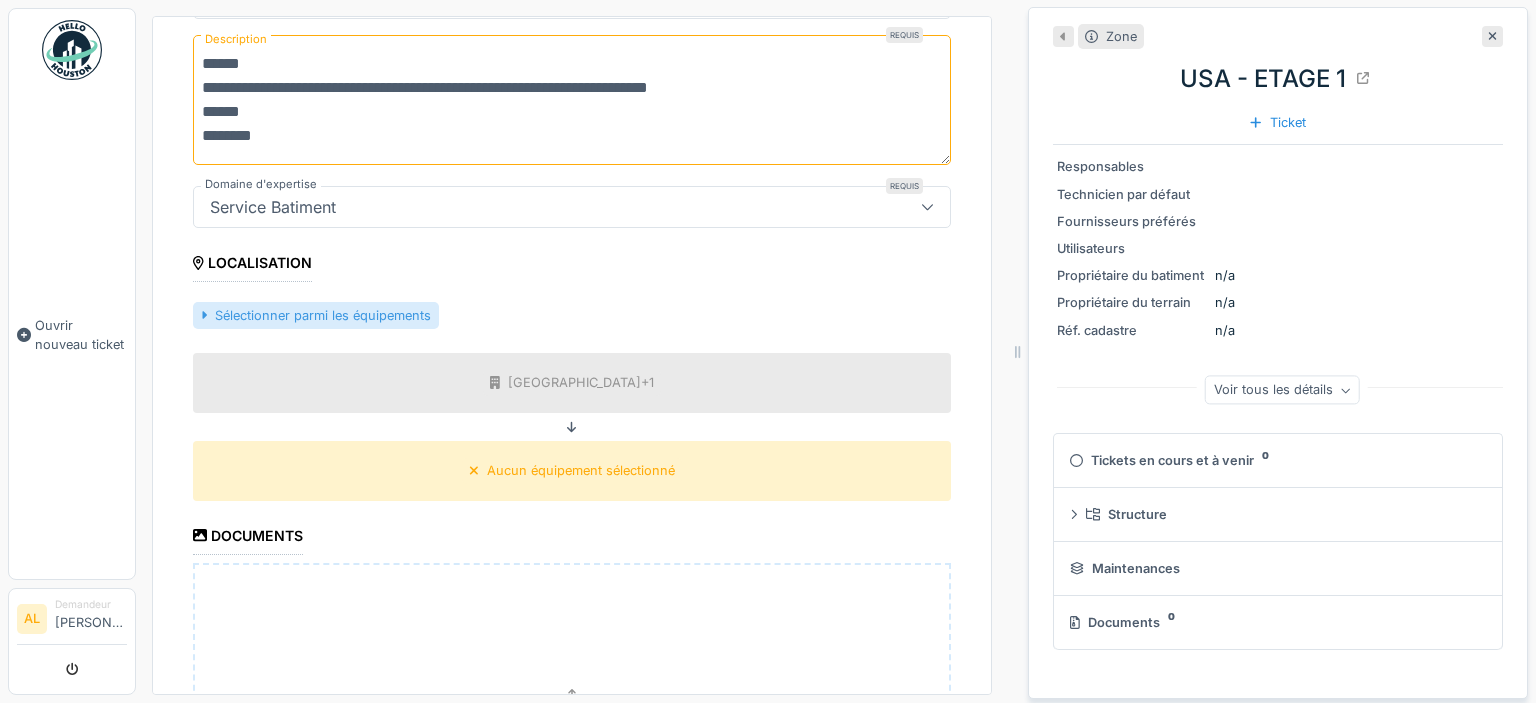 click on "Sélectionner parmi les équipements" at bounding box center (316, 315) 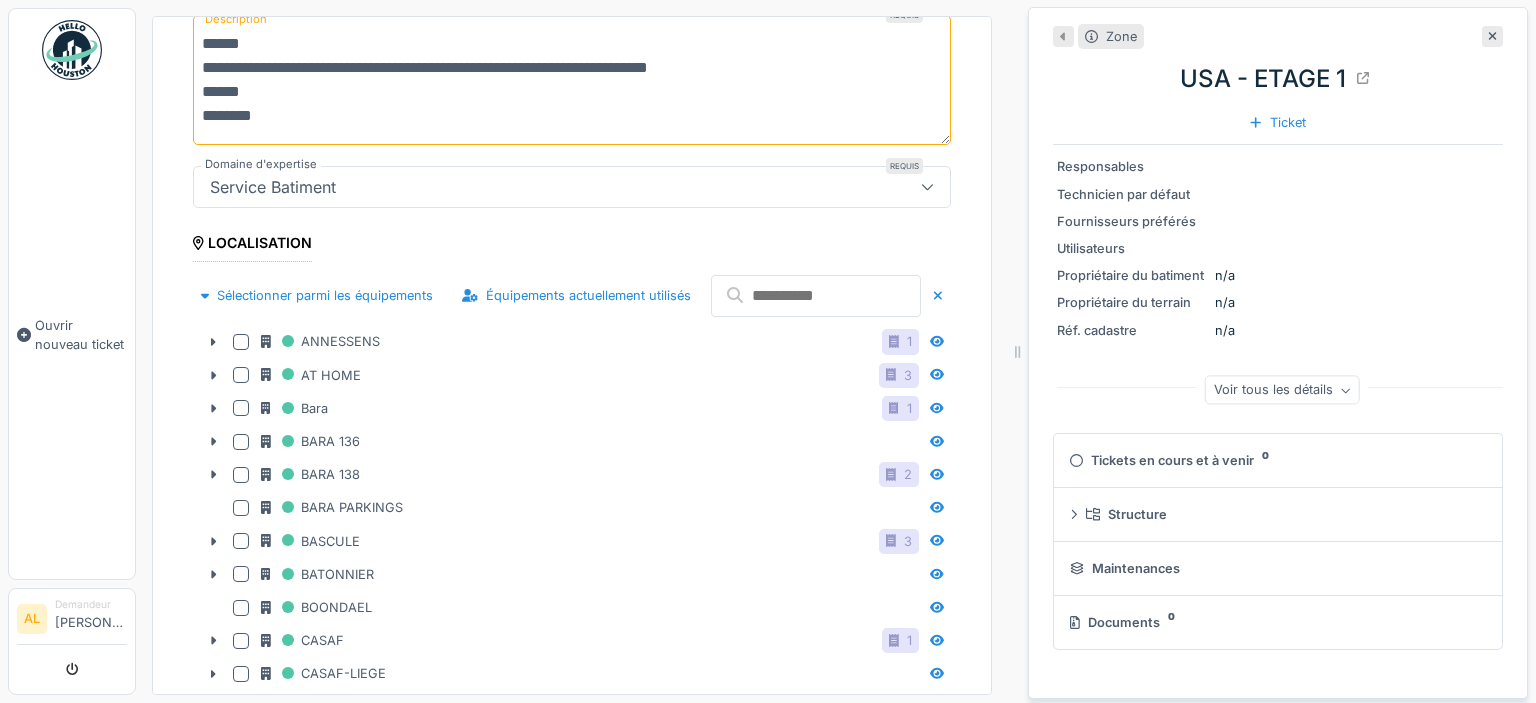 scroll, scrollTop: 384, scrollLeft: 0, axis: vertical 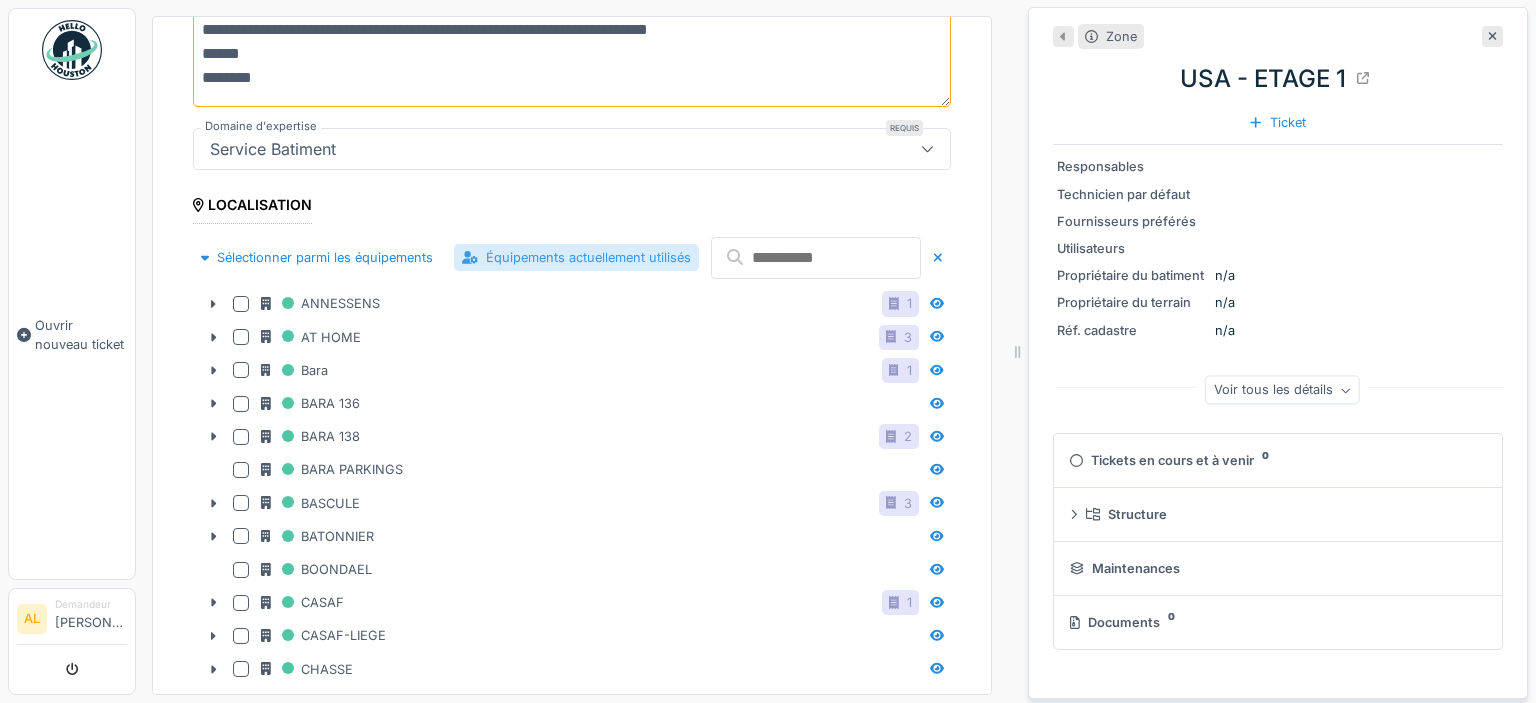 click on "Équipements actuellement utilisés" at bounding box center [576, 257] 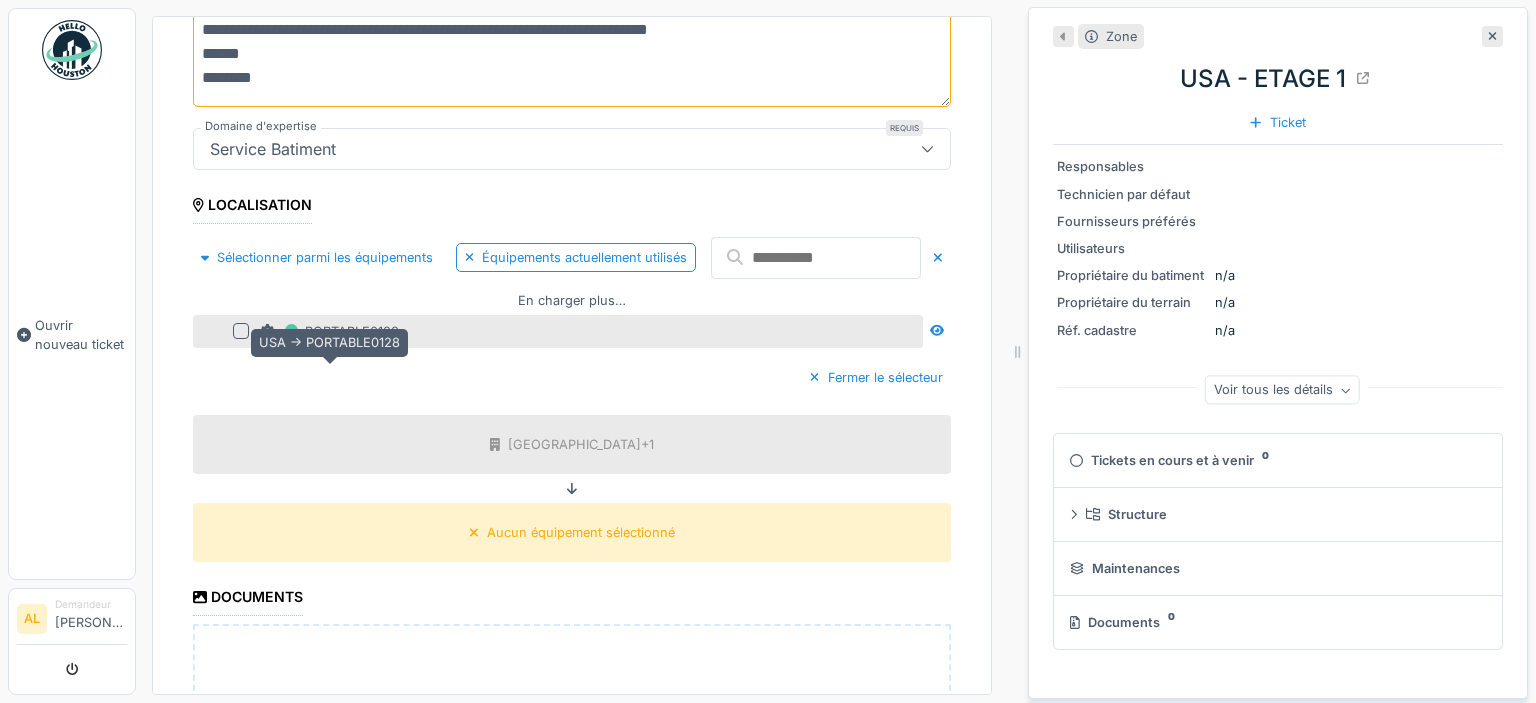 click on "PORTABLE0128" at bounding box center [330, 331] 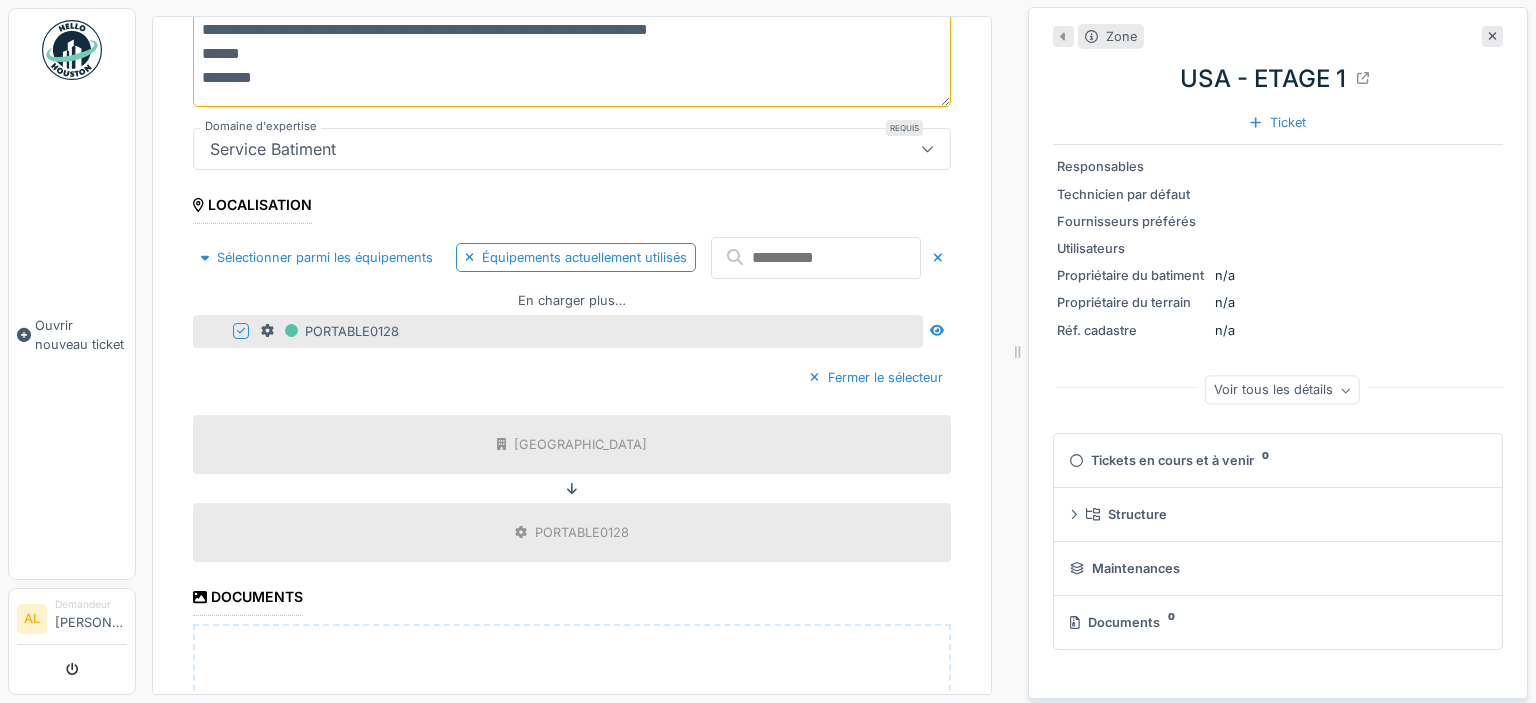 click on "Service Batiment" at bounding box center [273, 149] 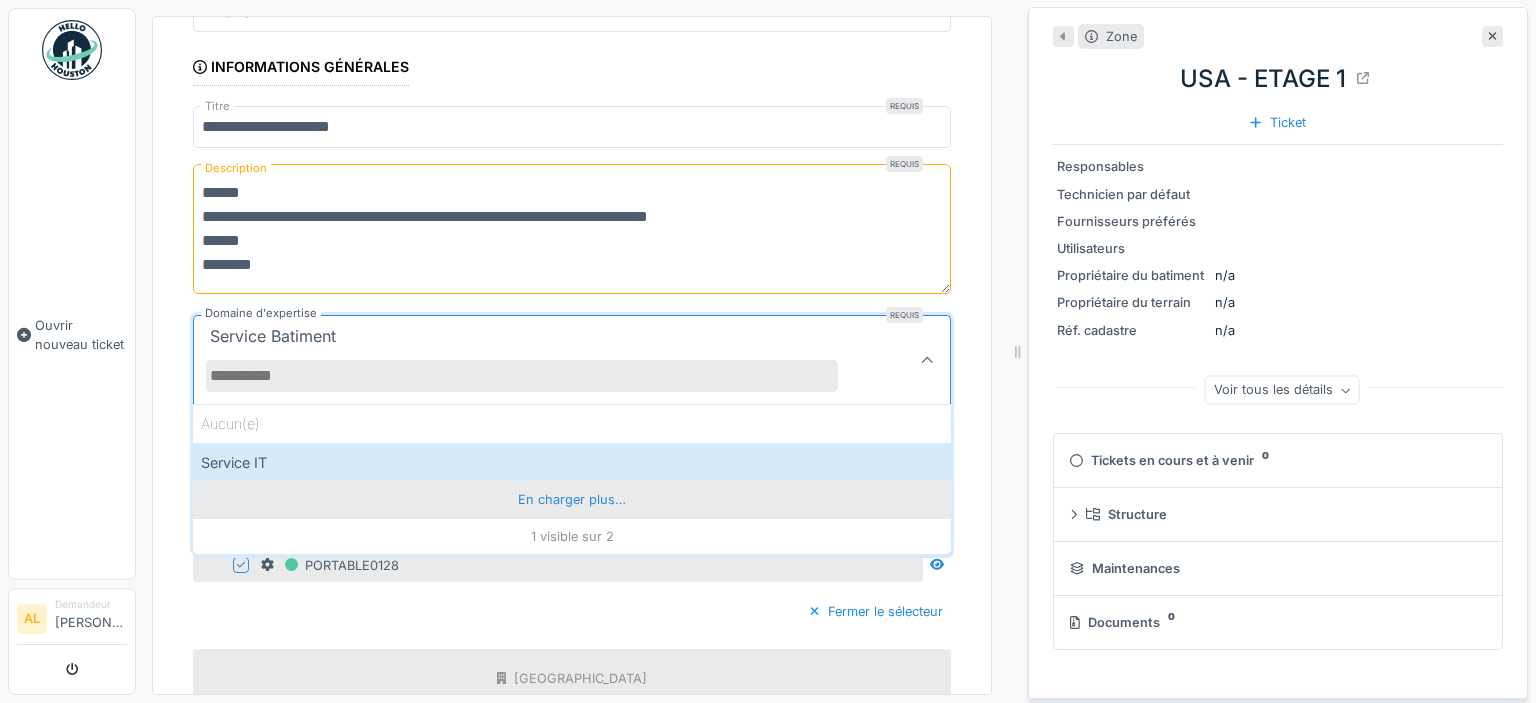 scroll, scrollTop: 196, scrollLeft: 0, axis: vertical 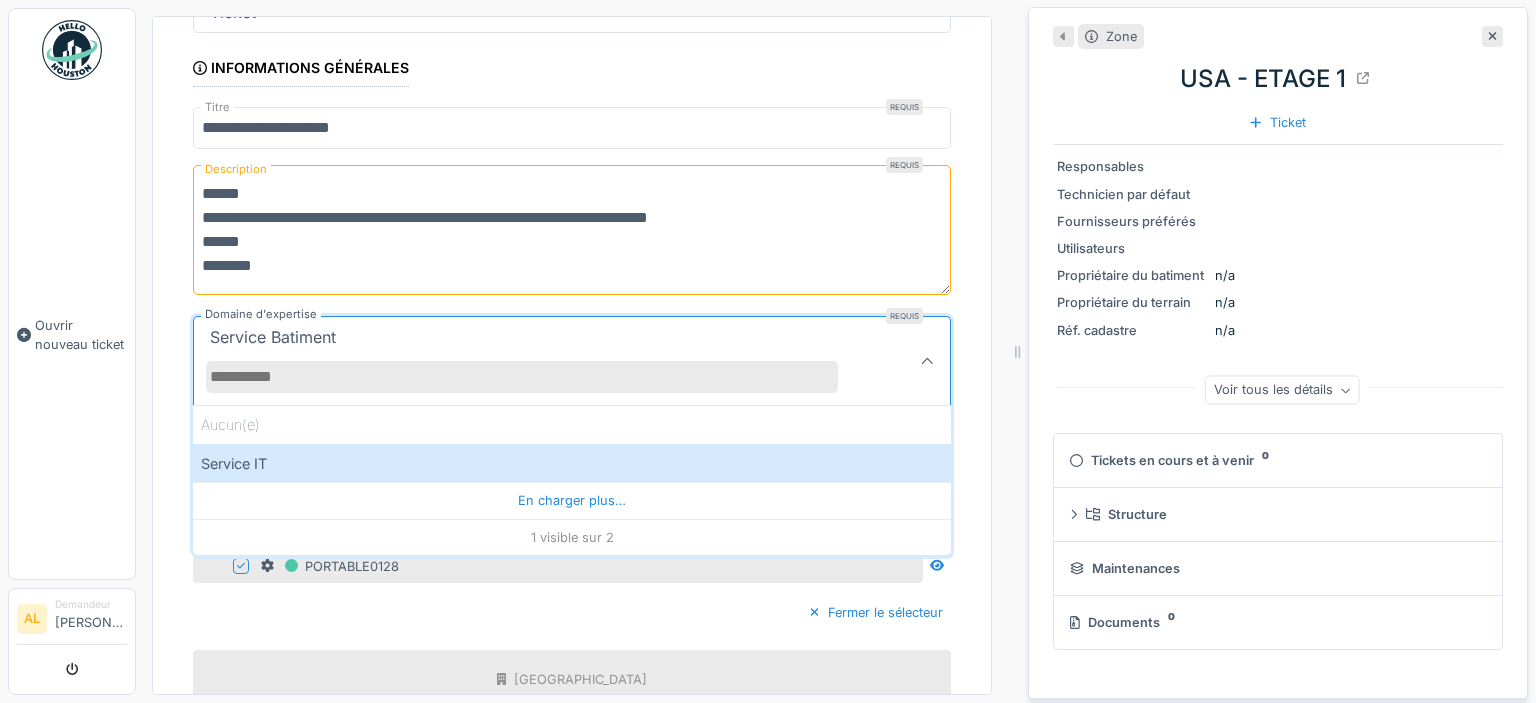 click on "Service Batiment" at bounding box center [273, 337] 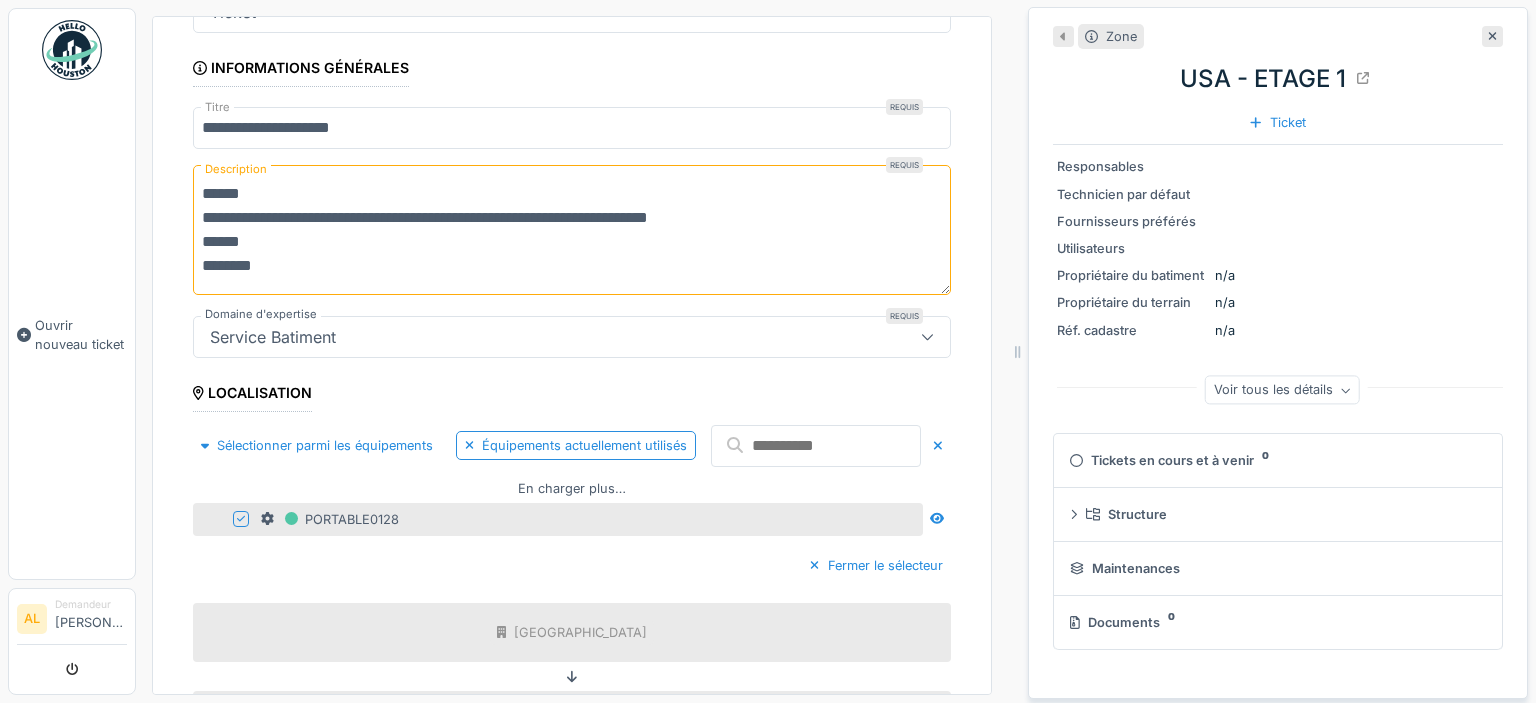 click on "Service Batiment" at bounding box center [273, 337] 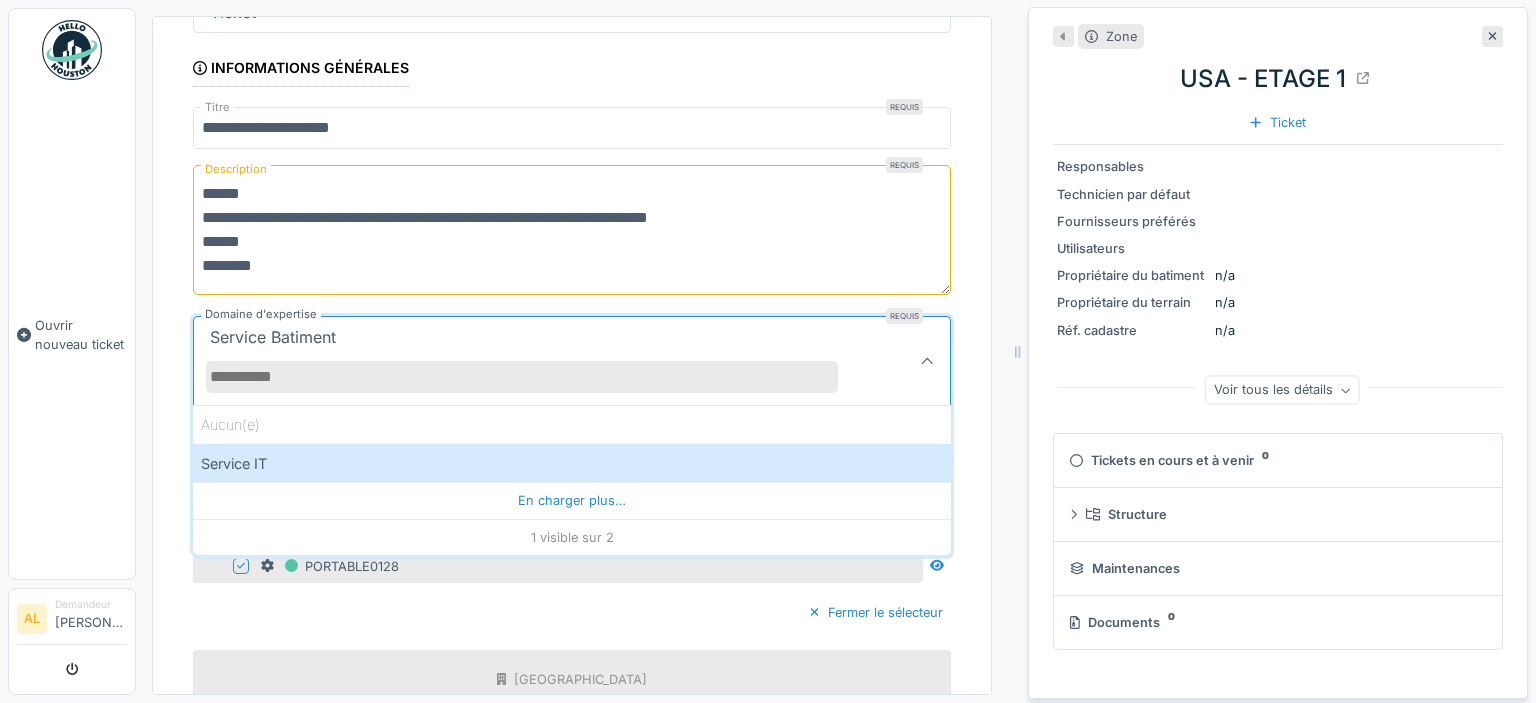click on "Domaine d'expertise" at bounding box center [522, 377] 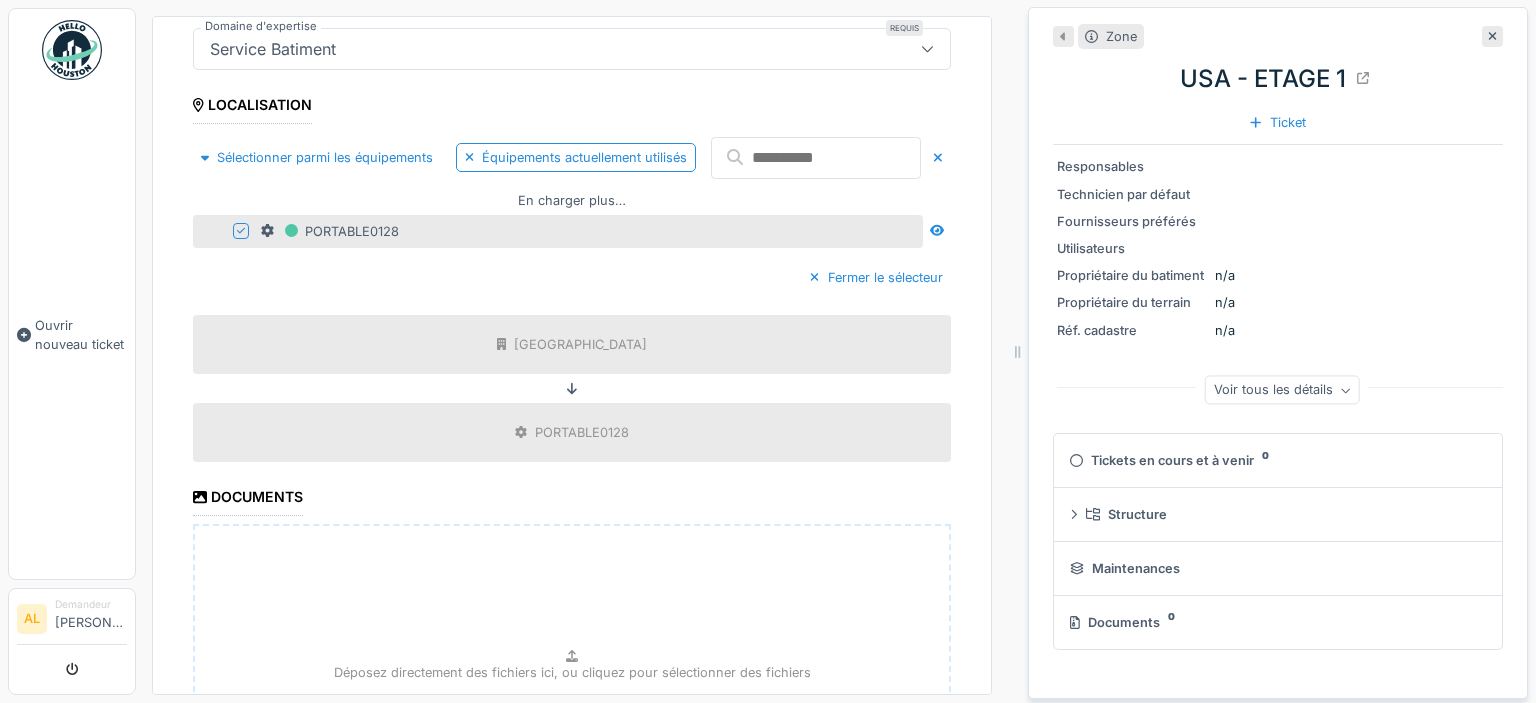 scroll, scrollTop: 786, scrollLeft: 0, axis: vertical 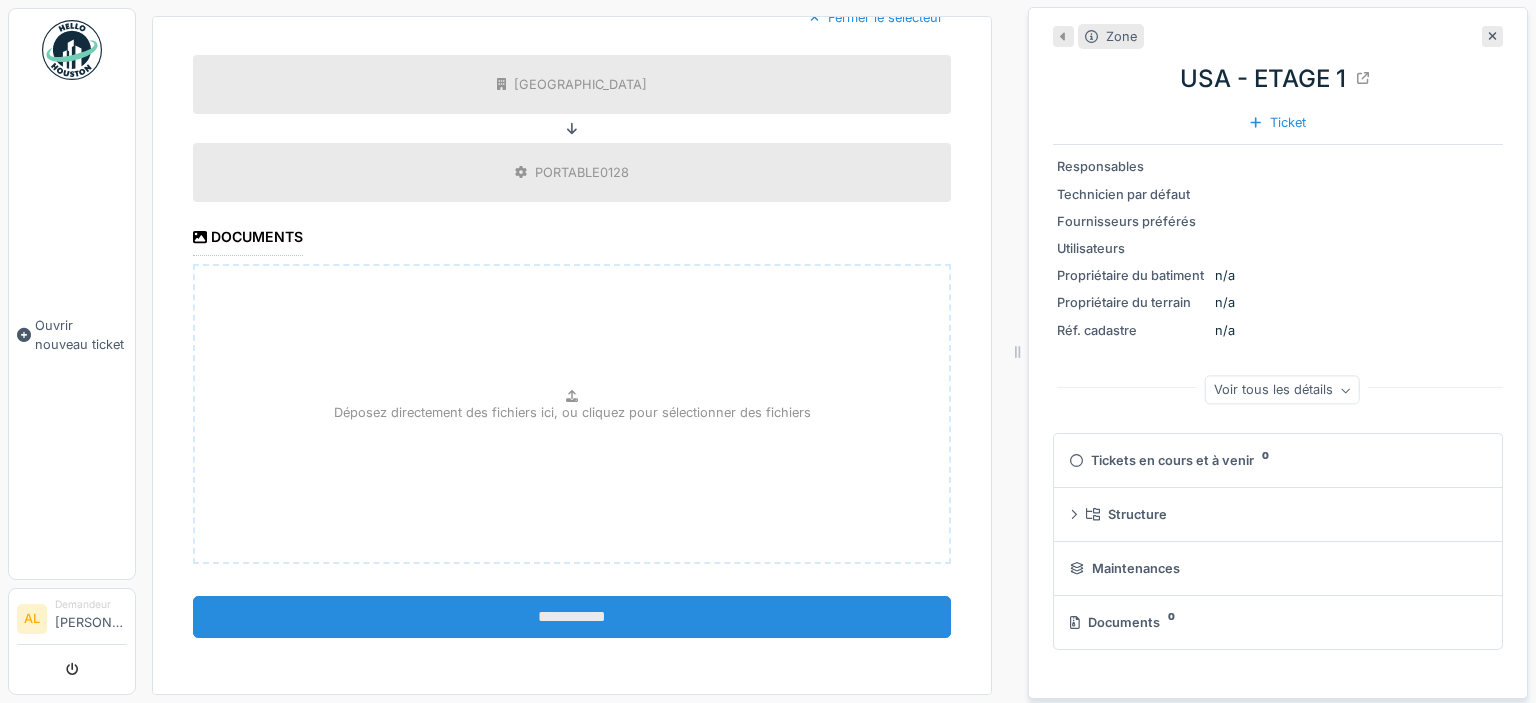 click on "**********" at bounding box center (572, 617) 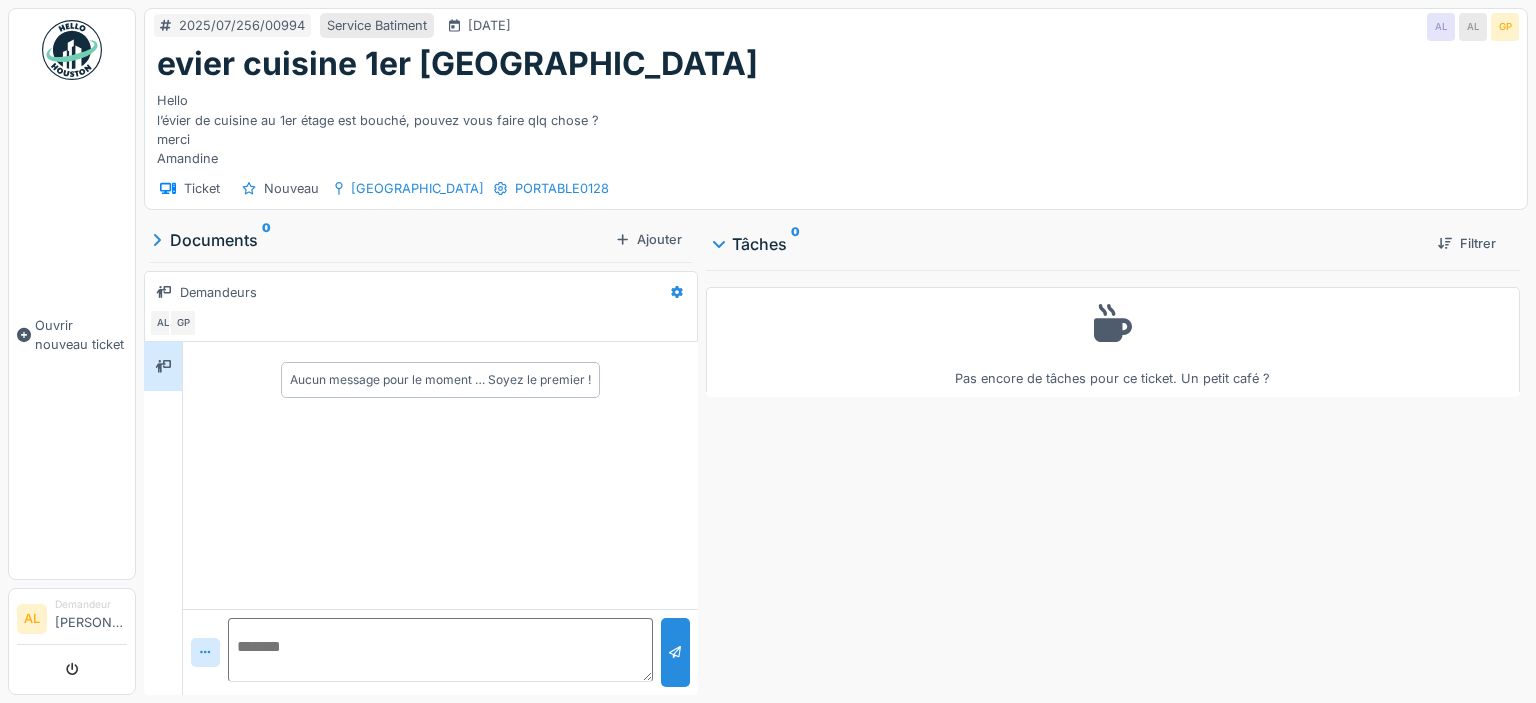 scroll, scrollTop: 0, scrollLeft: 0, axis: both 